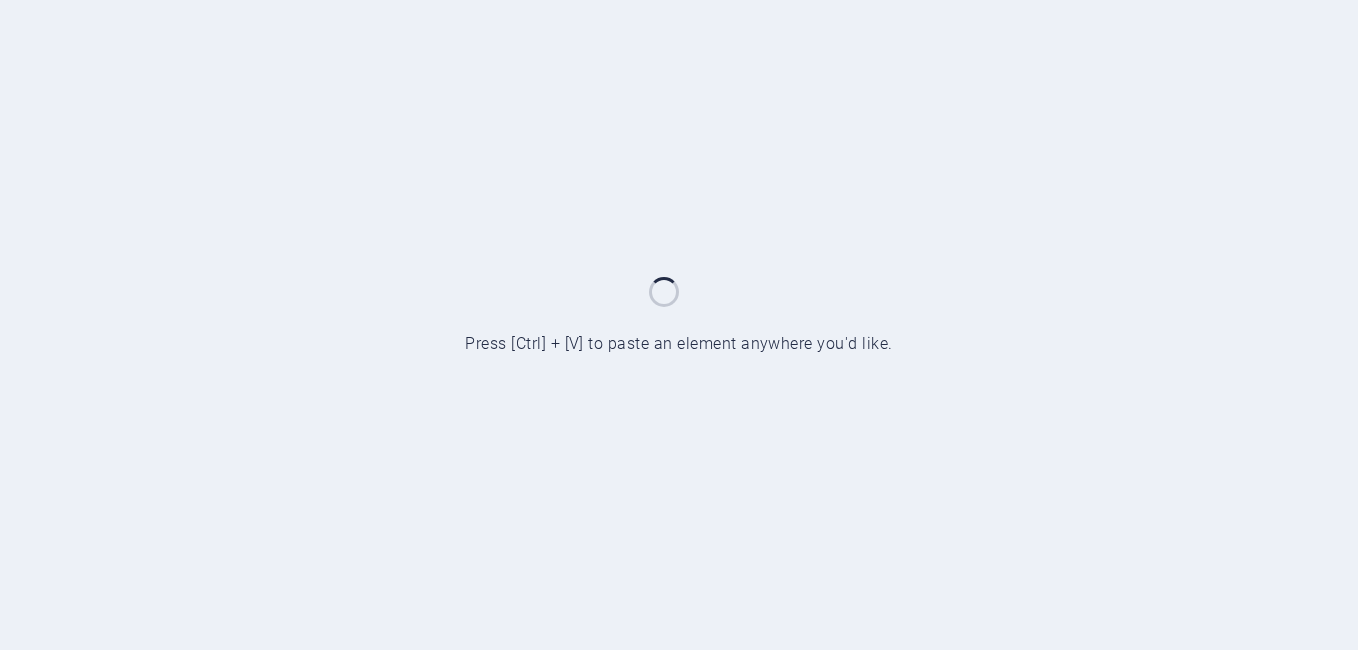 scroll, scrollTop: 0, scrollLeft: 0, axis: both 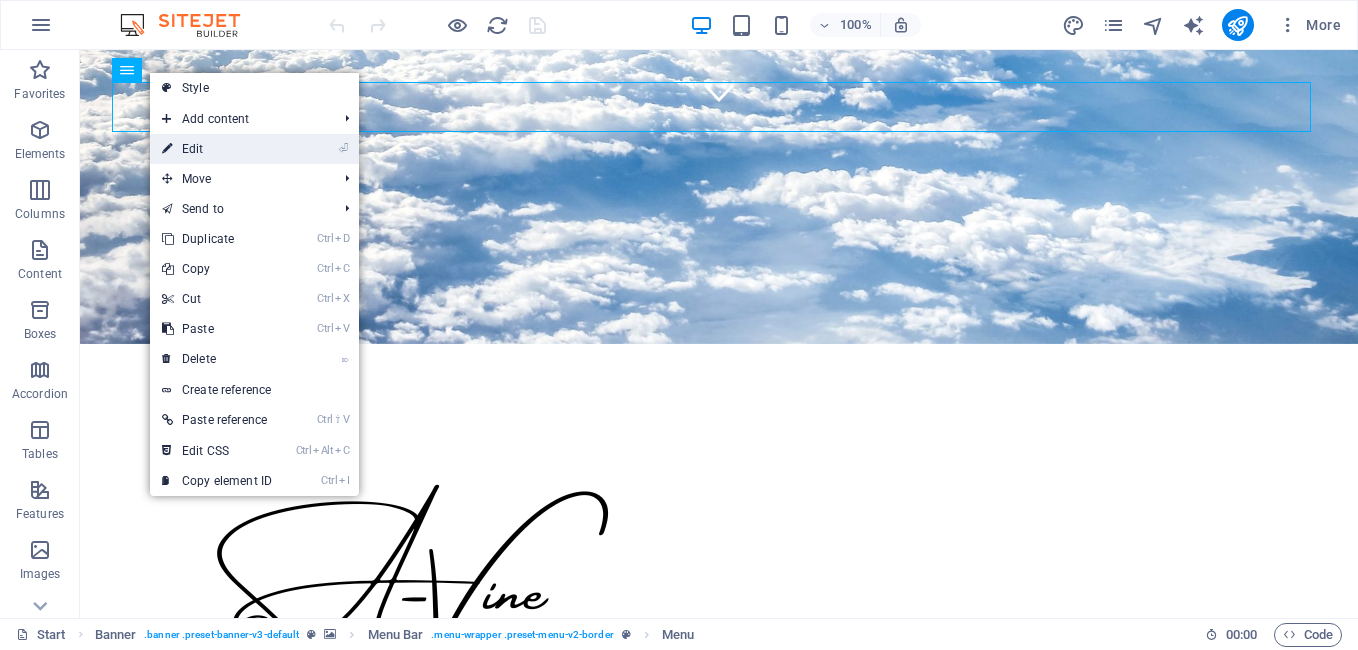 click on "⏎  Edit" at bounding box center [217, 149] 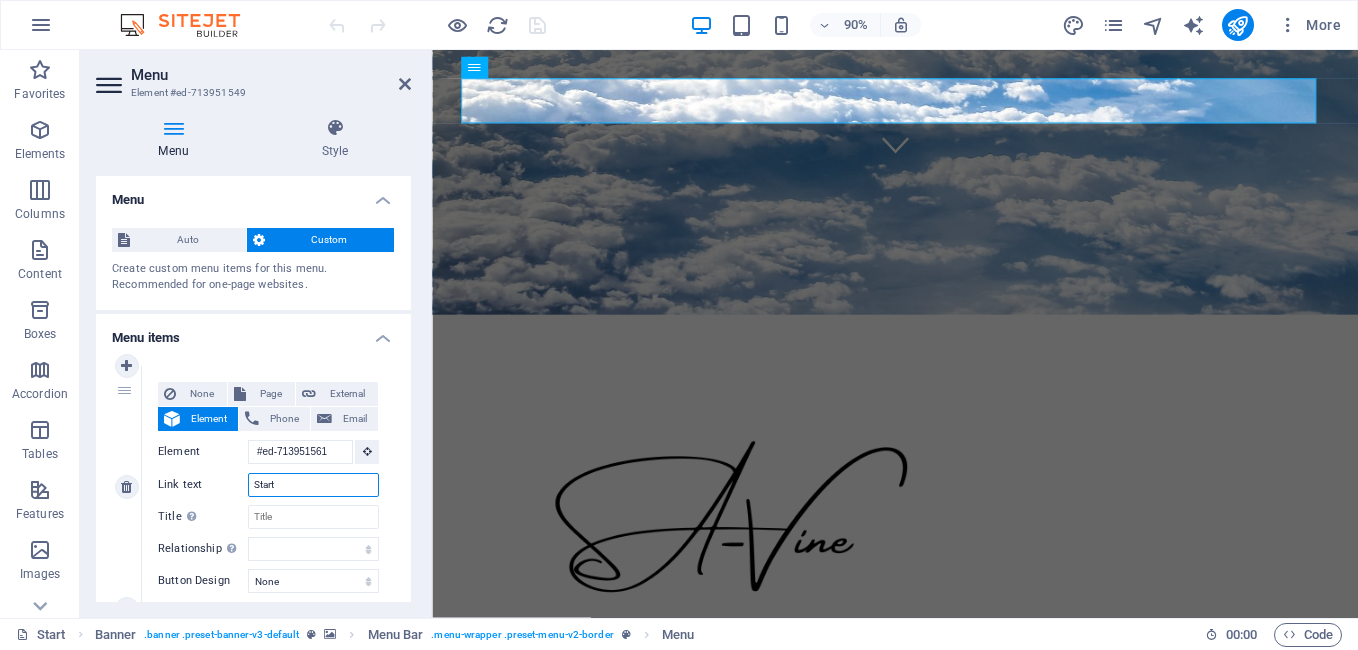 click on "Start" at bounding box center (313, 485) 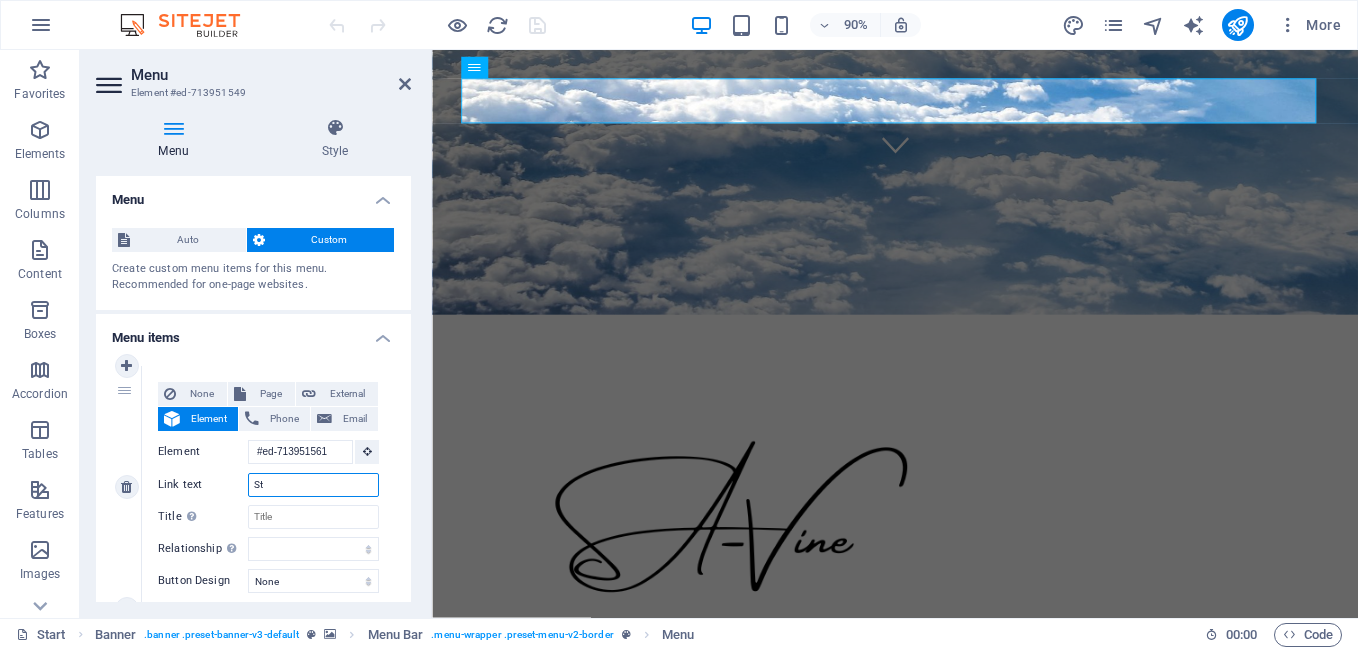 type on "S" 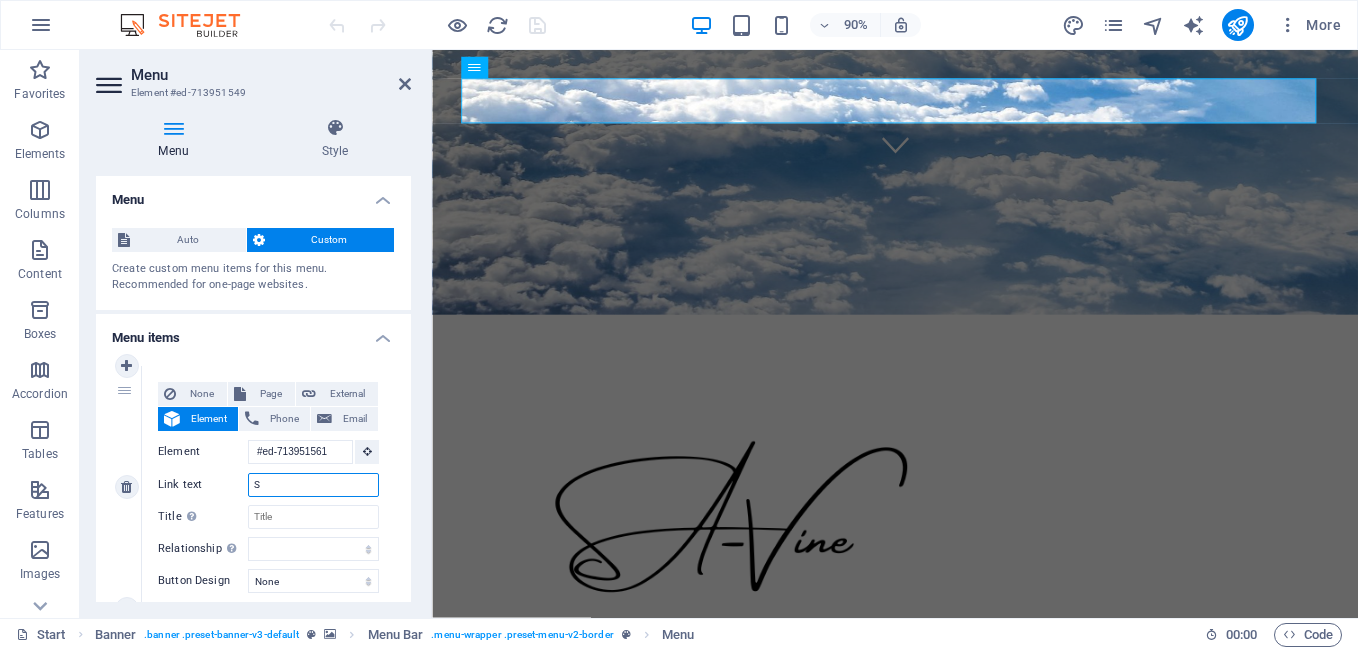 select 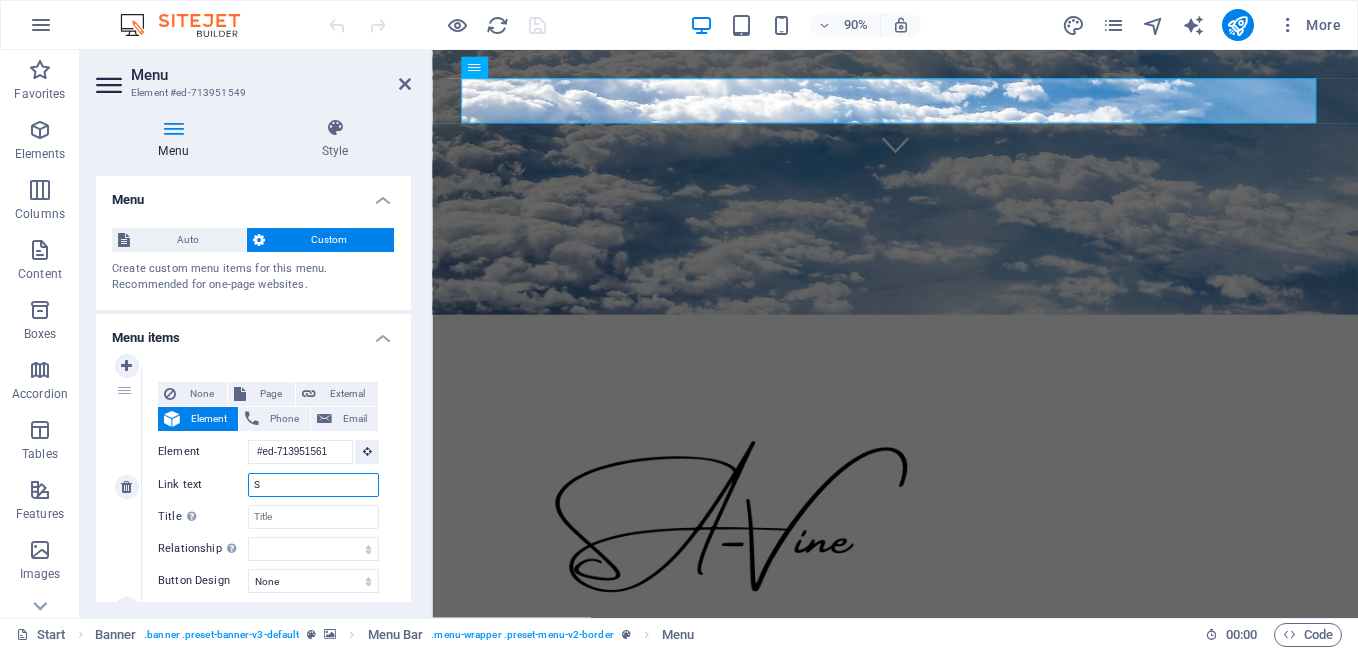 select 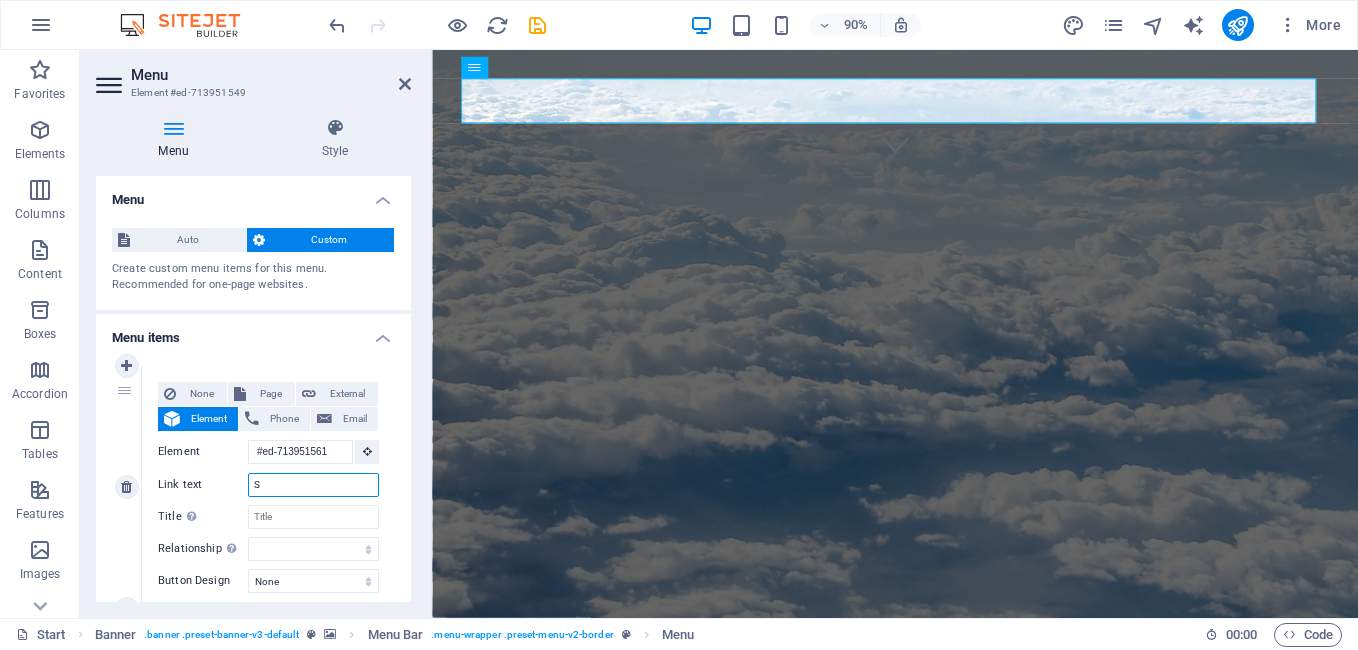 type 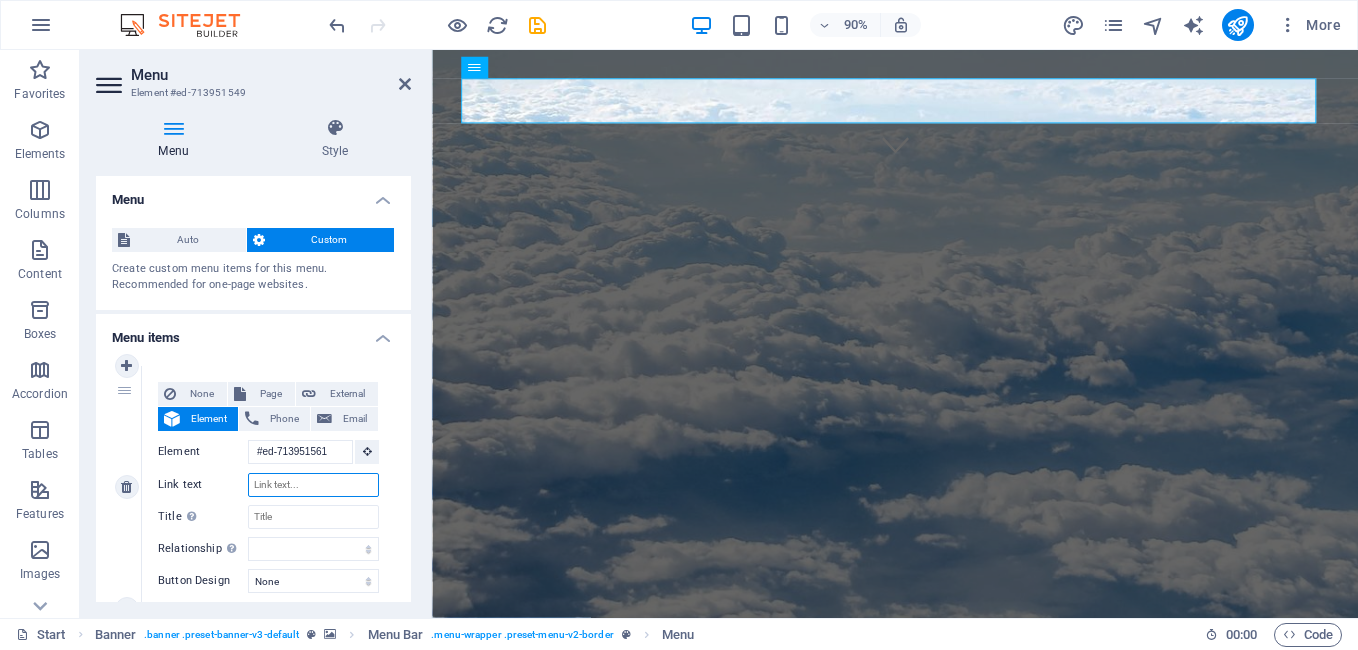 select 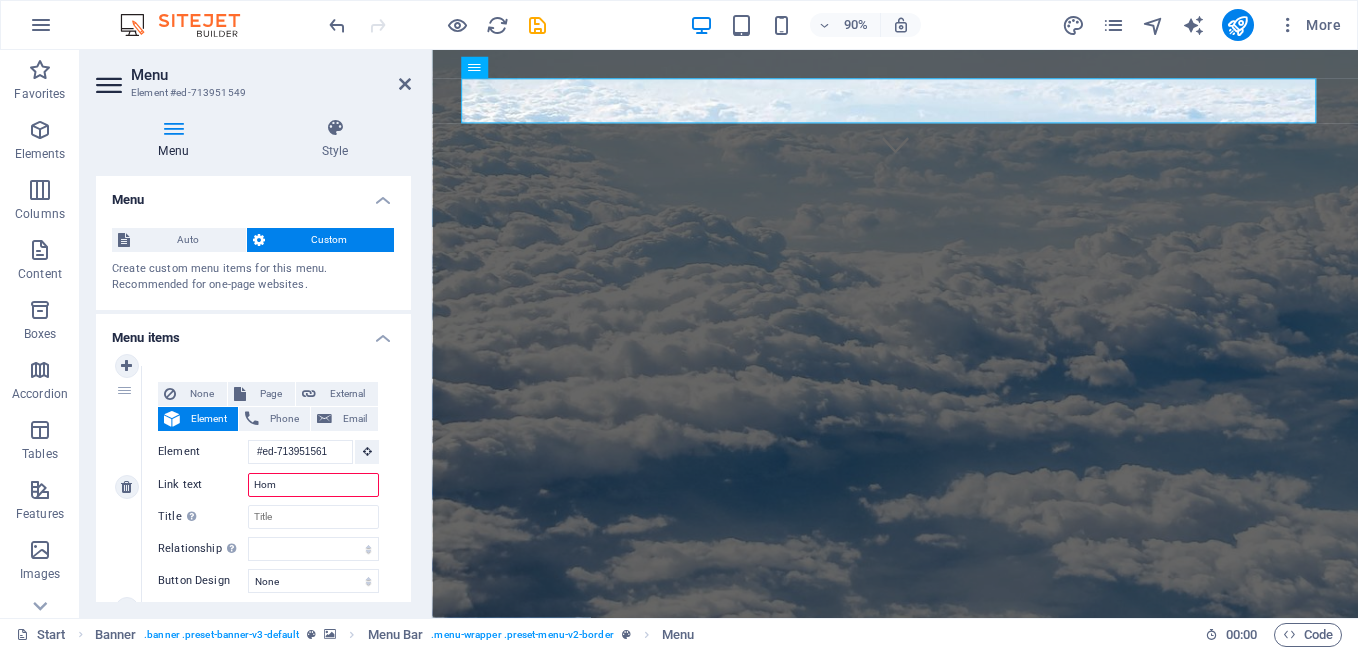 type on "Home" 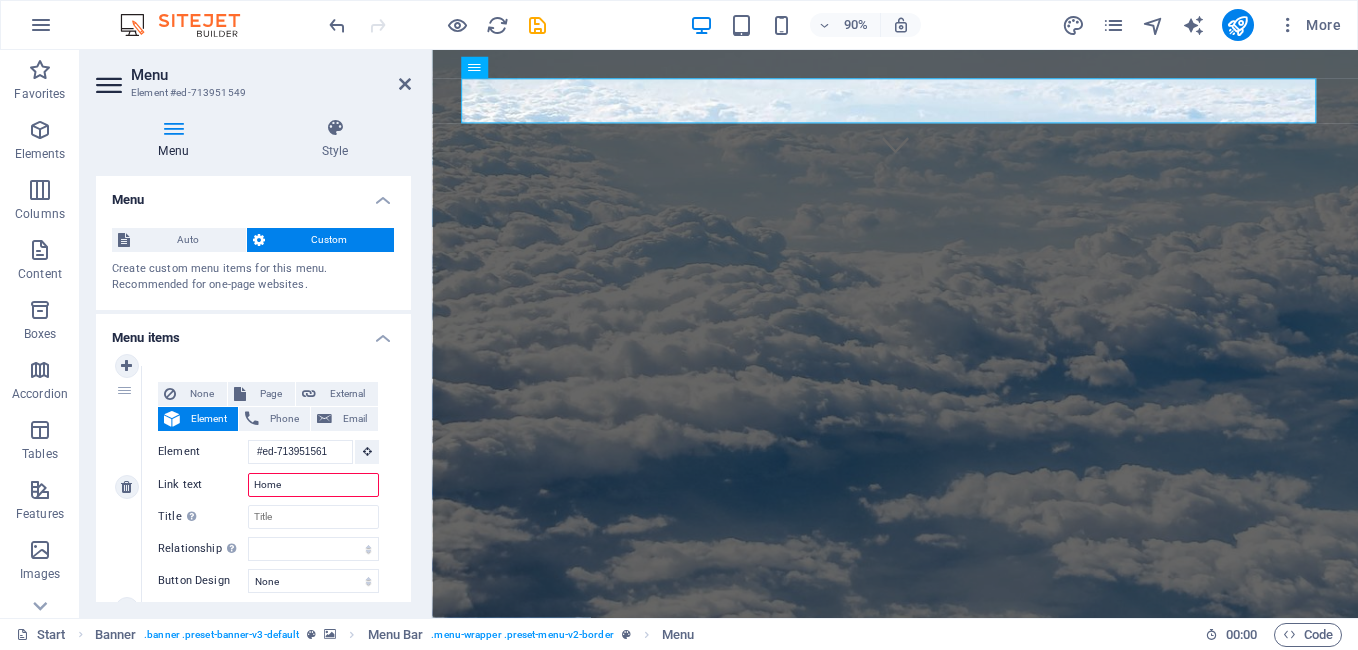select 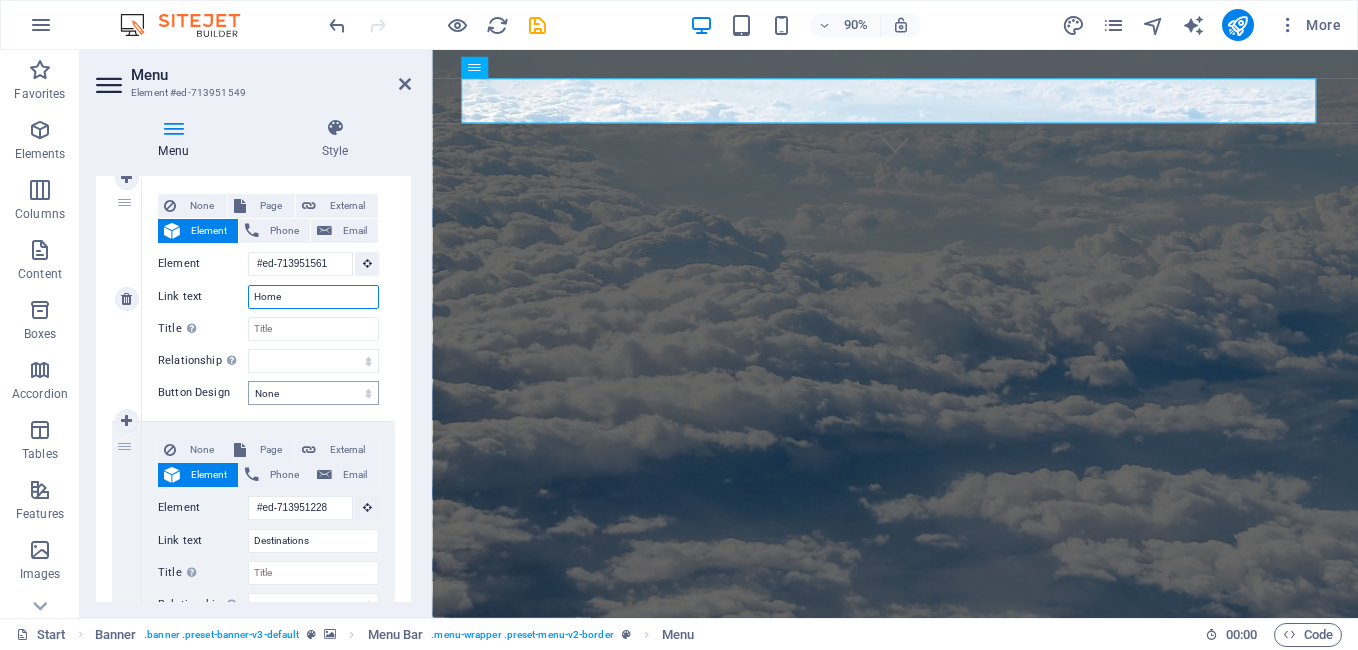 scroll, scrollTop: 200, scrollLeft: 0, axis: vertical 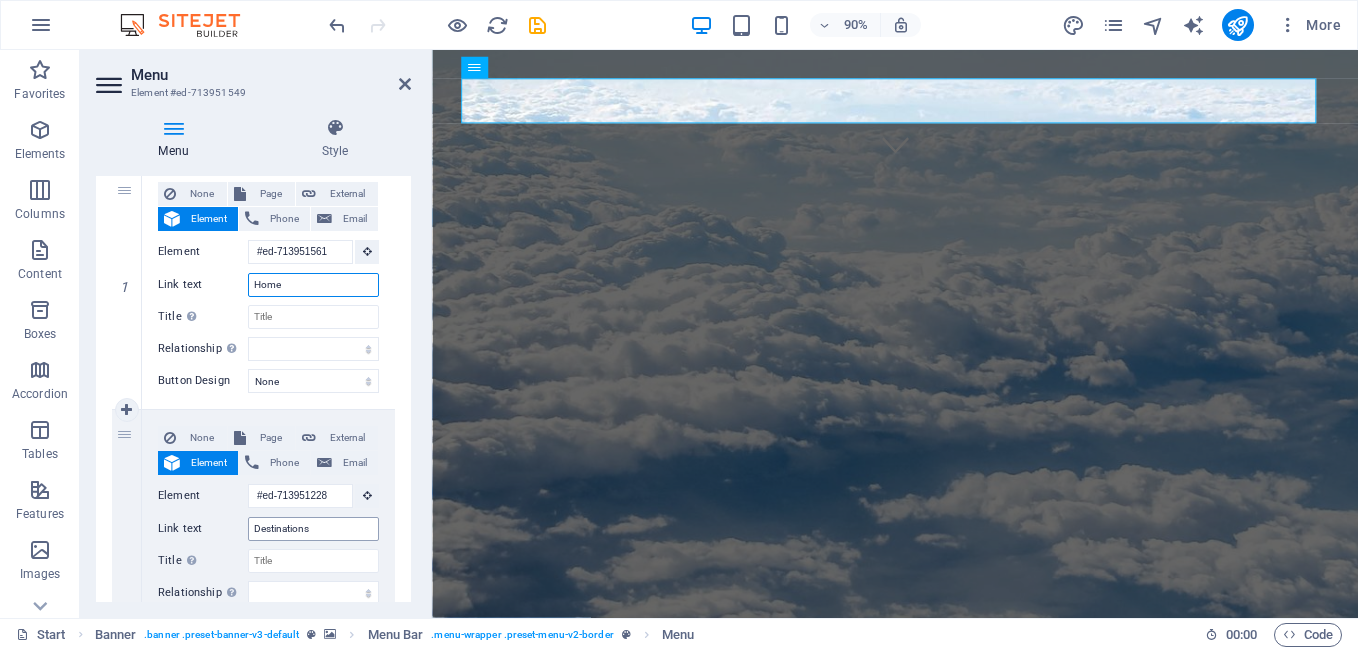 type on "Home" 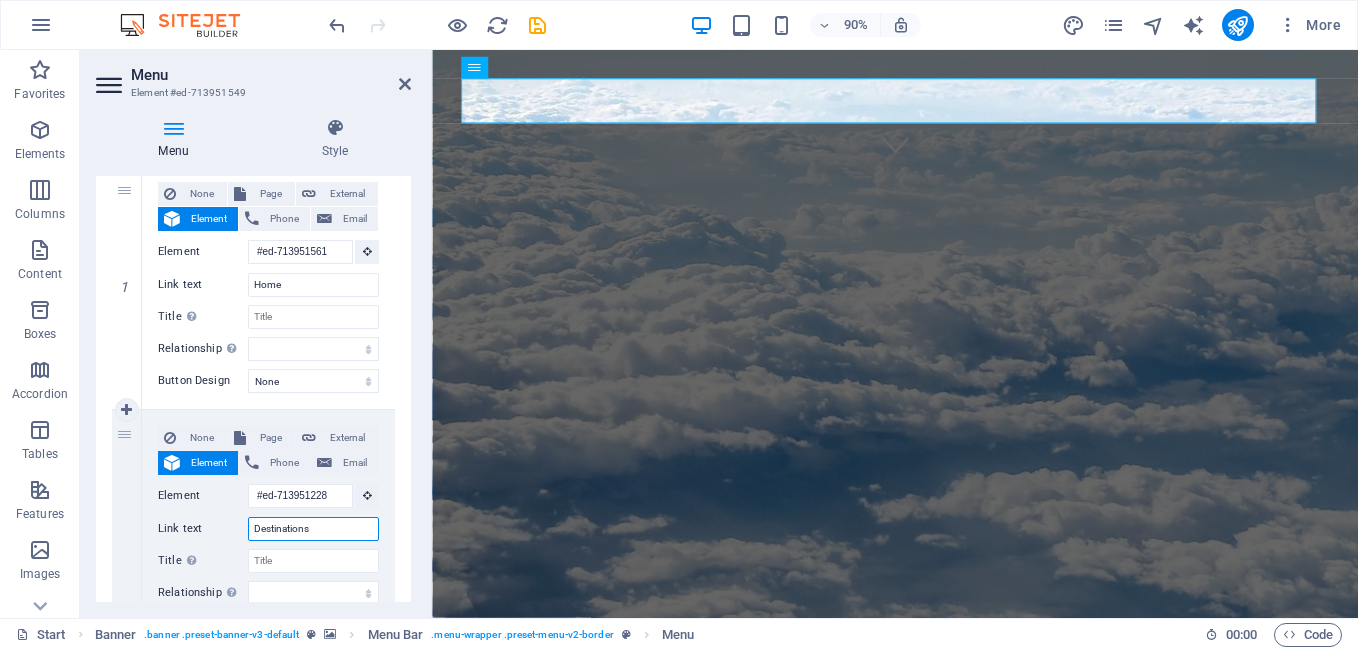 click on "Destinations" at bounding box center (313, 529) 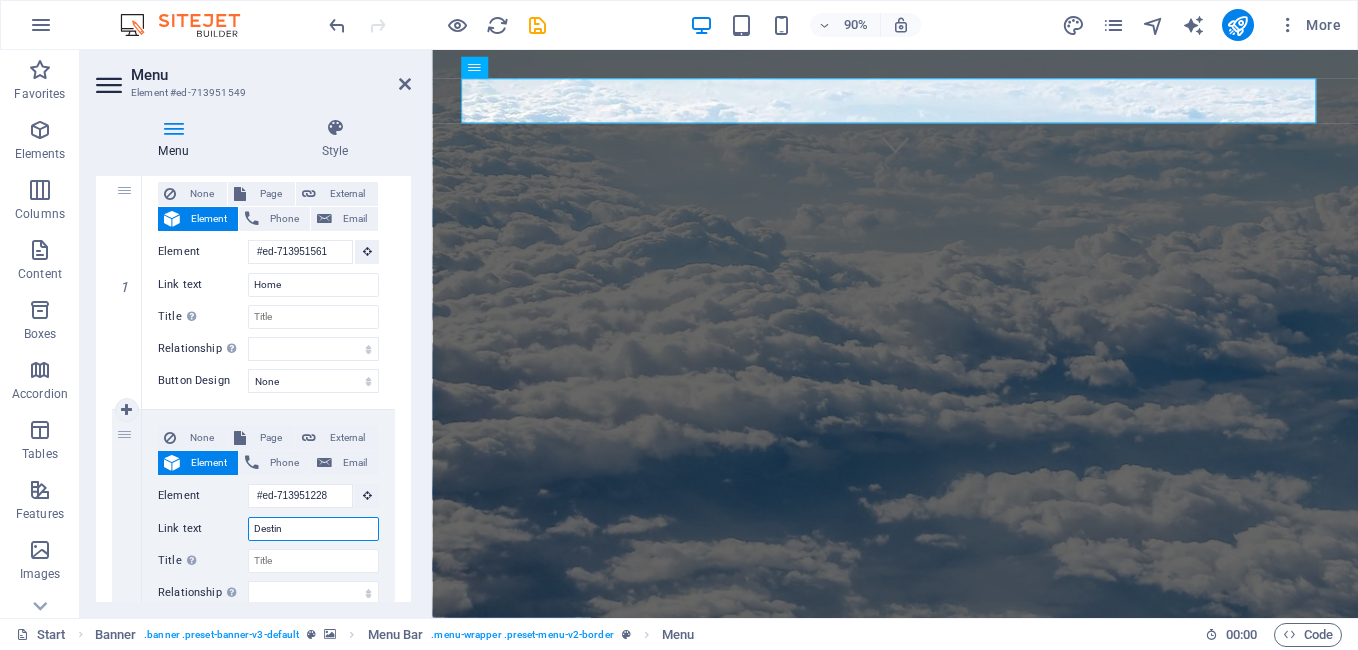 type on "Desti" 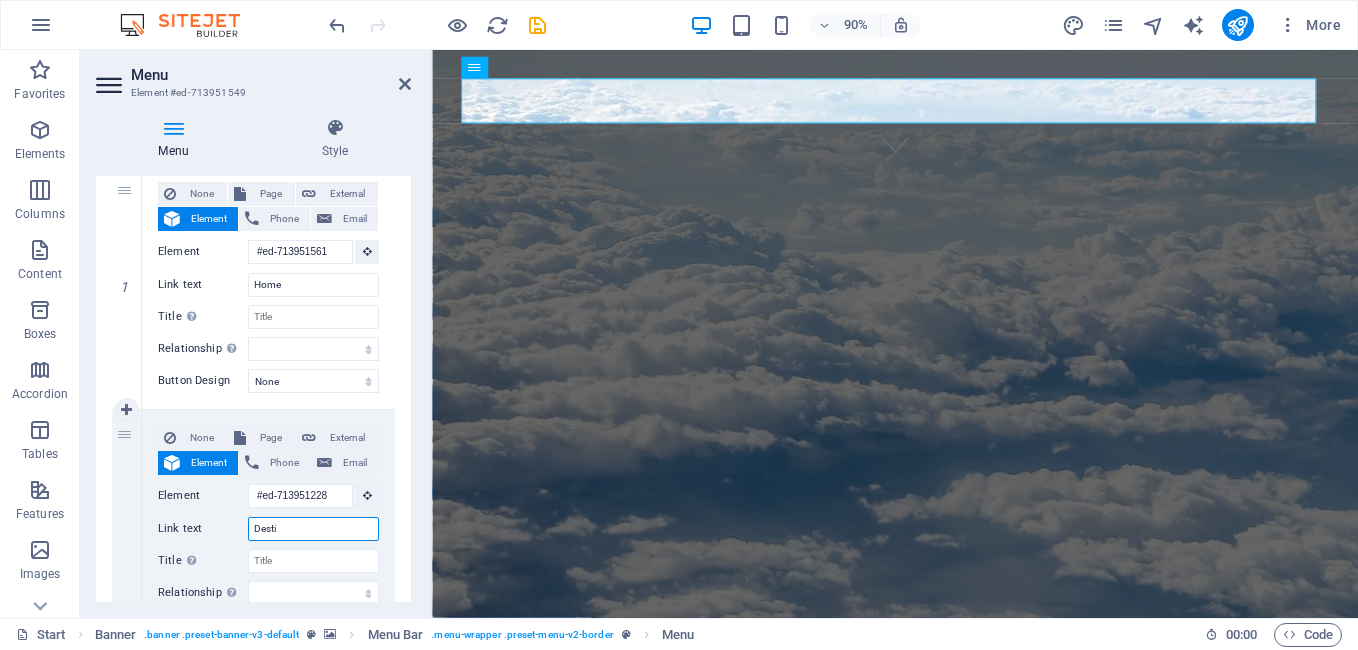 select 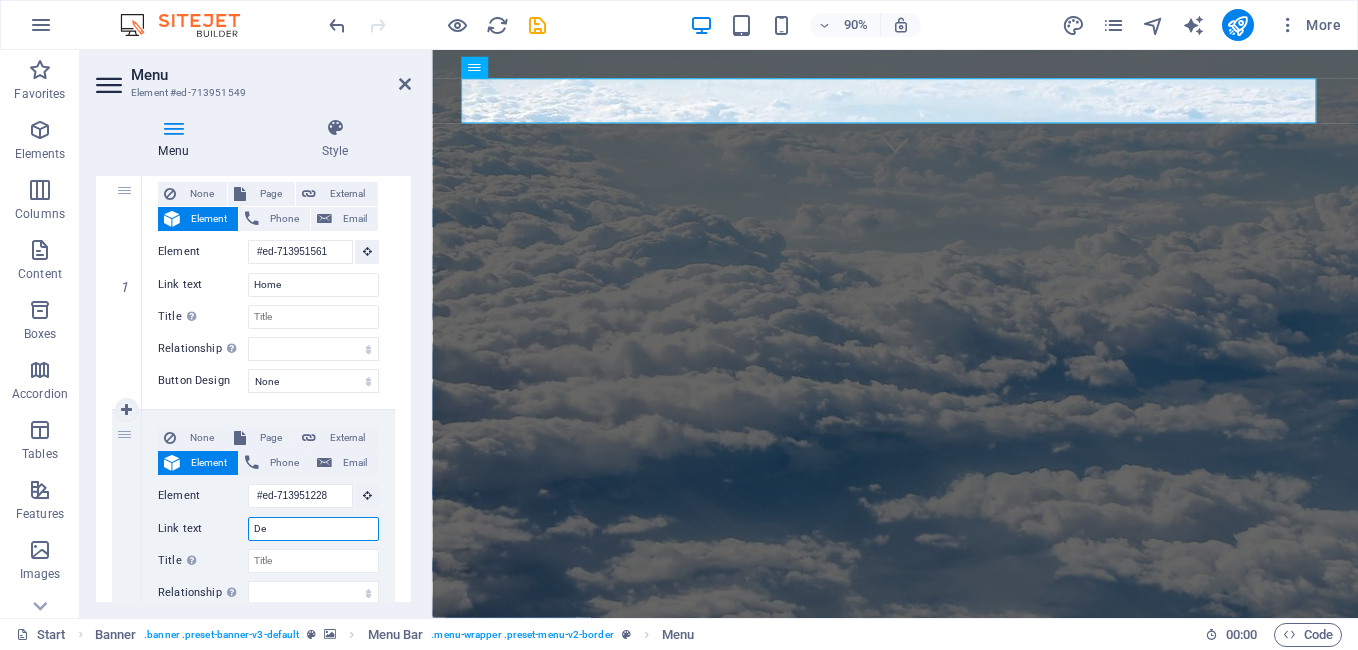 type on "D" 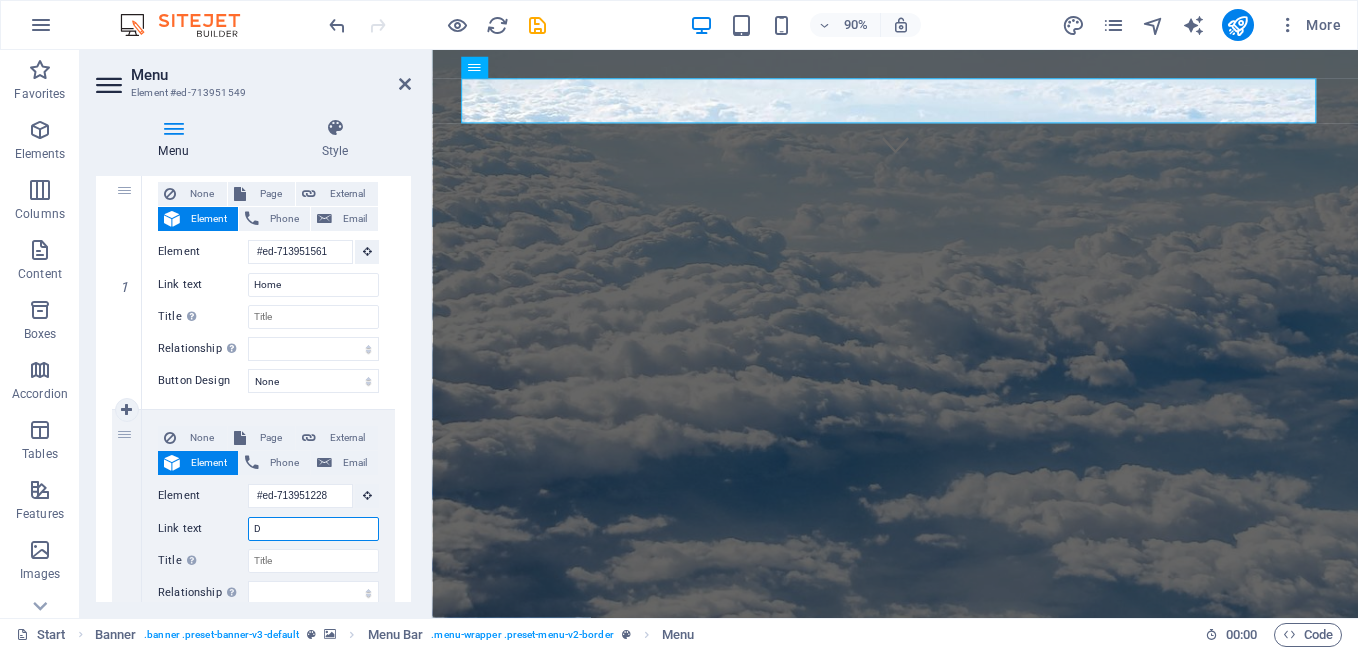 type 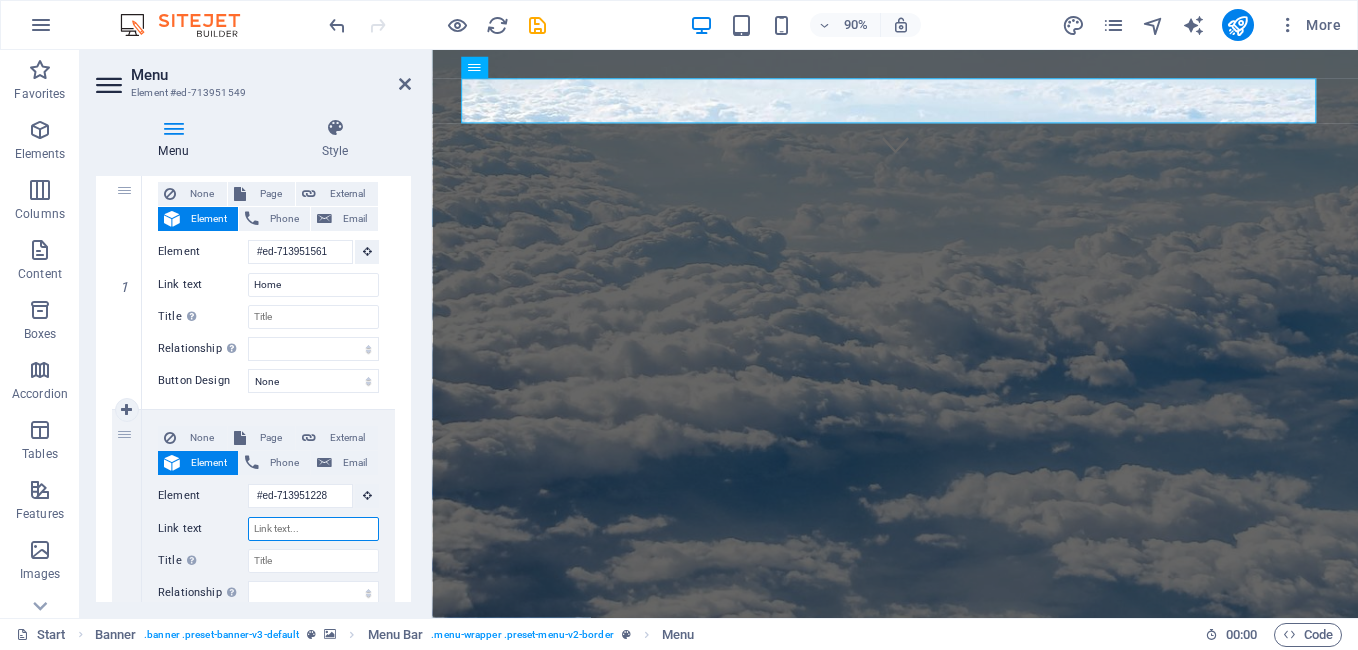 select 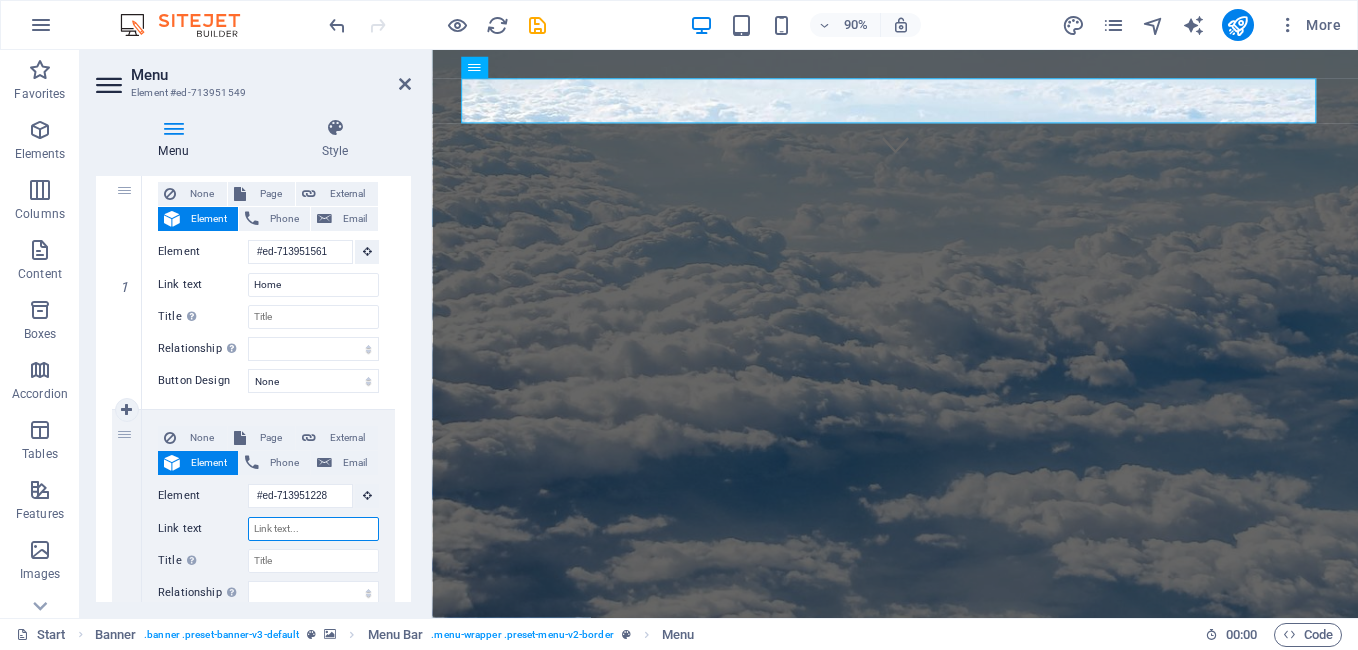 select 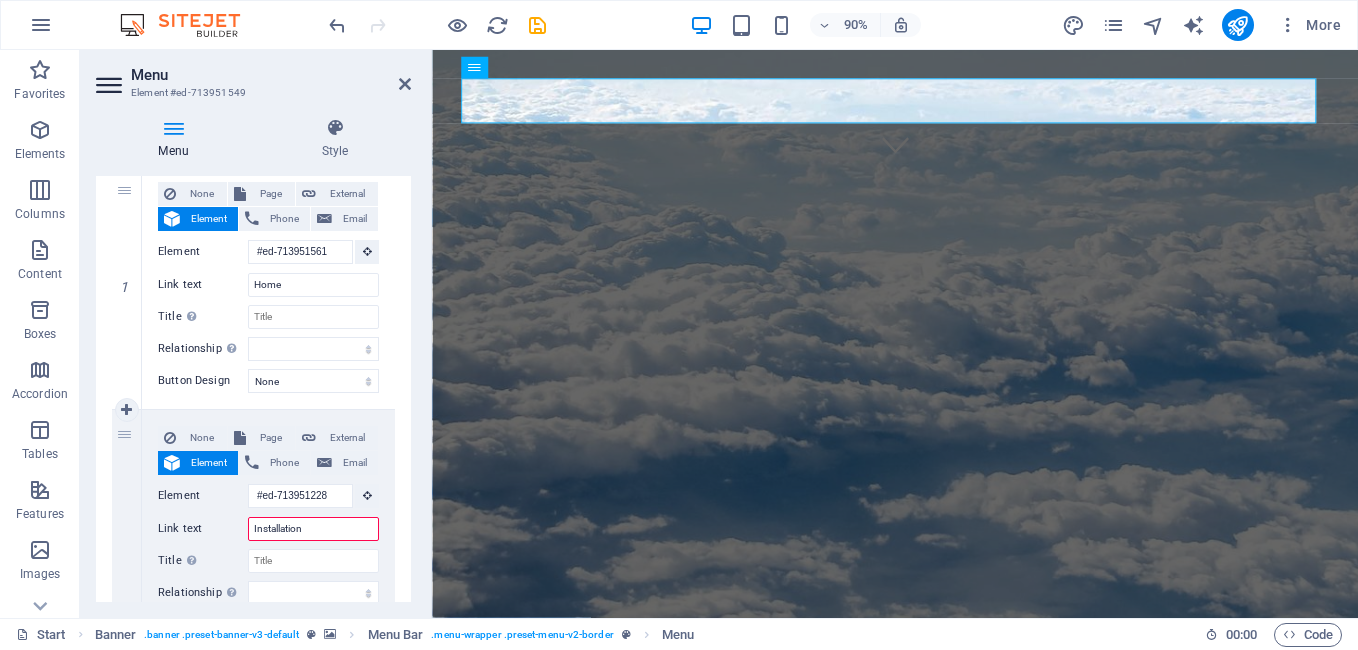 type on "Installations" 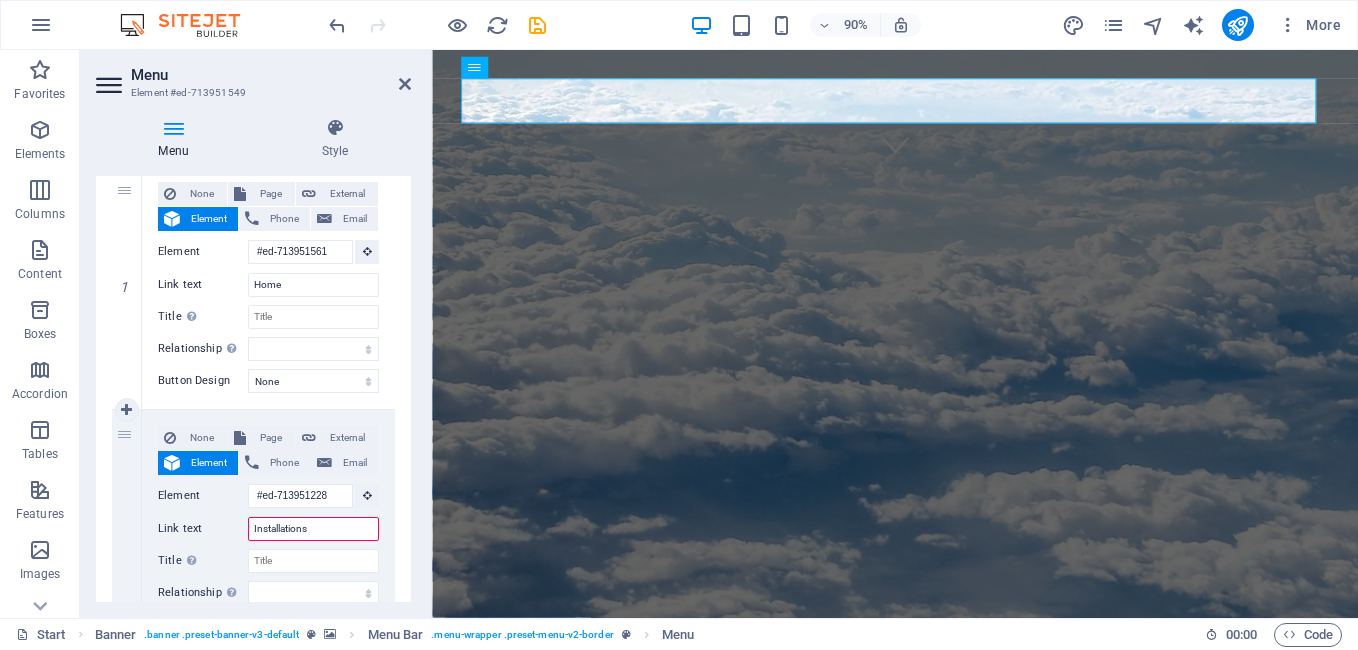 select 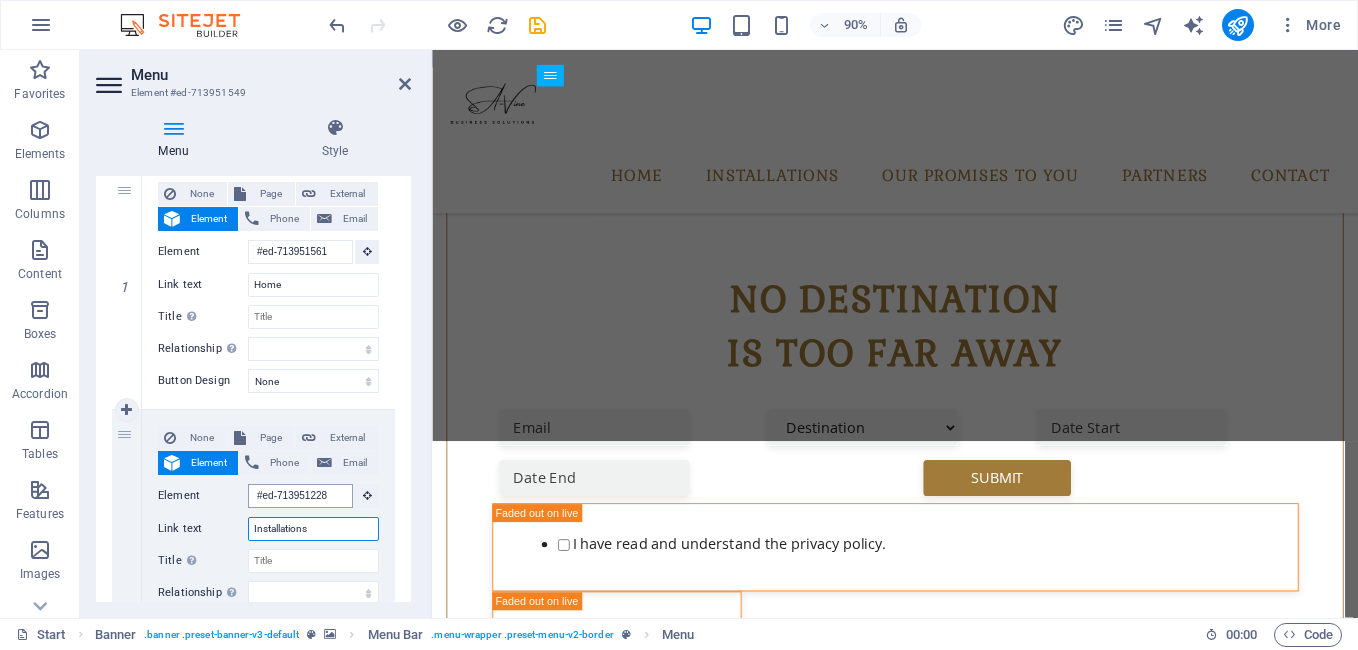scroll, scrollTop: 1377, scrollLeft: 0, axis: vertical 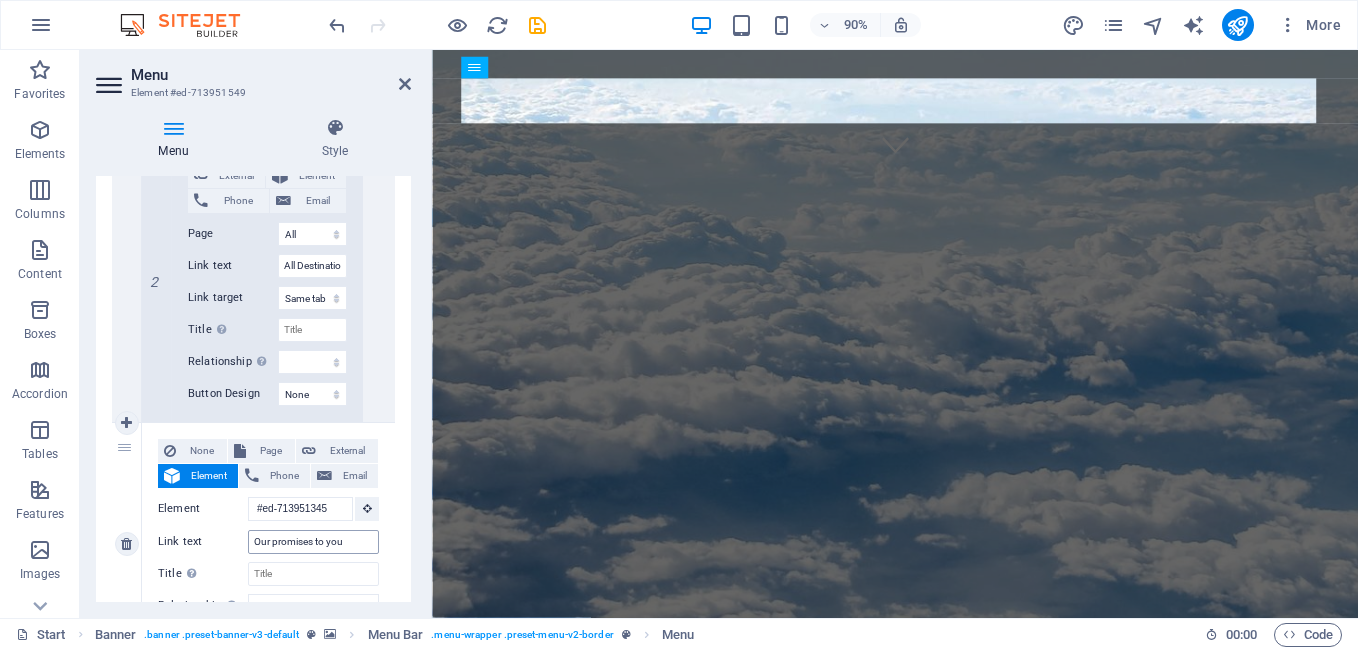 type on "Installations" 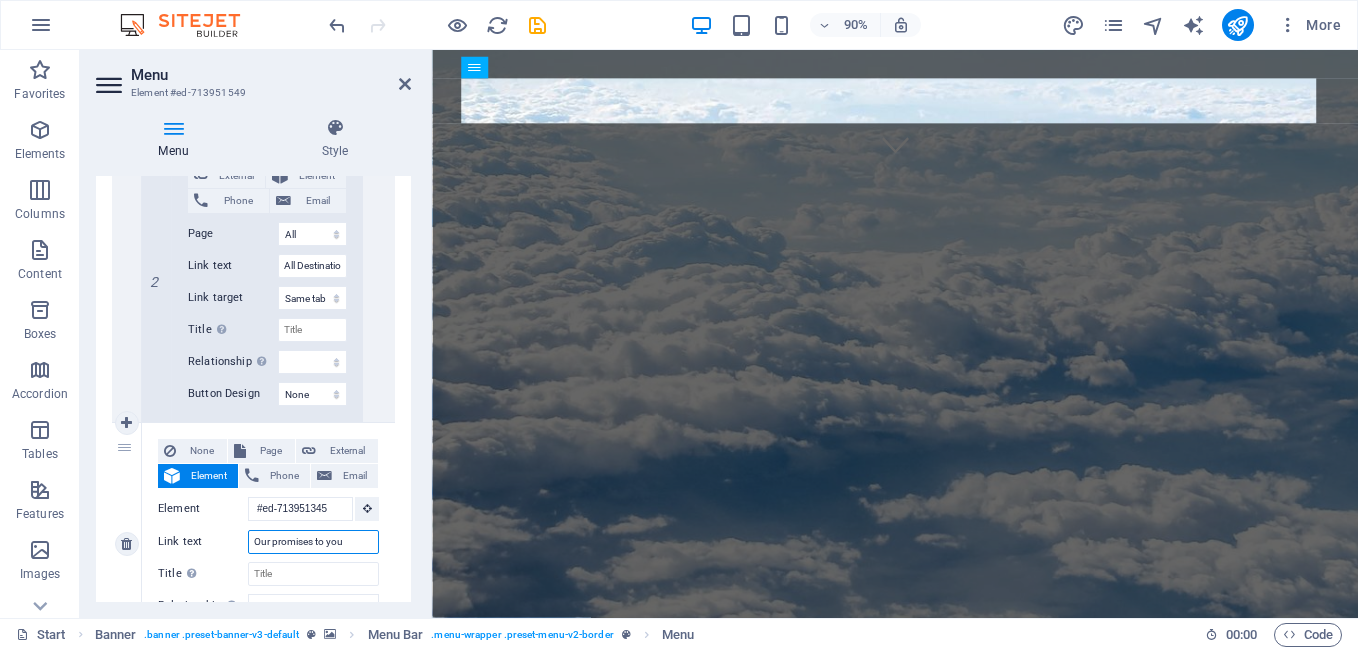 click on "Our promises to you" at bounding box center (313, 542) 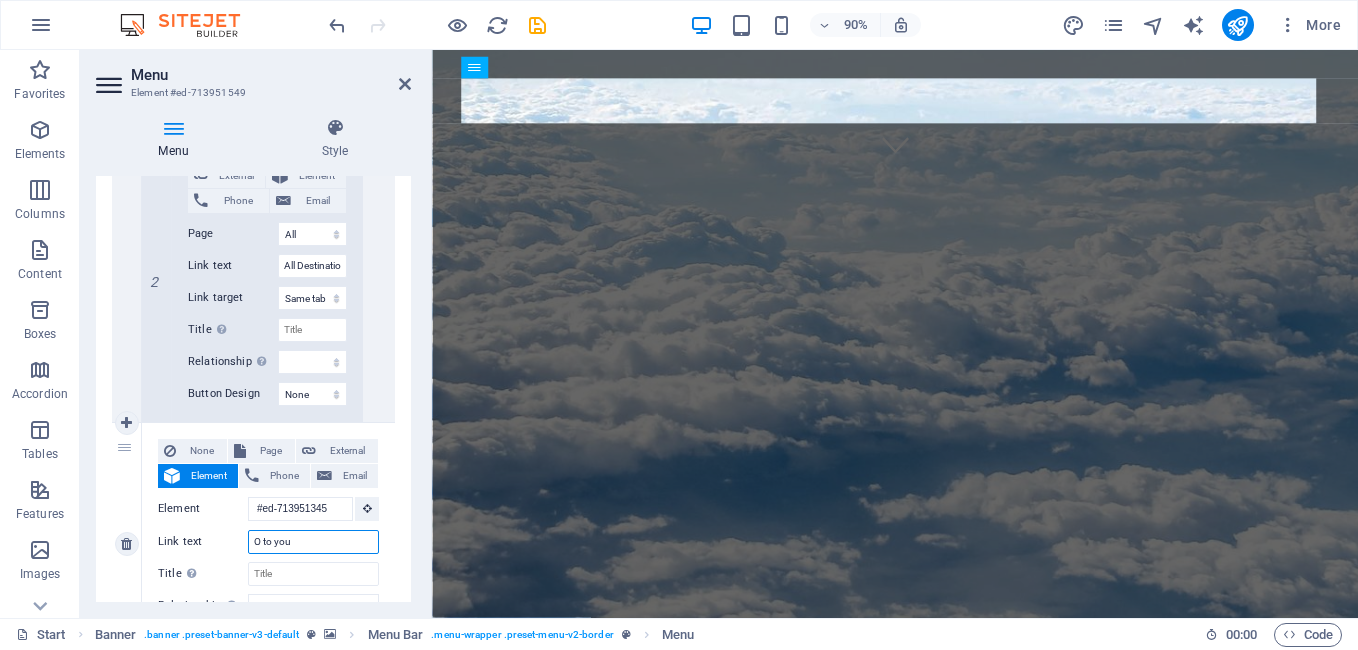 type on "to you" 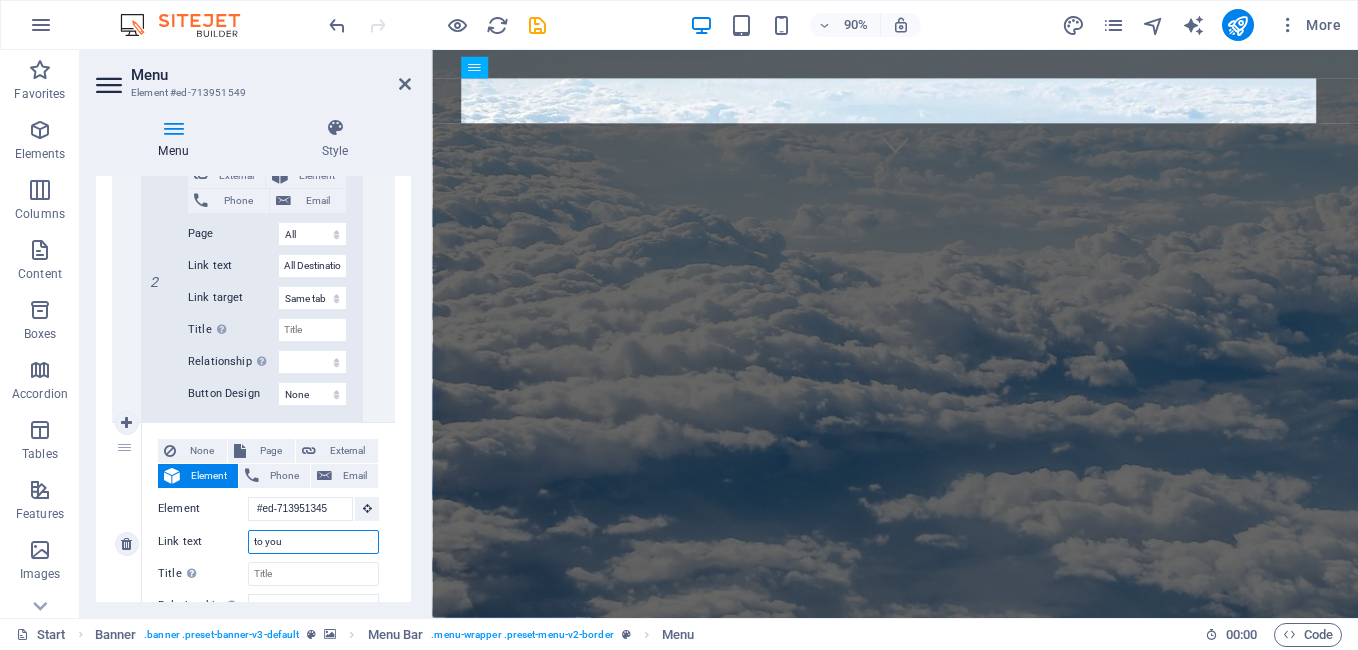 select 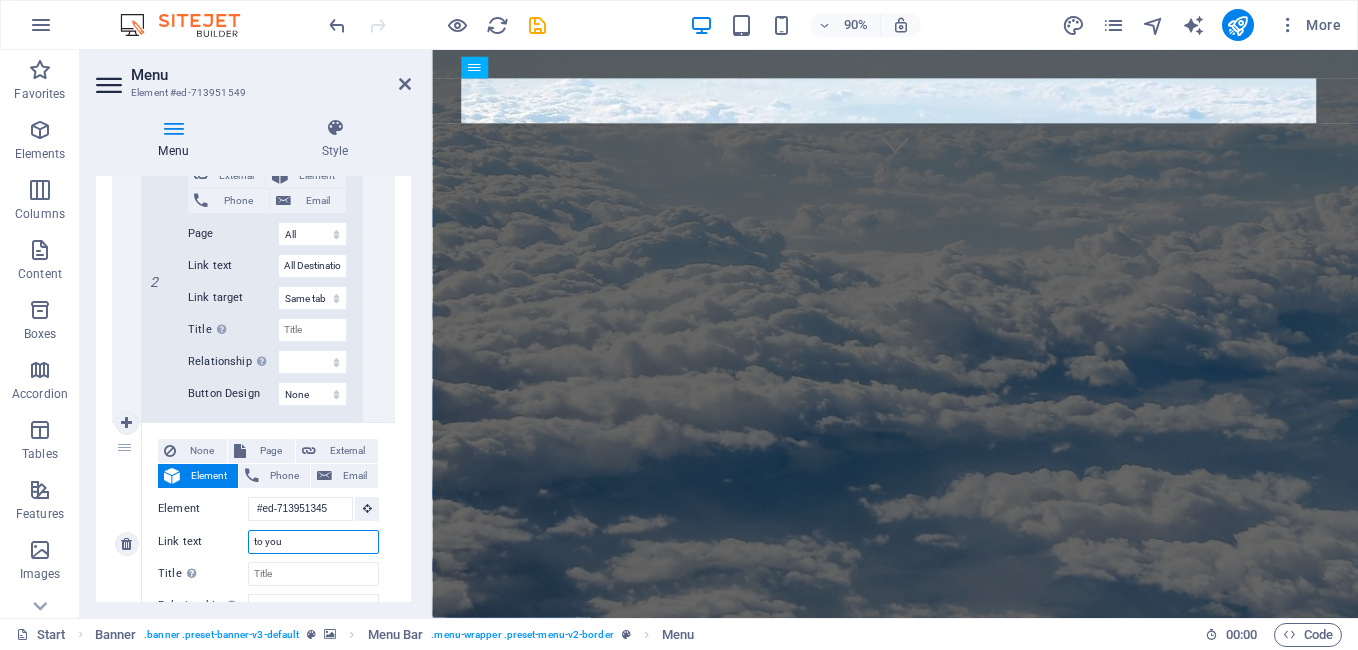 select 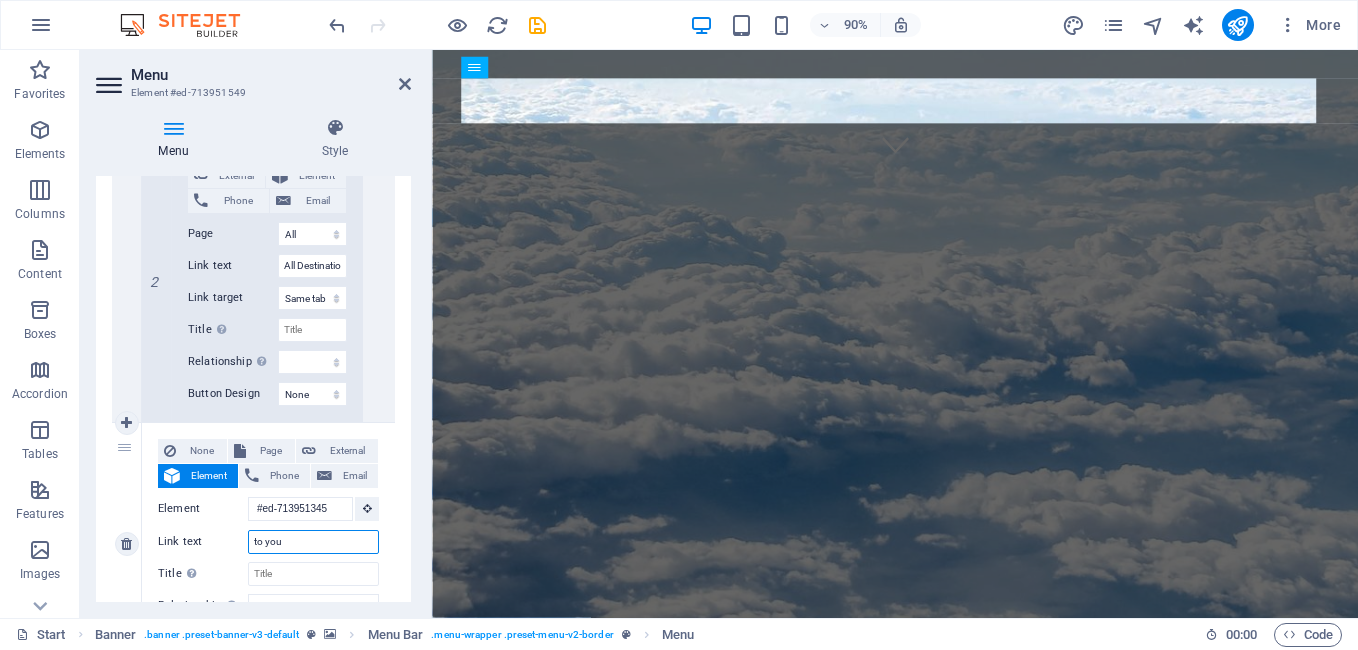 select 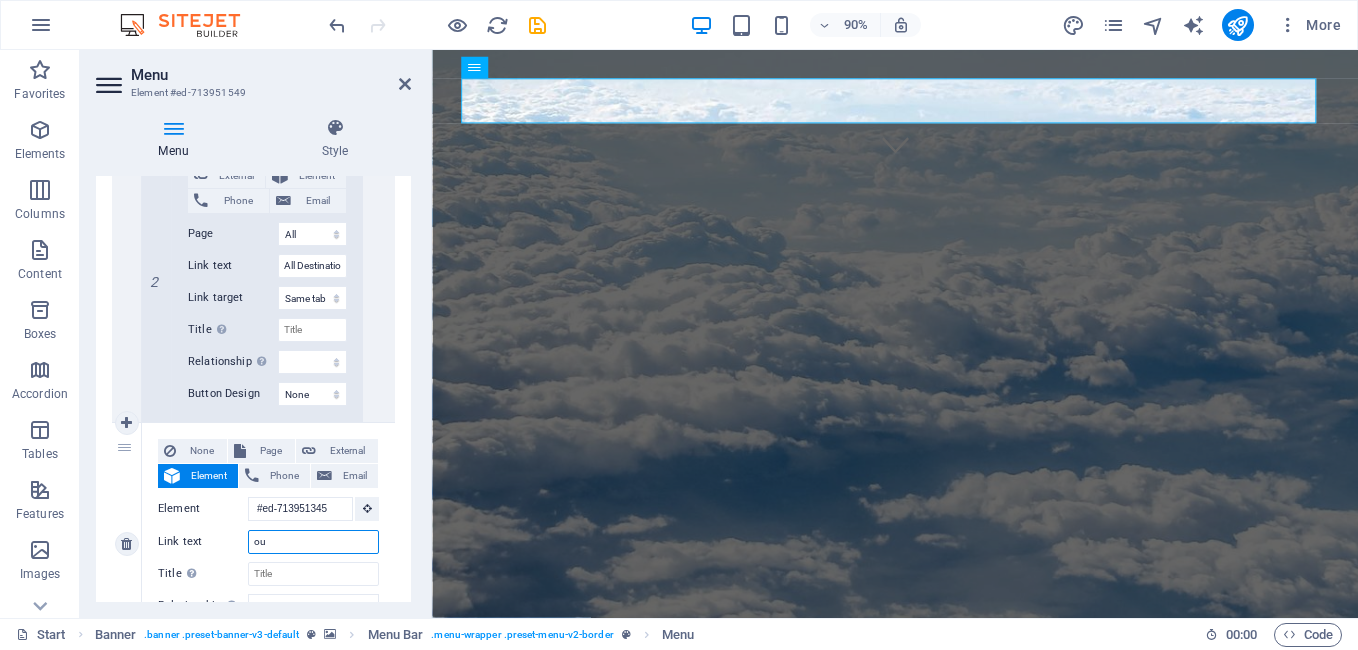 type on "u" 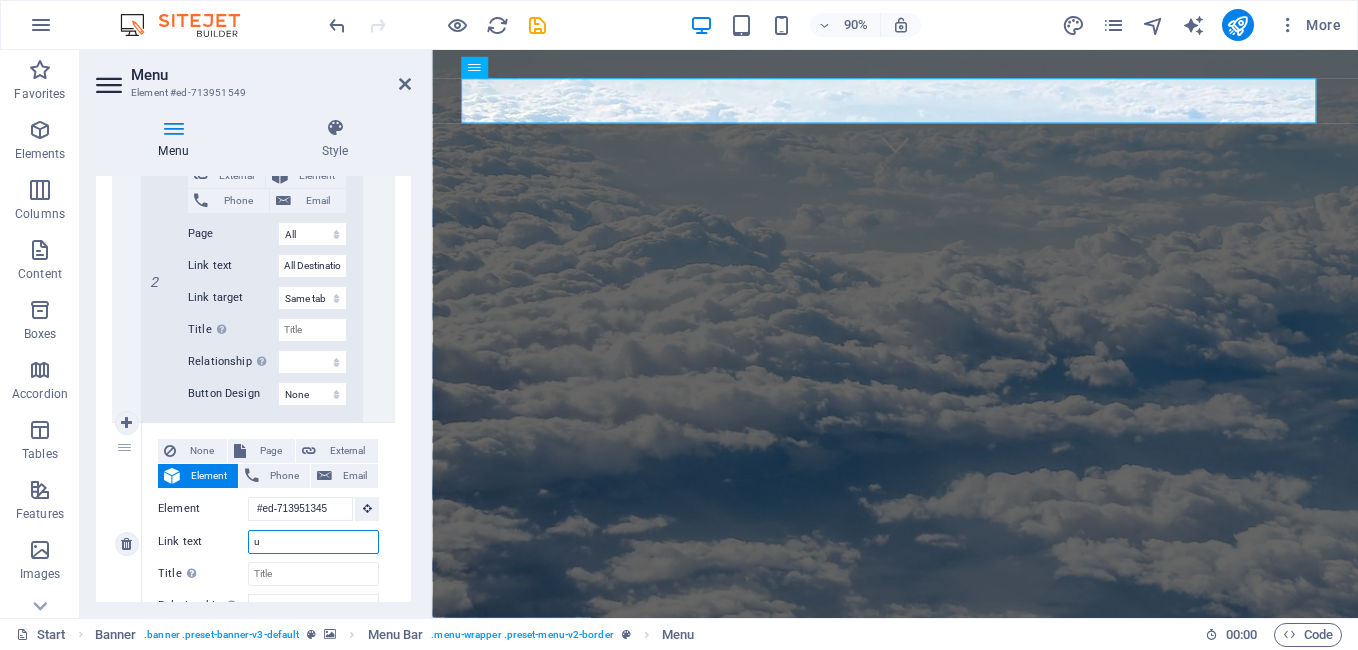 type 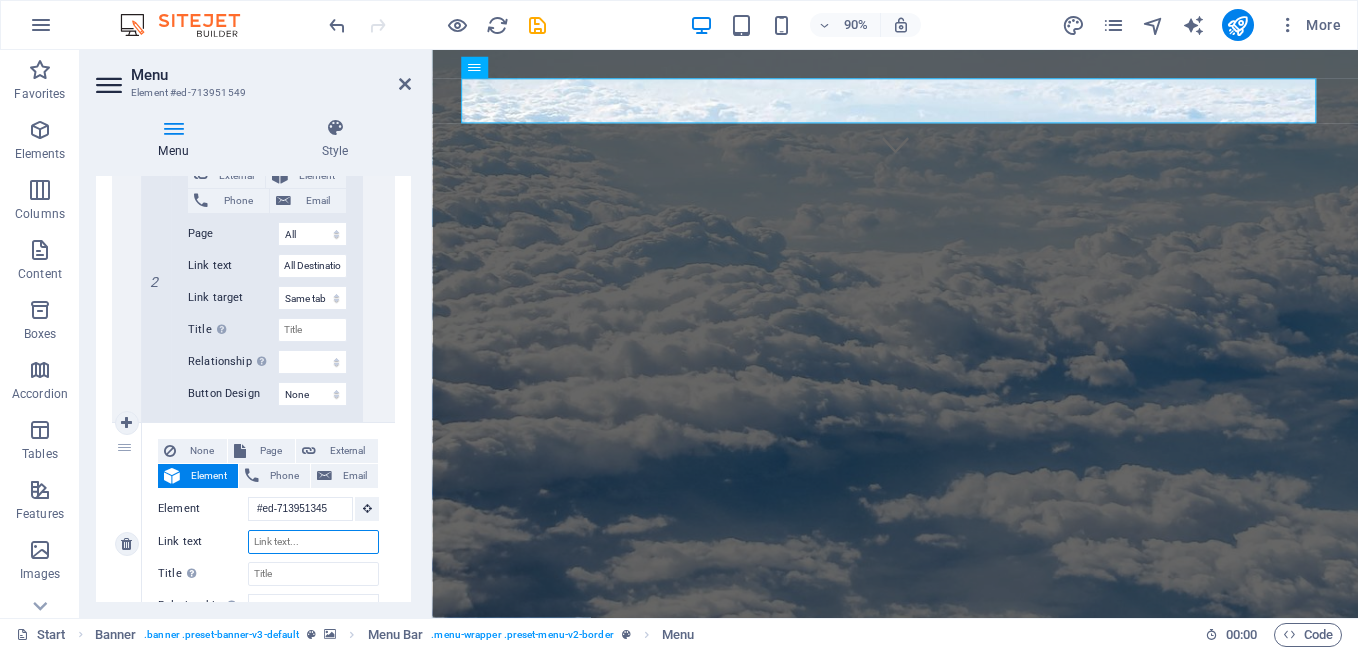 select 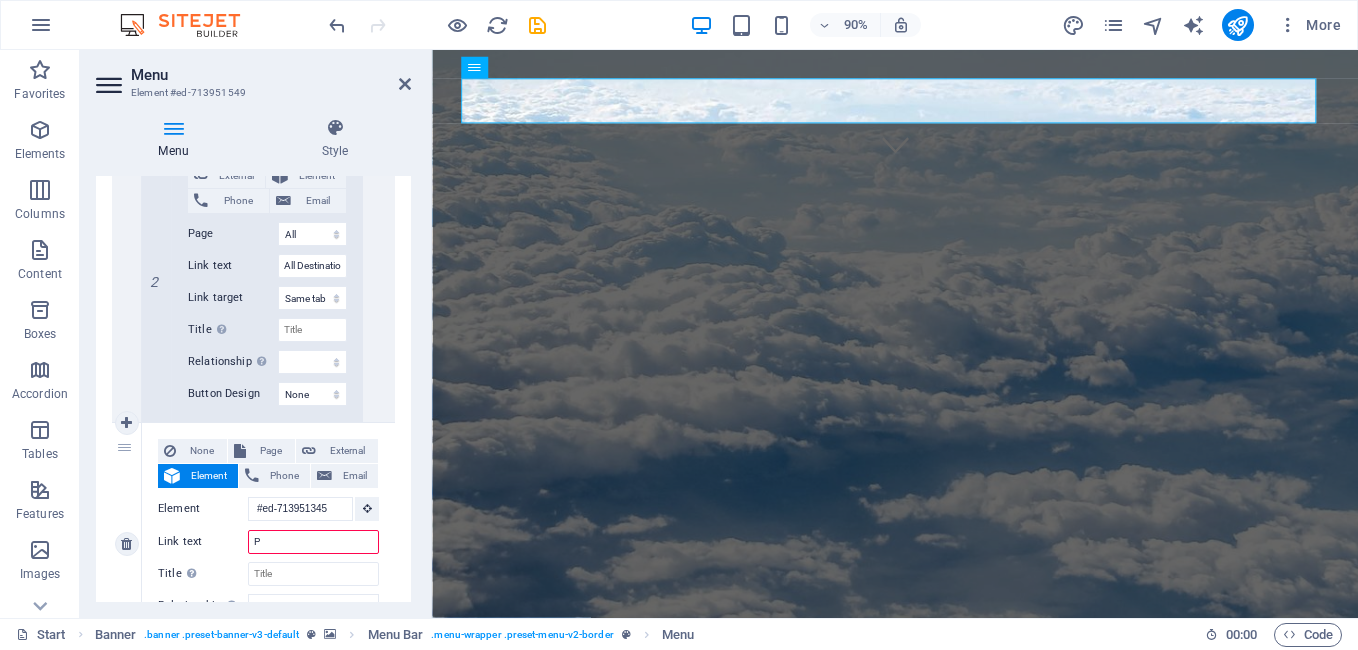 type on "Ph" 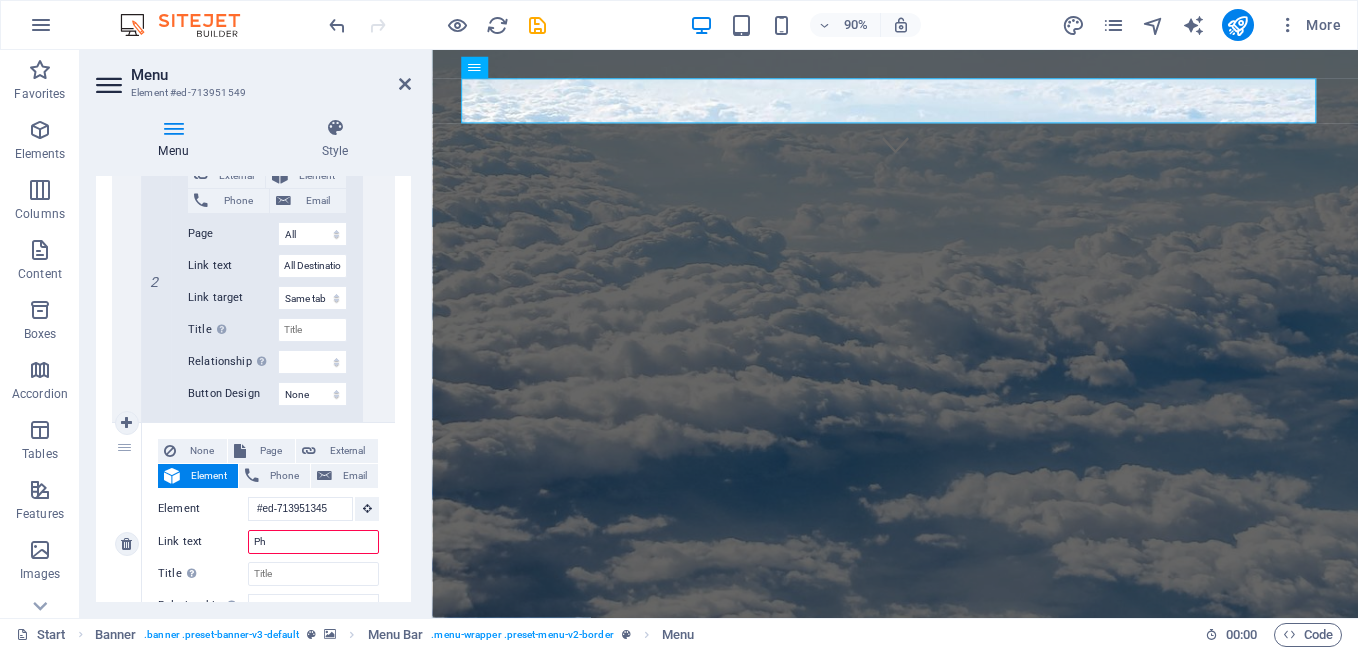 select 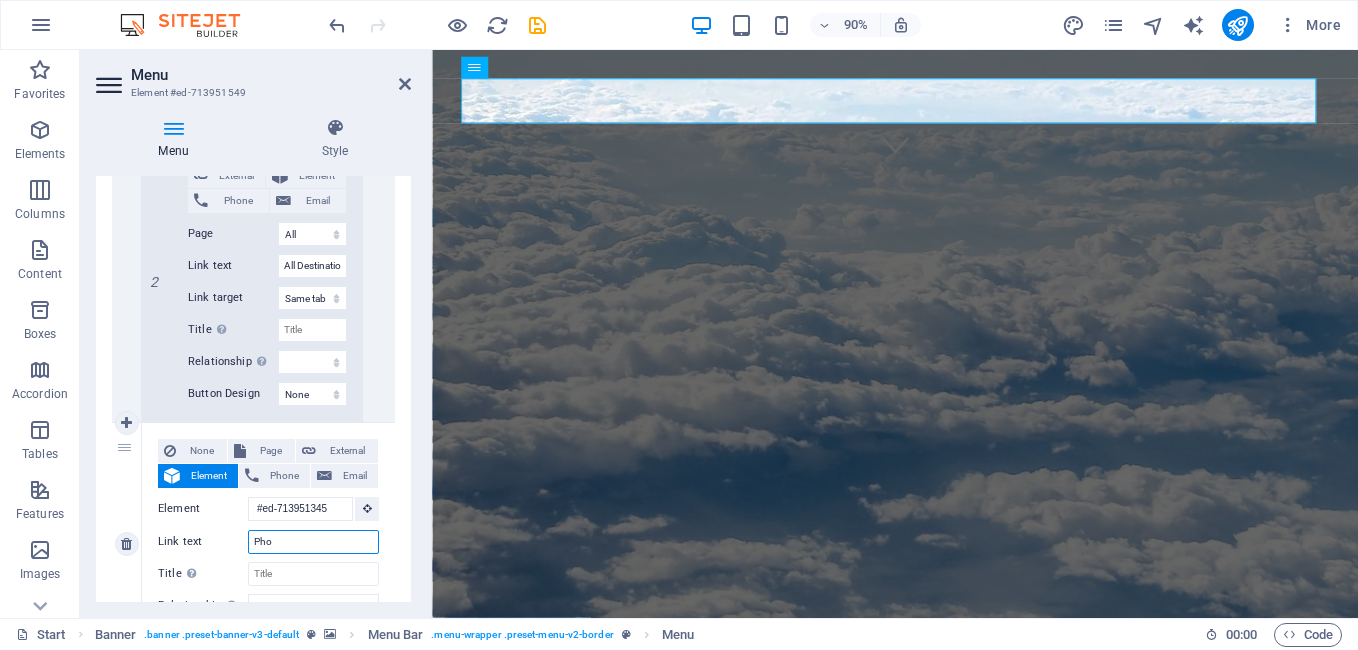 select 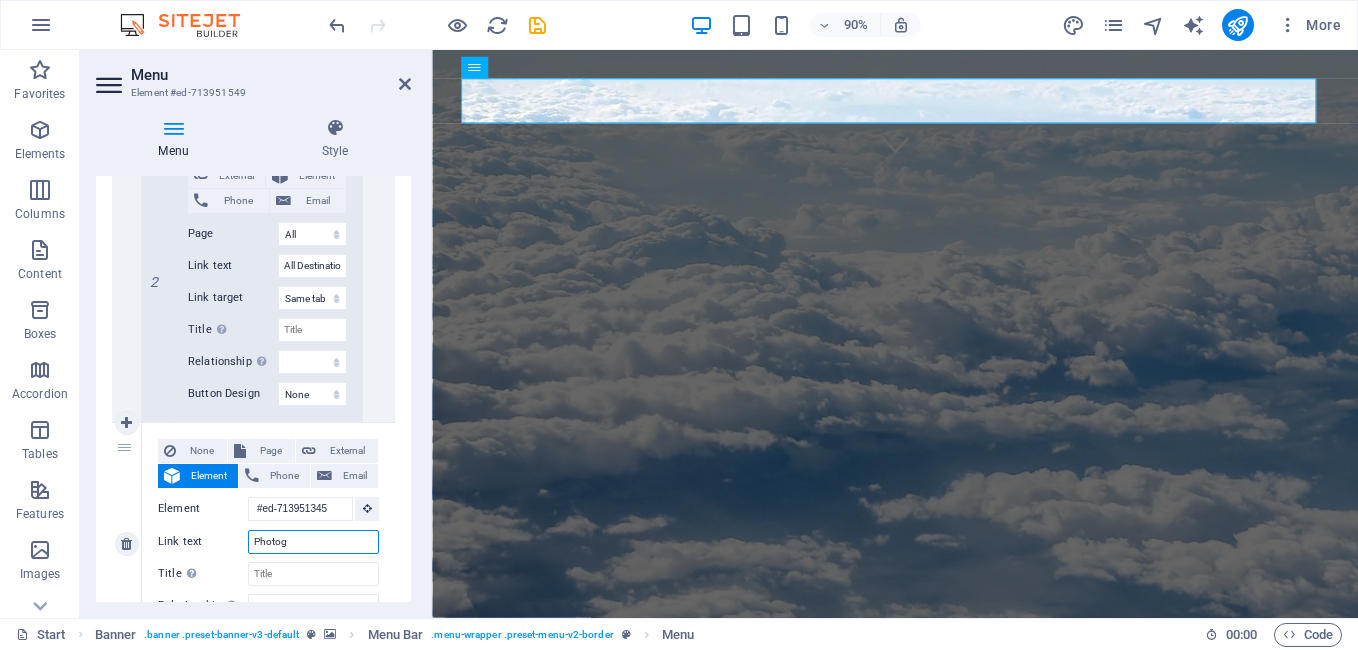 type on "Photogt" 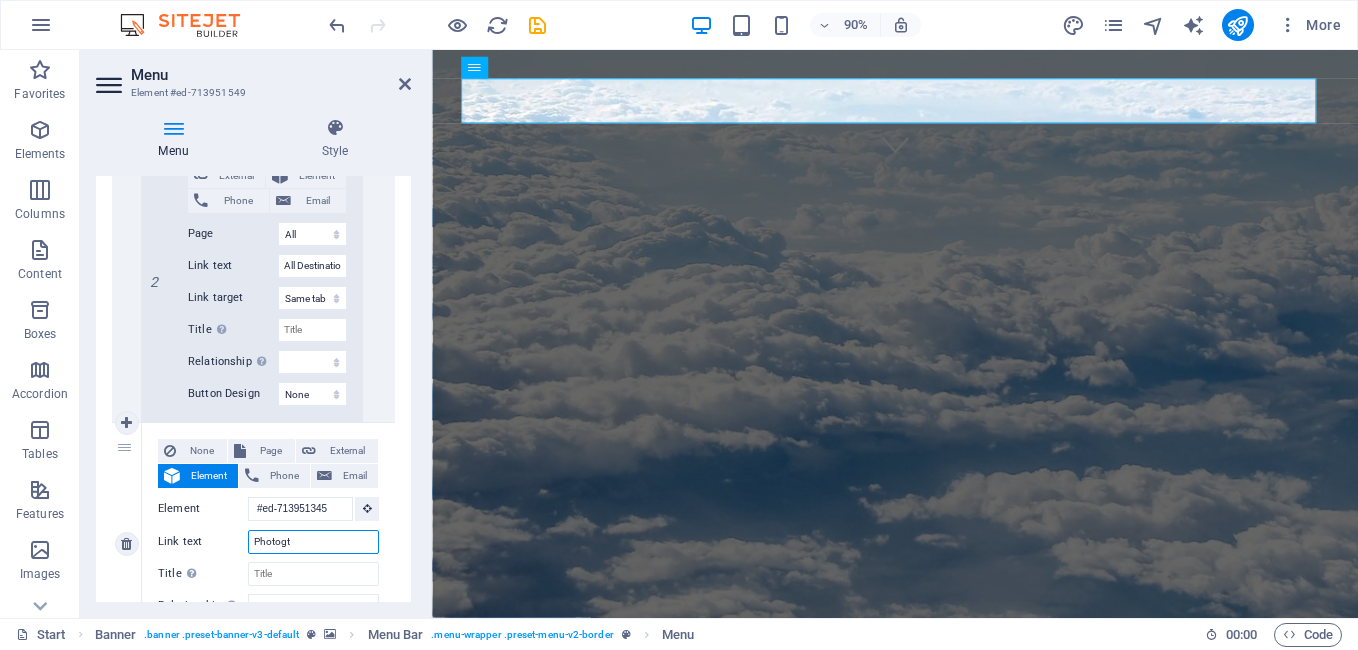 select 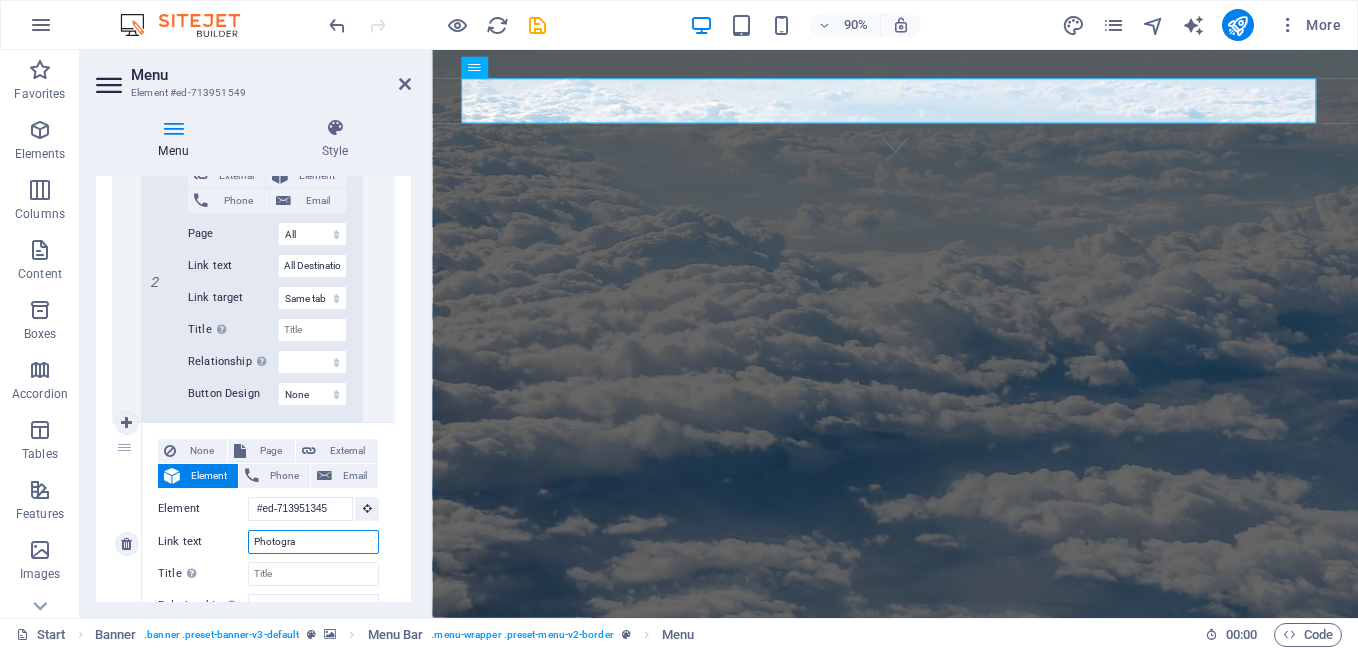 type on "Photograp" 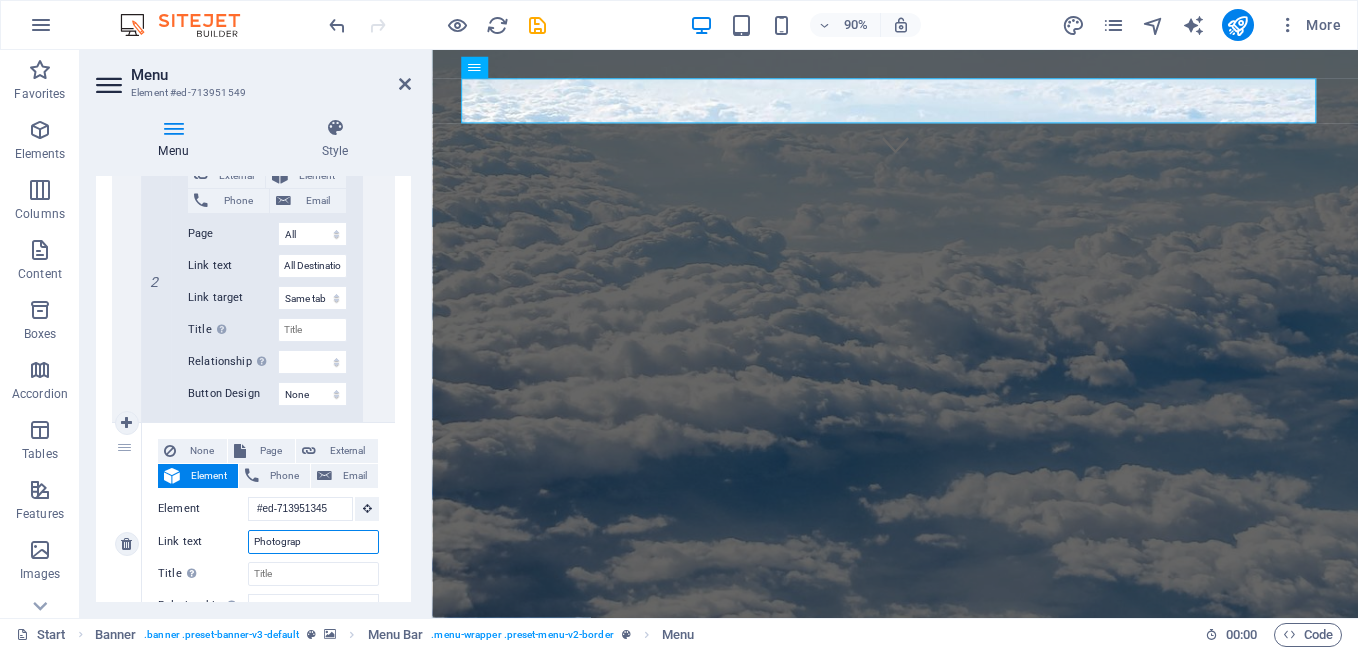 select 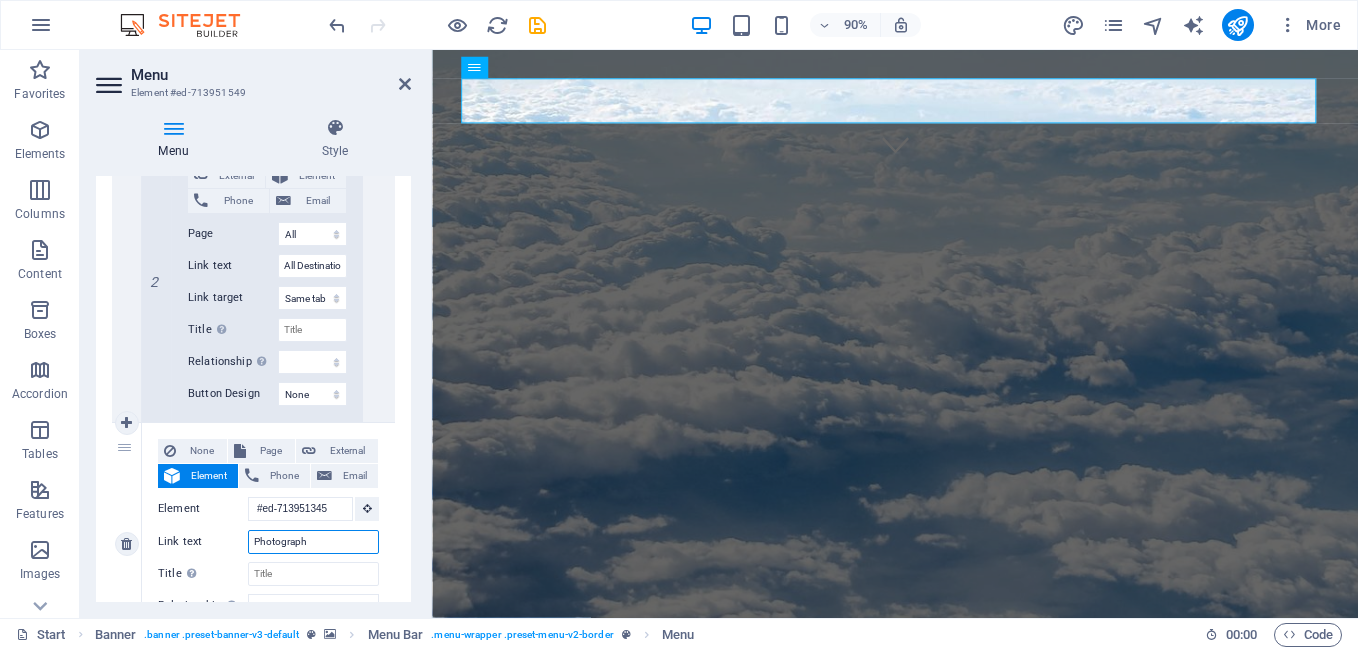 type on "Photography" 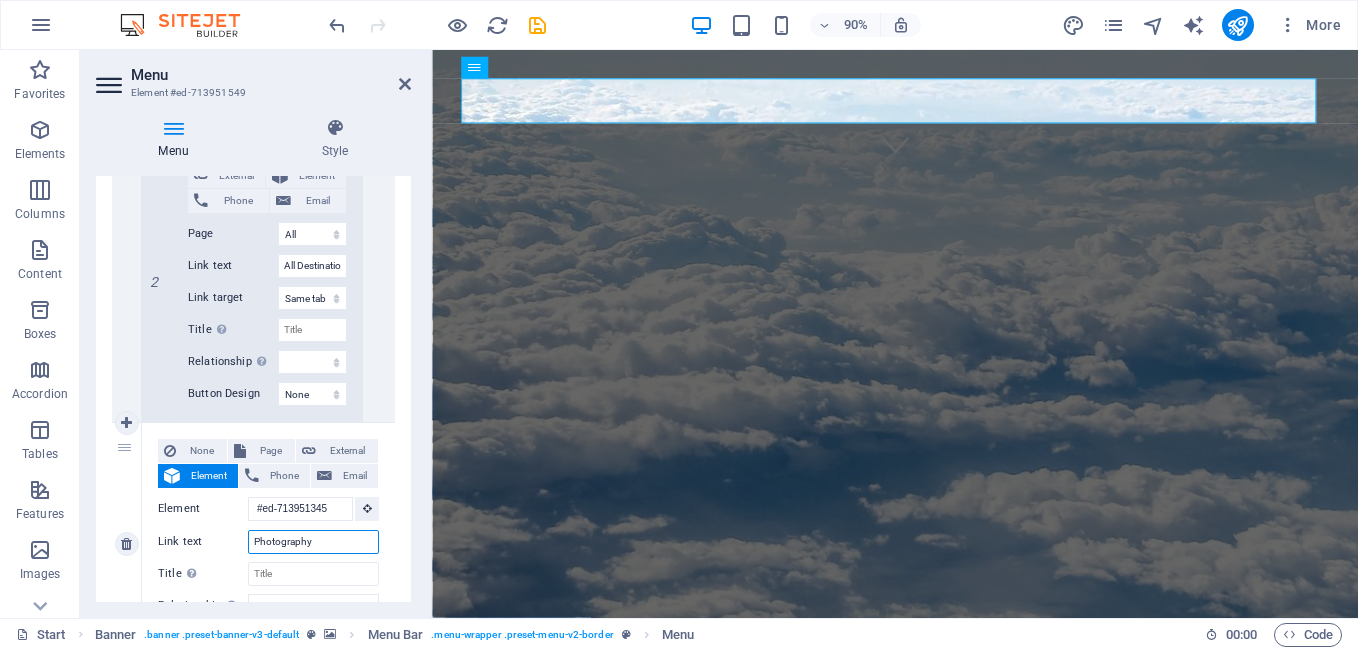 select 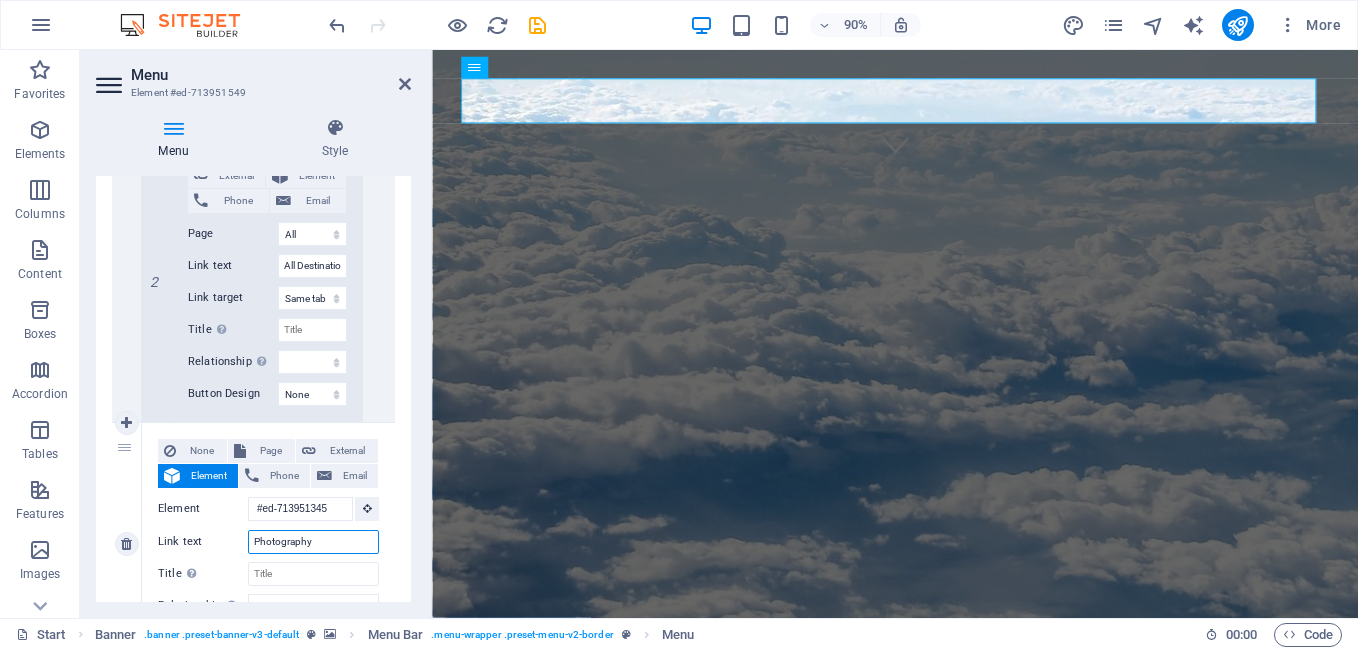 select 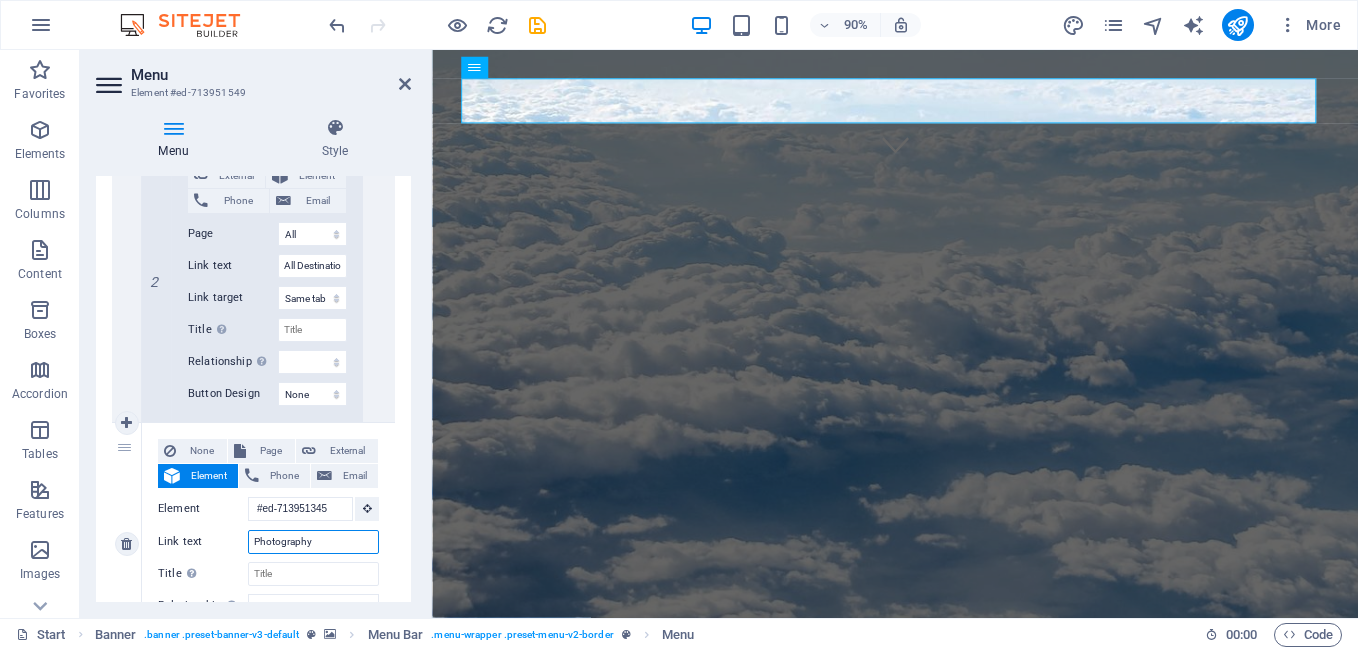 select 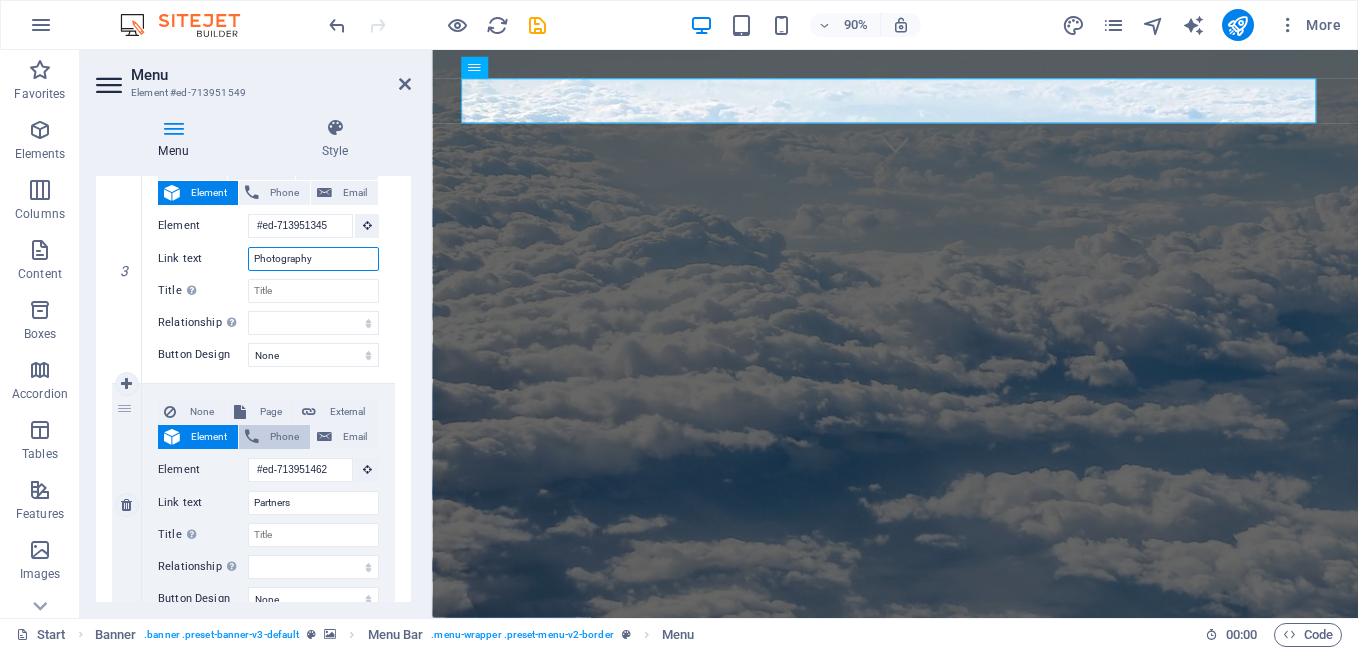 scroll, scrollTop: 1300, scrollLeft: 0, axis: vertical 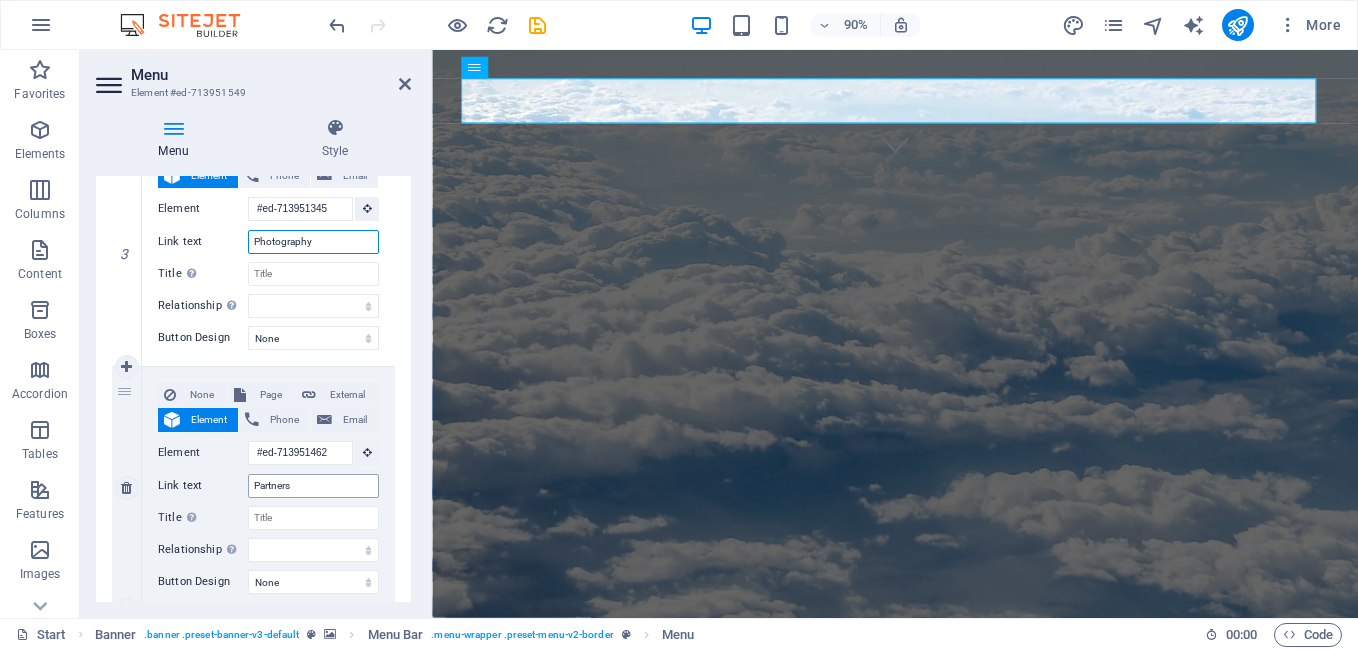 type on "Photography" 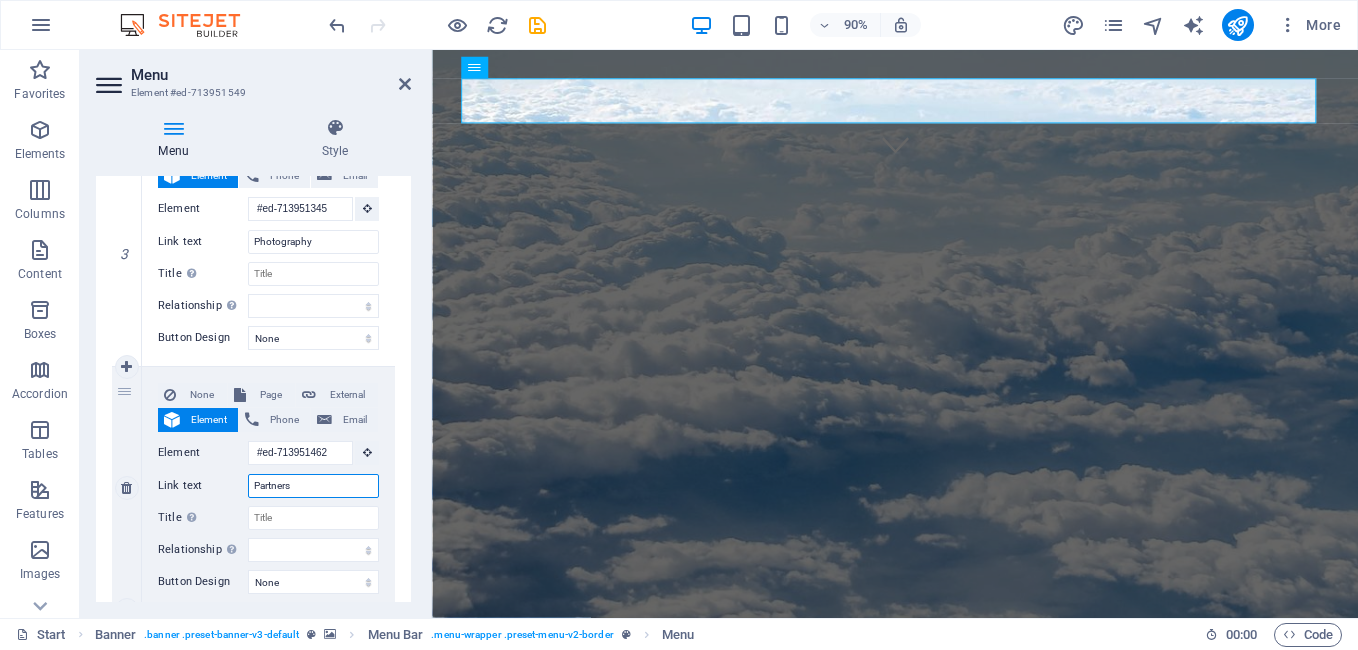 click on "Partners" at bounding box center [313, 486] 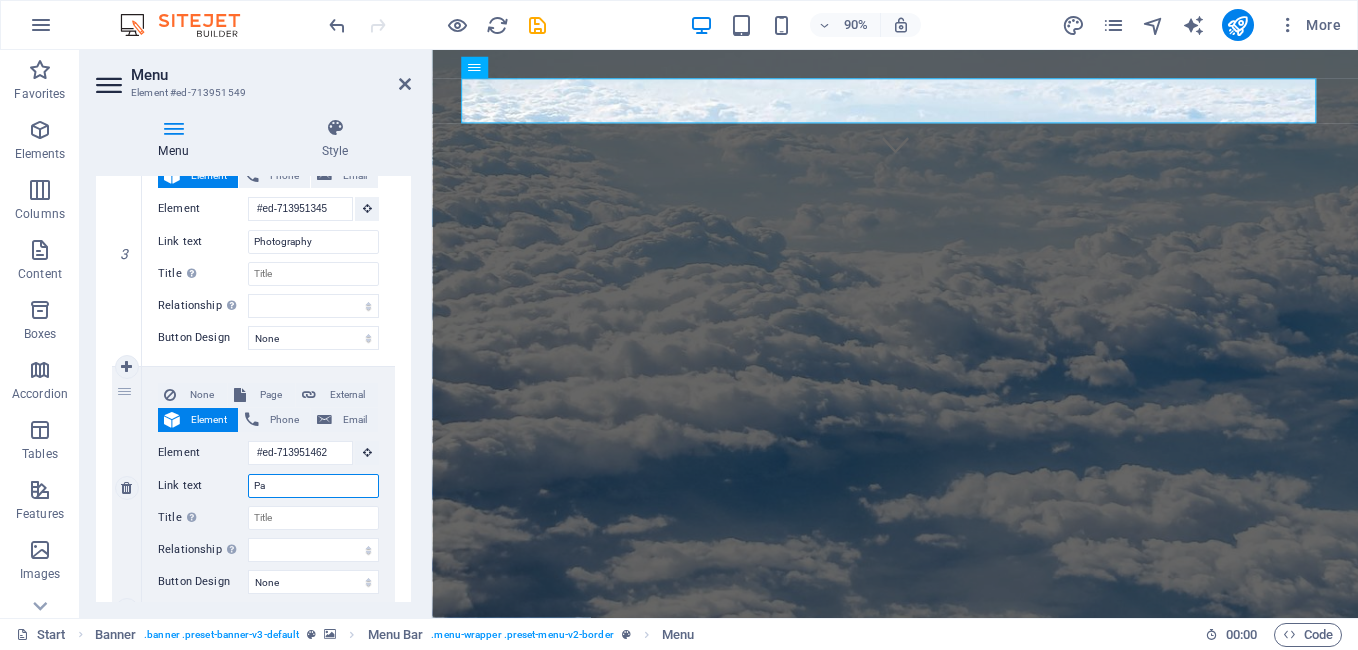 type on "P" 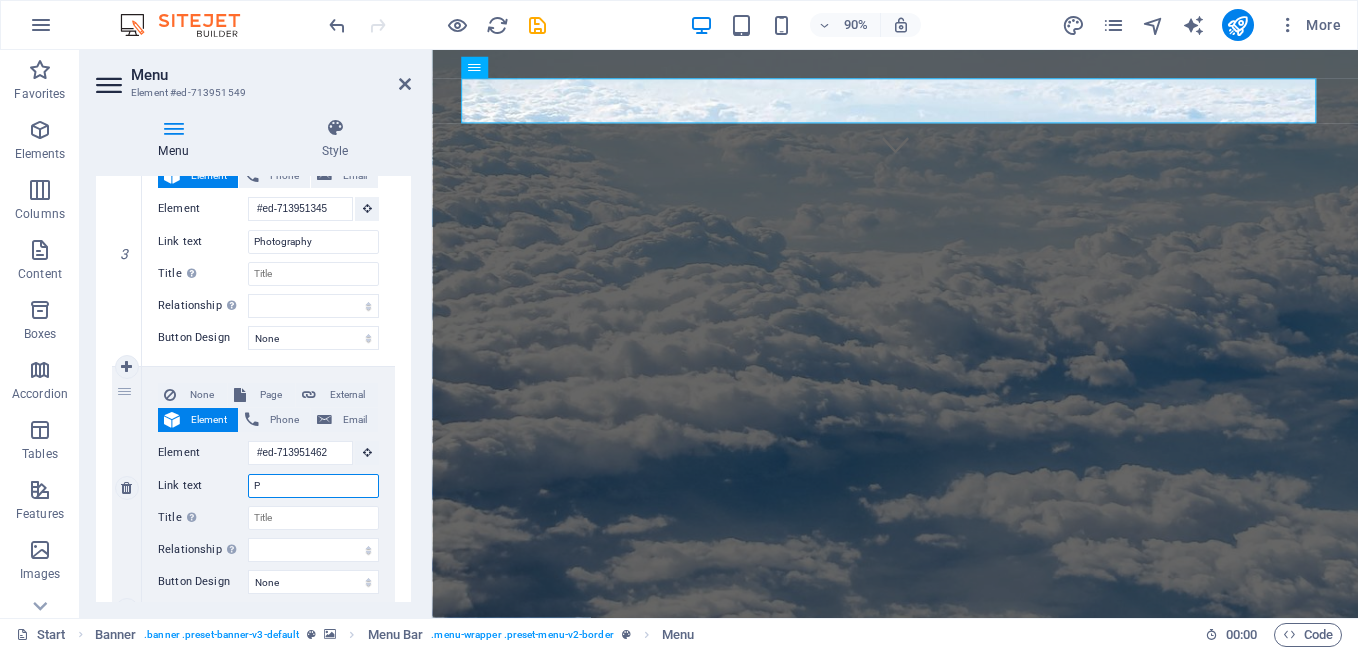 type 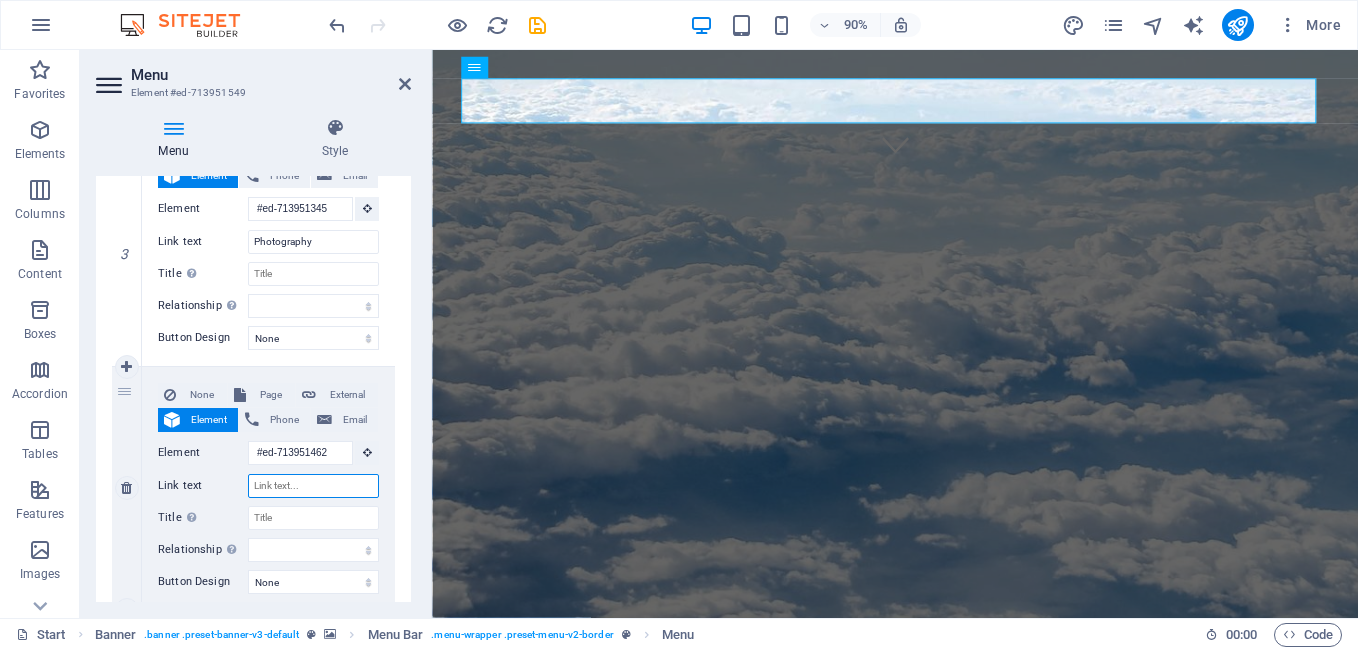 select 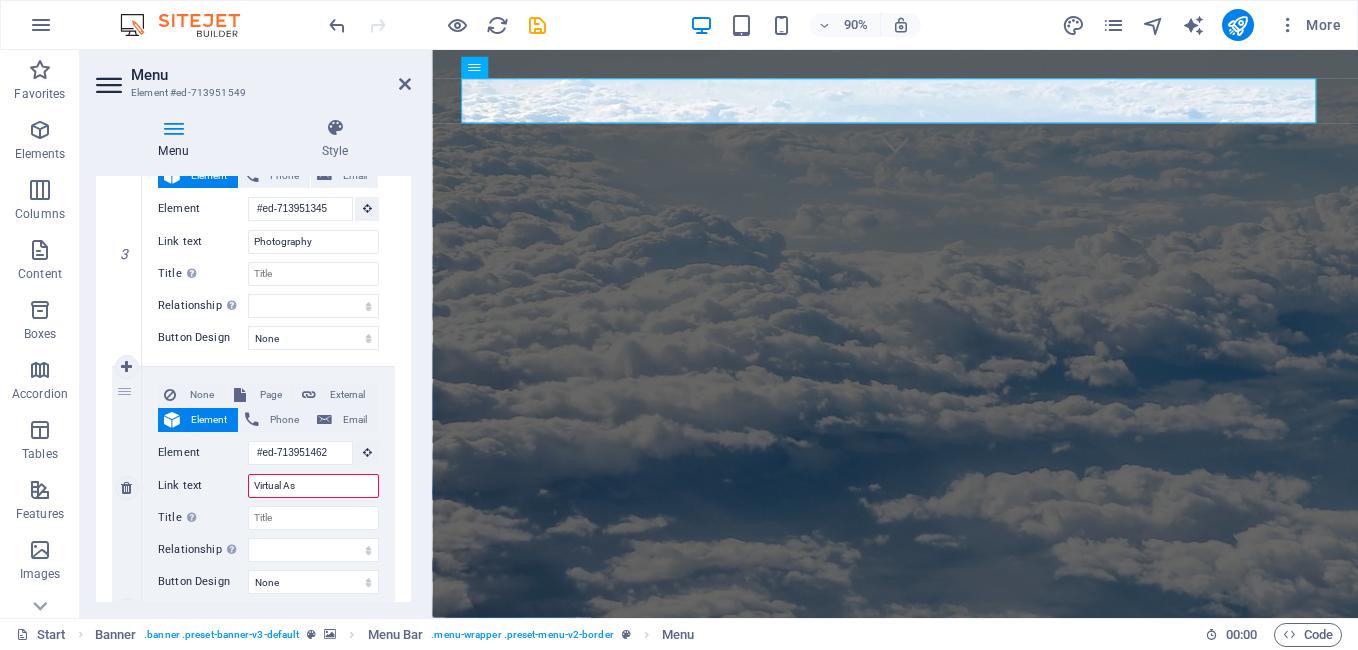 type on "Virtual Ass" 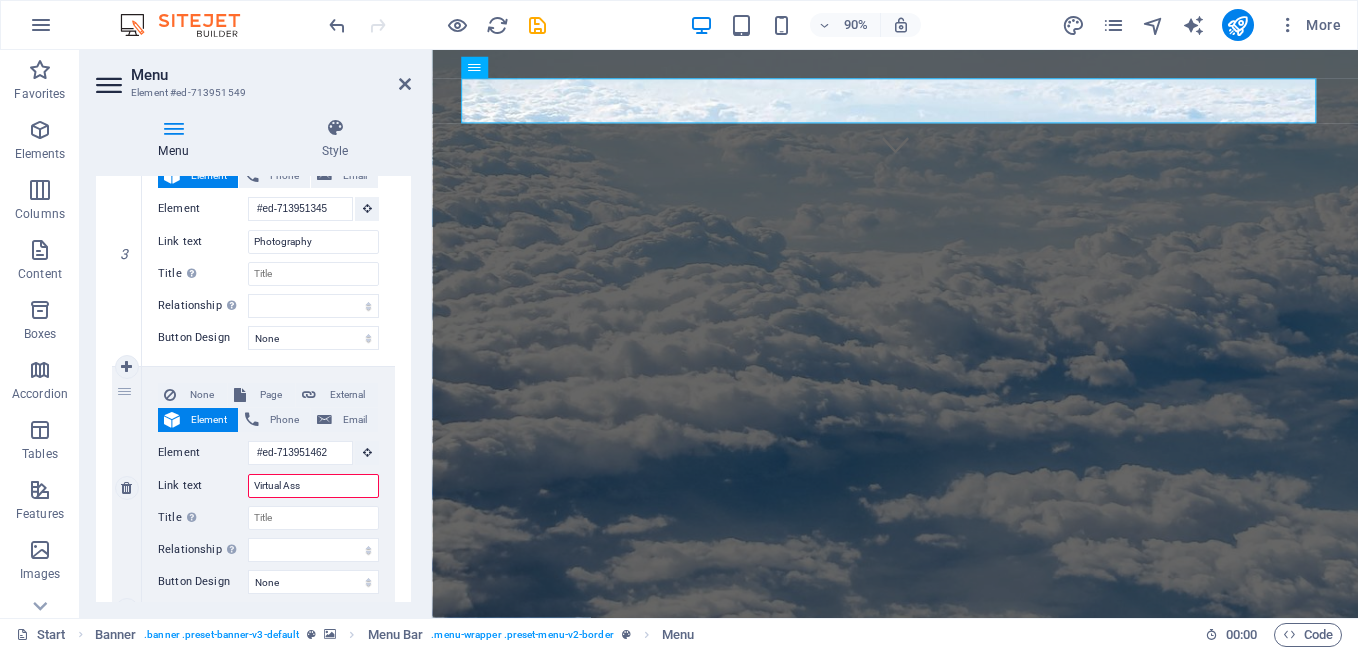 select 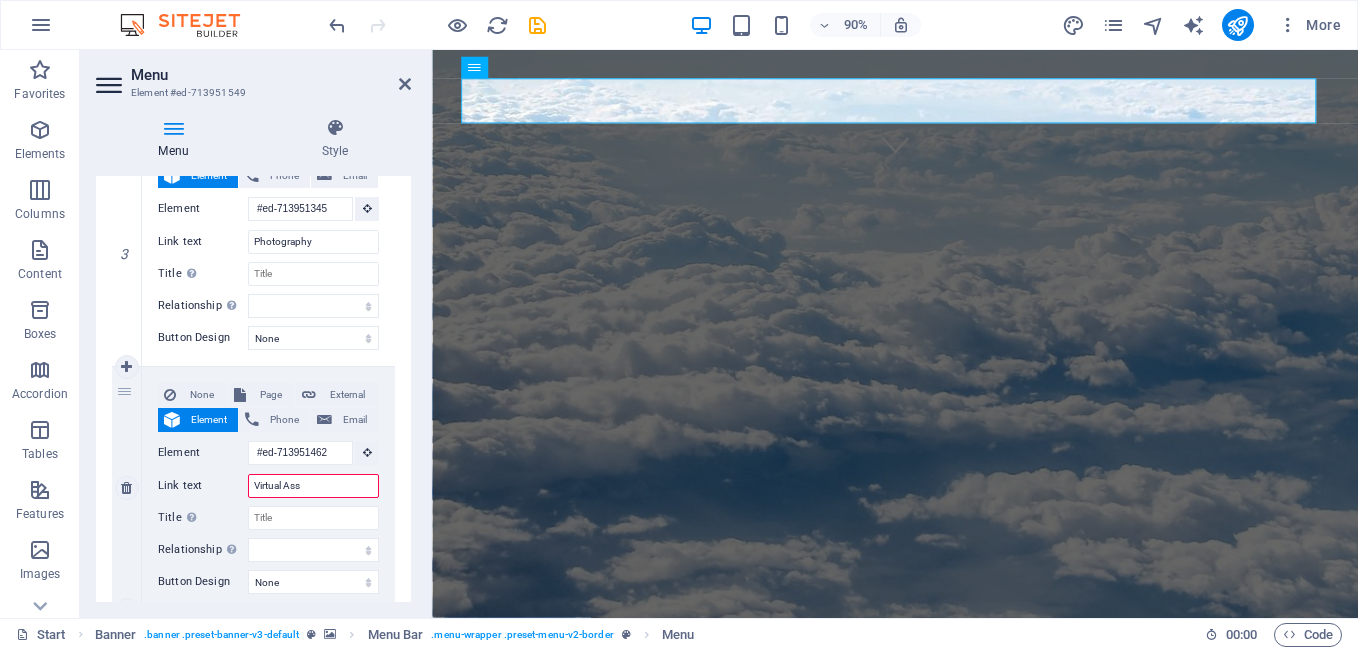 select 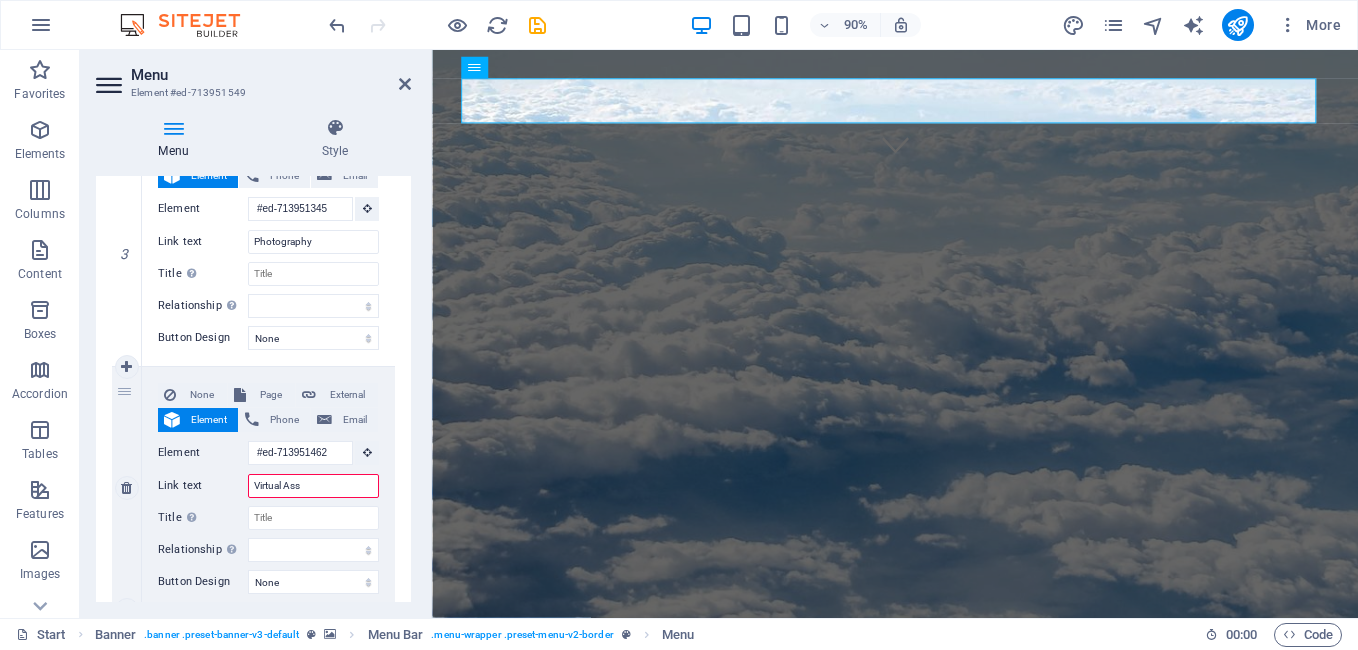 select 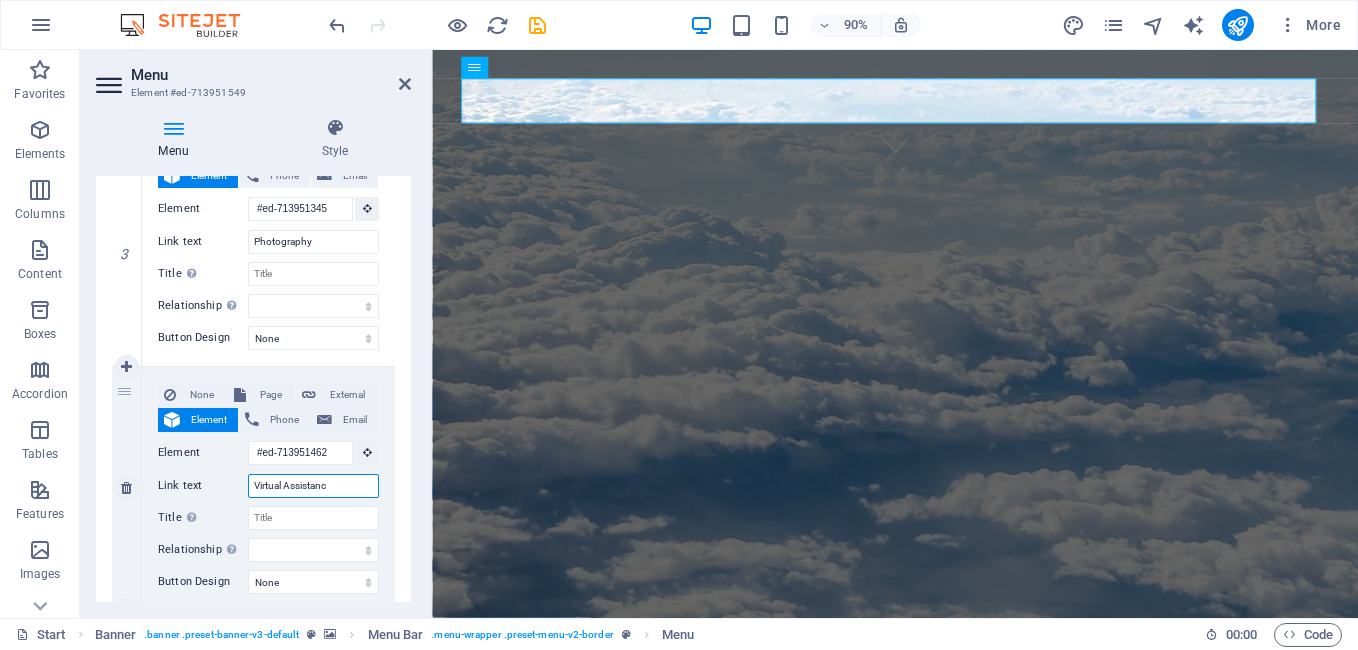type on "Virtual Assistance" 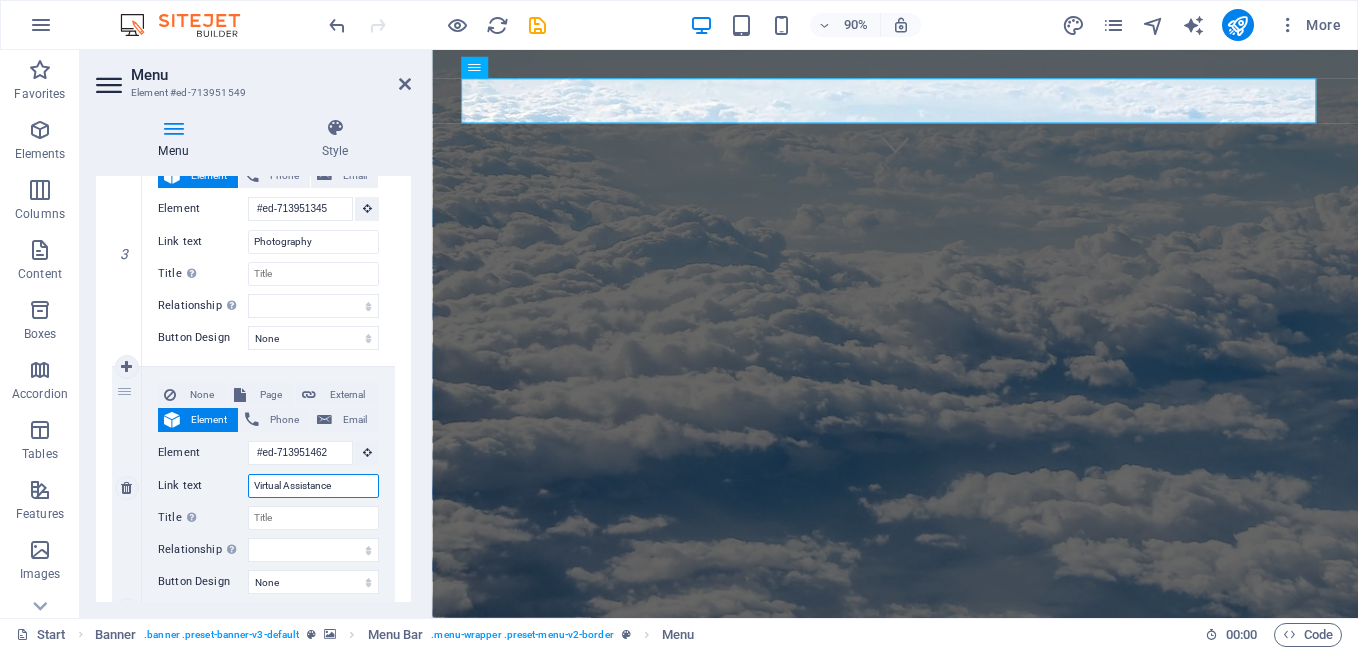 select 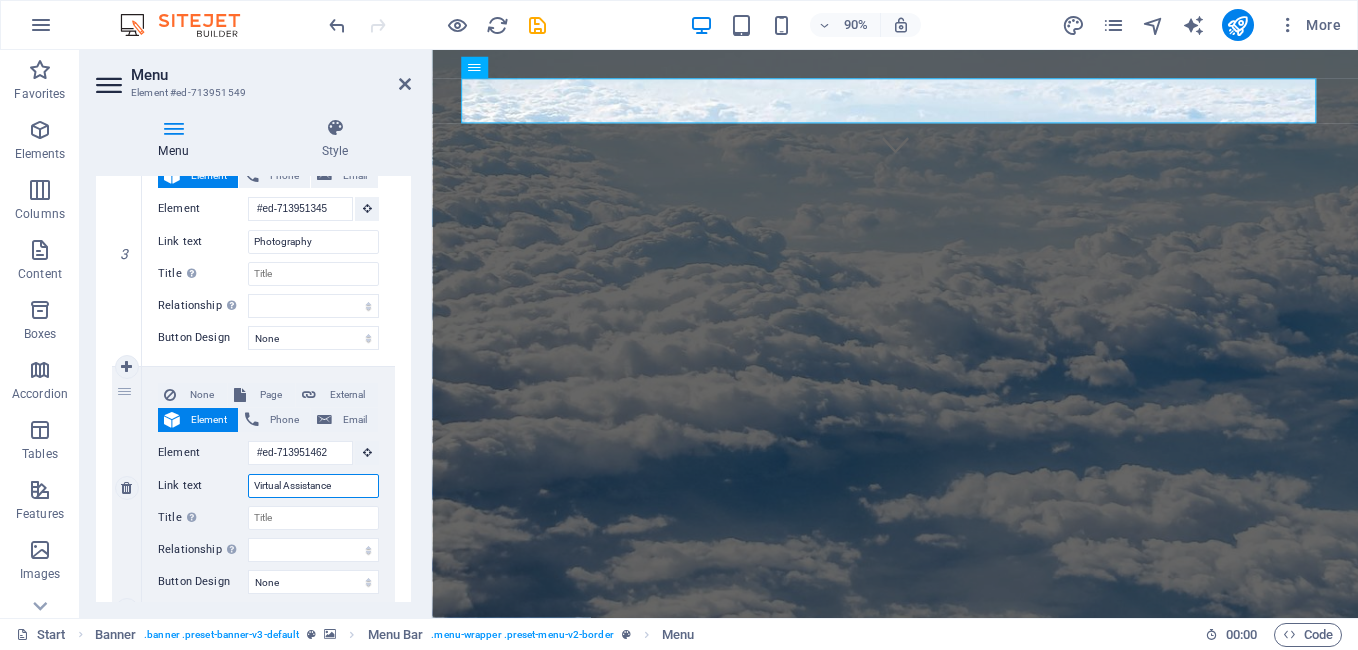 select 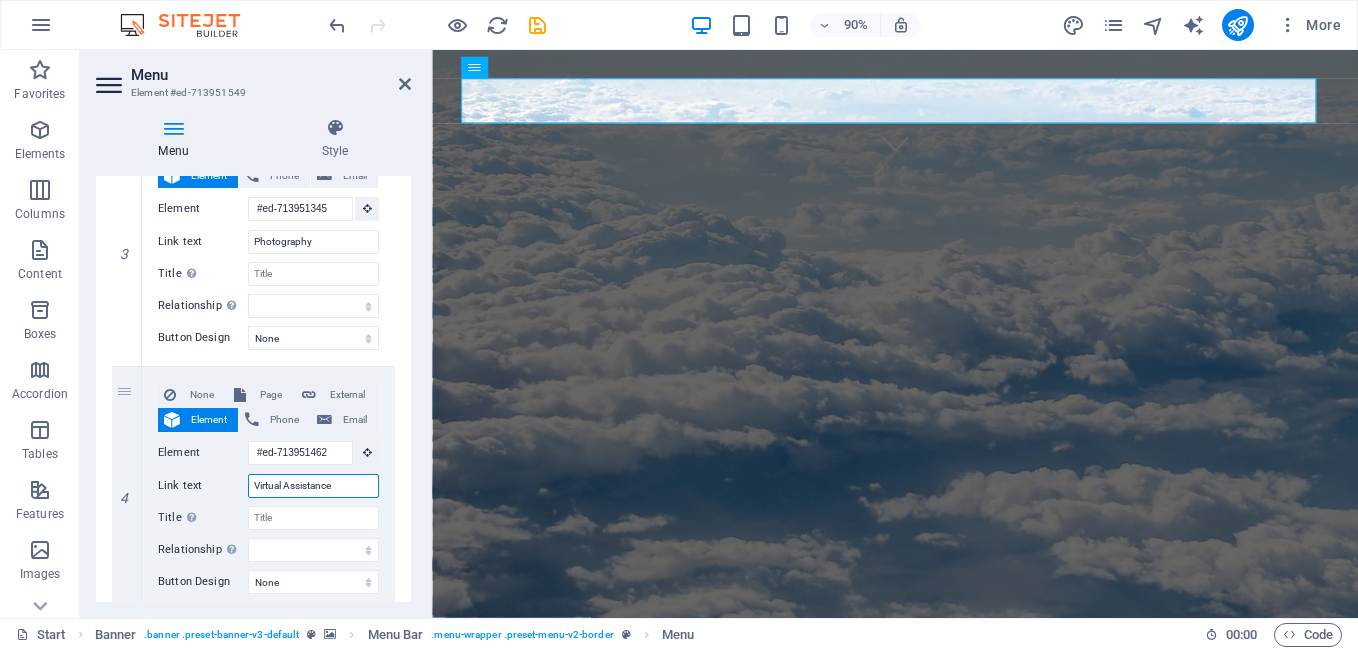 scroll, scrollTop: 500, scrollLeft: 0, axis: vertical 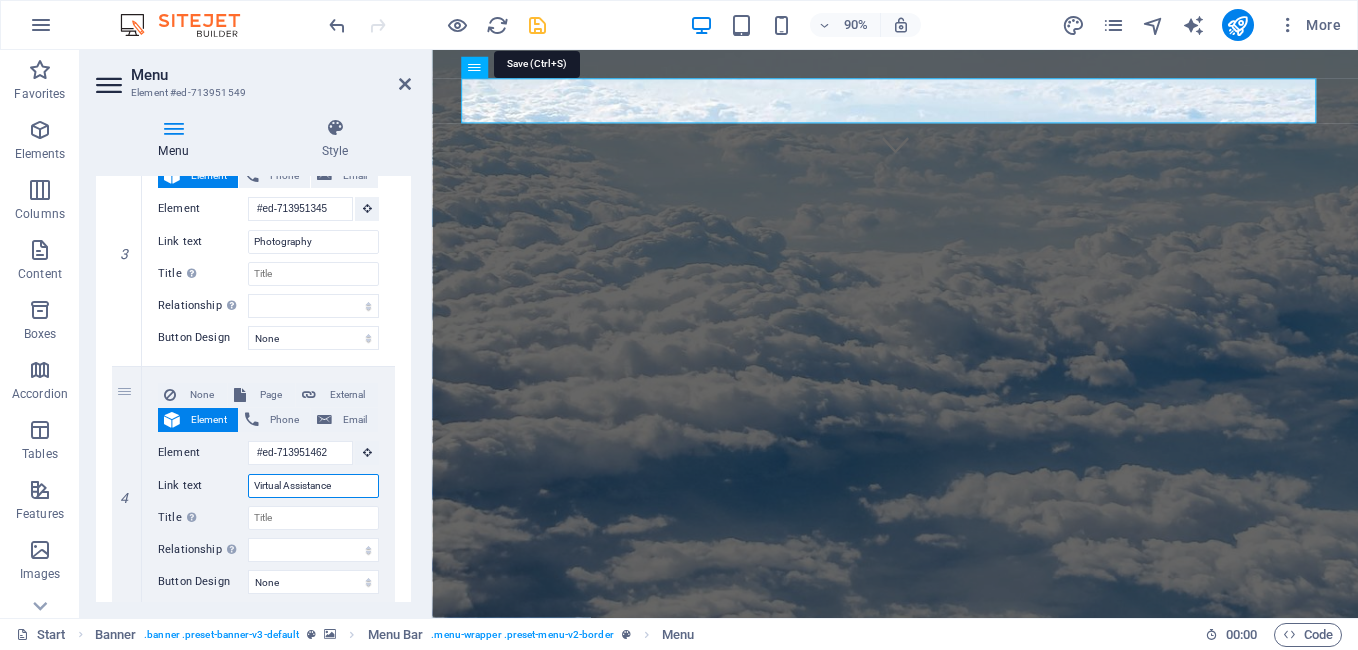 type on "Virtual Assistance" 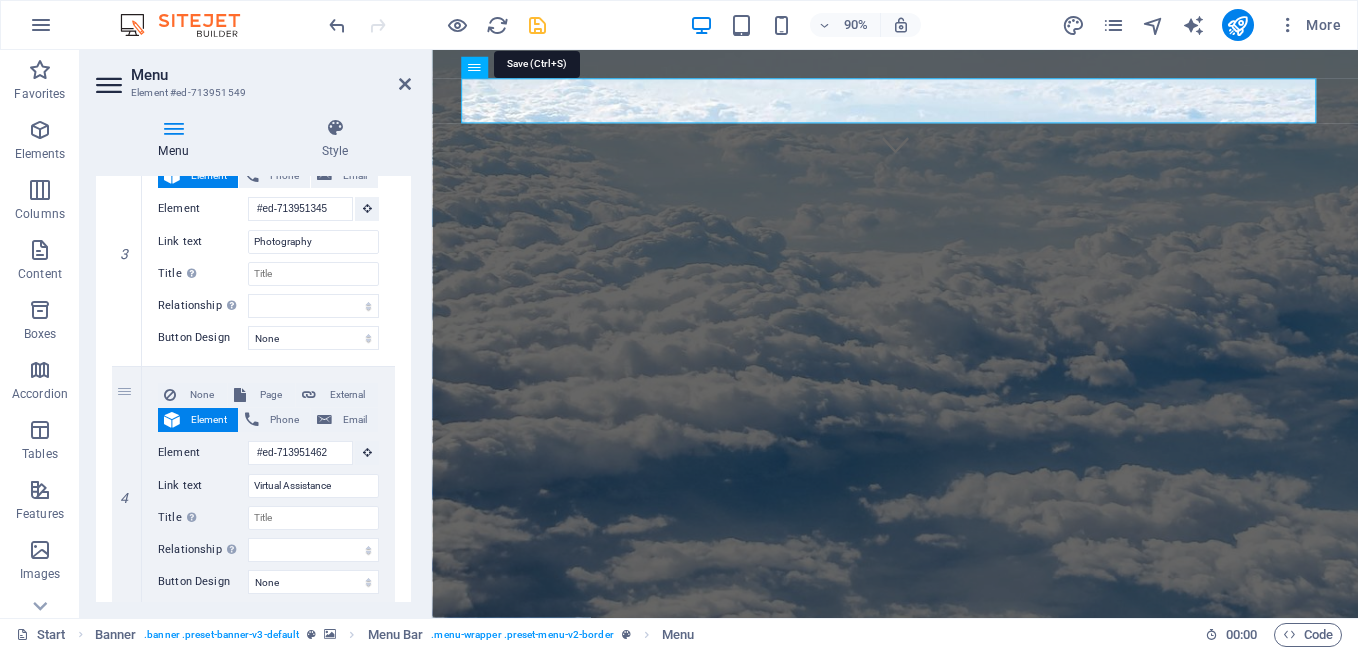 click at bounding box center (537, 25) 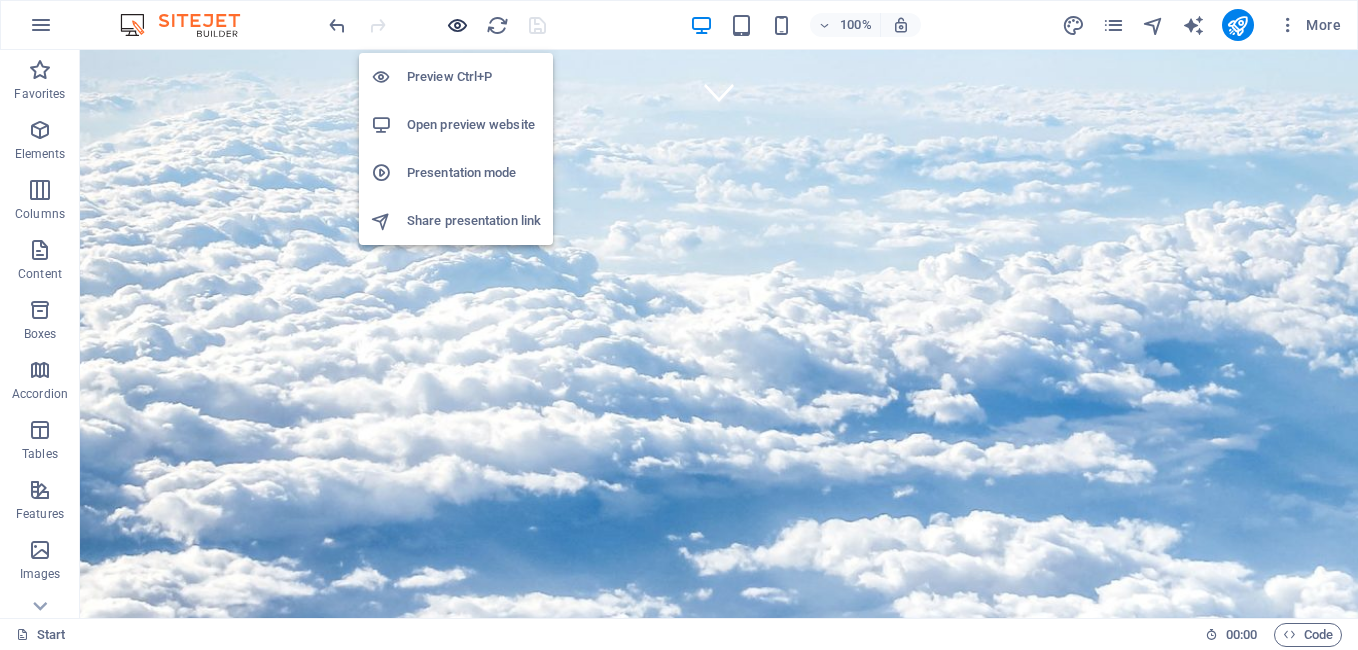 click at bounding box center (457, 25) 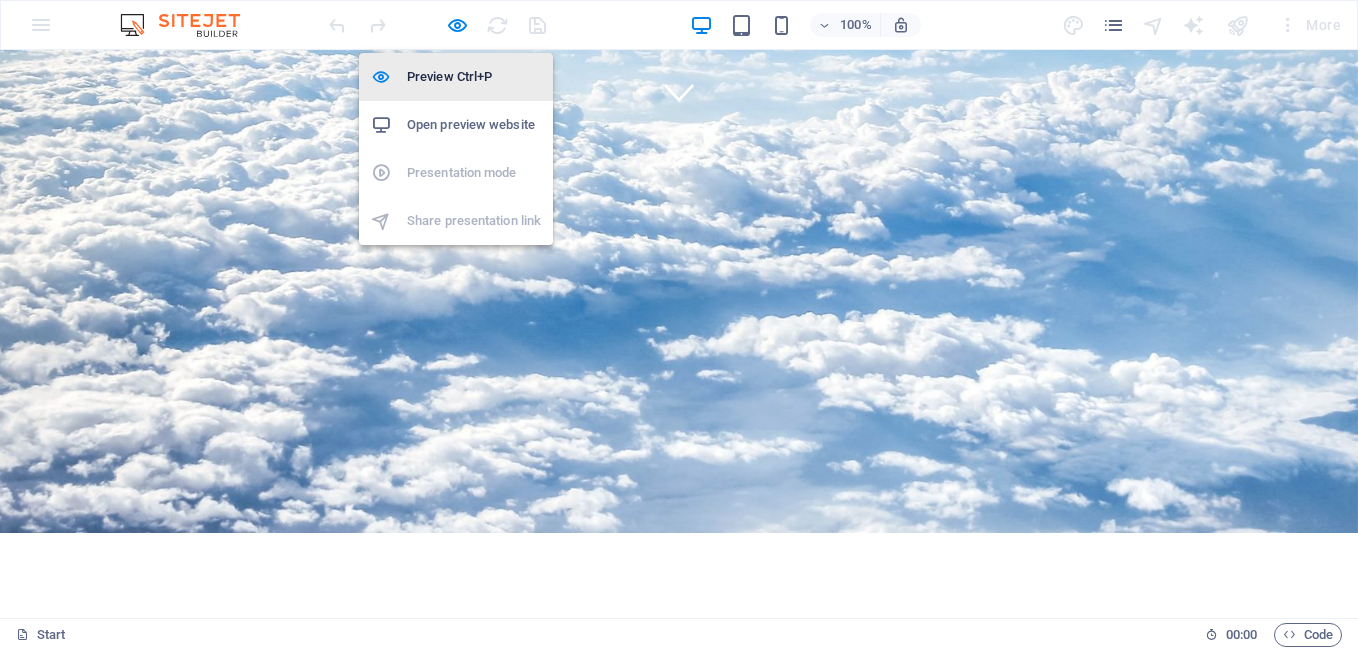 click on "Preview Ctrl+P" at bounding box center (474, 77) 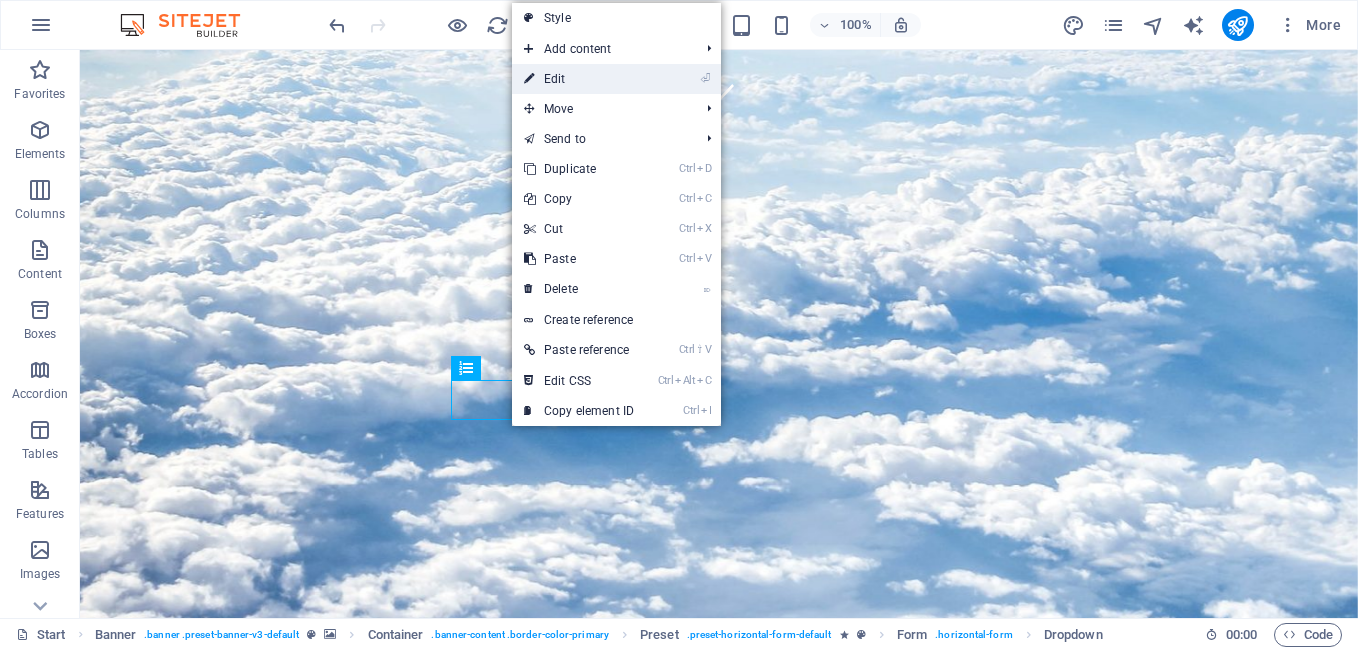 click on "⏎  Edit" at bounding box center [579, 79] 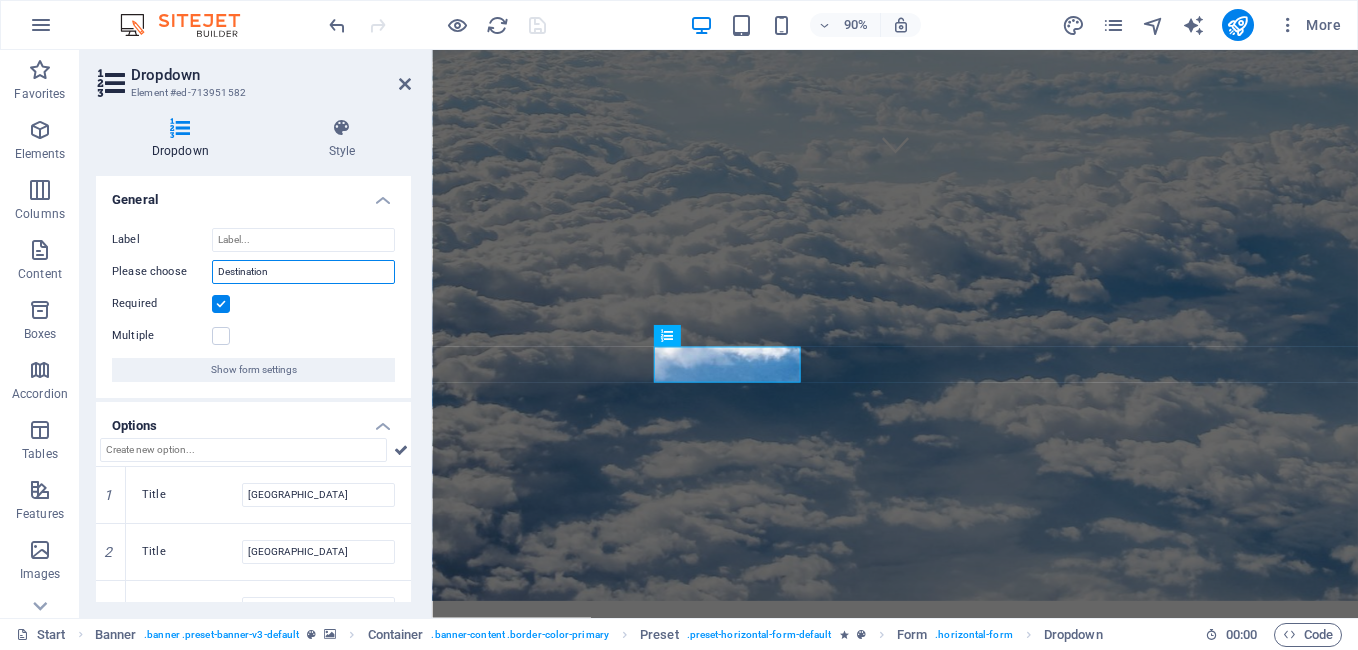 click on "Destination" at bounding box center [303, 272] 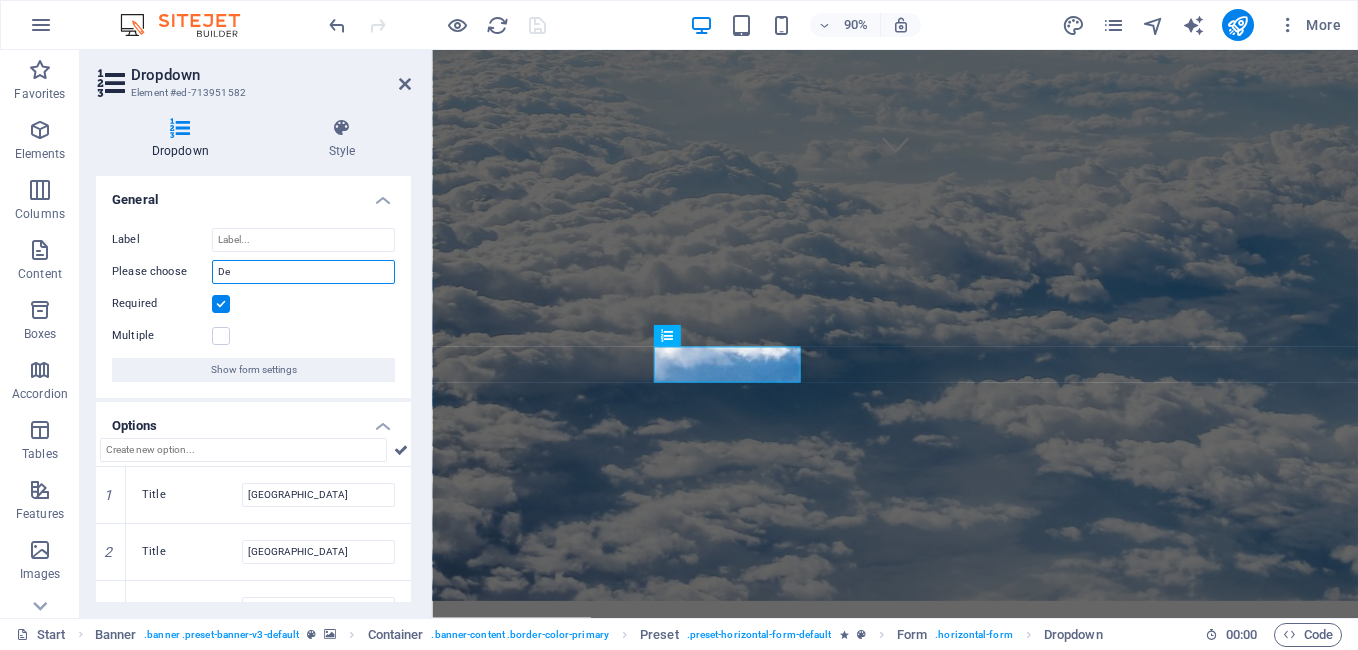 type on "D" 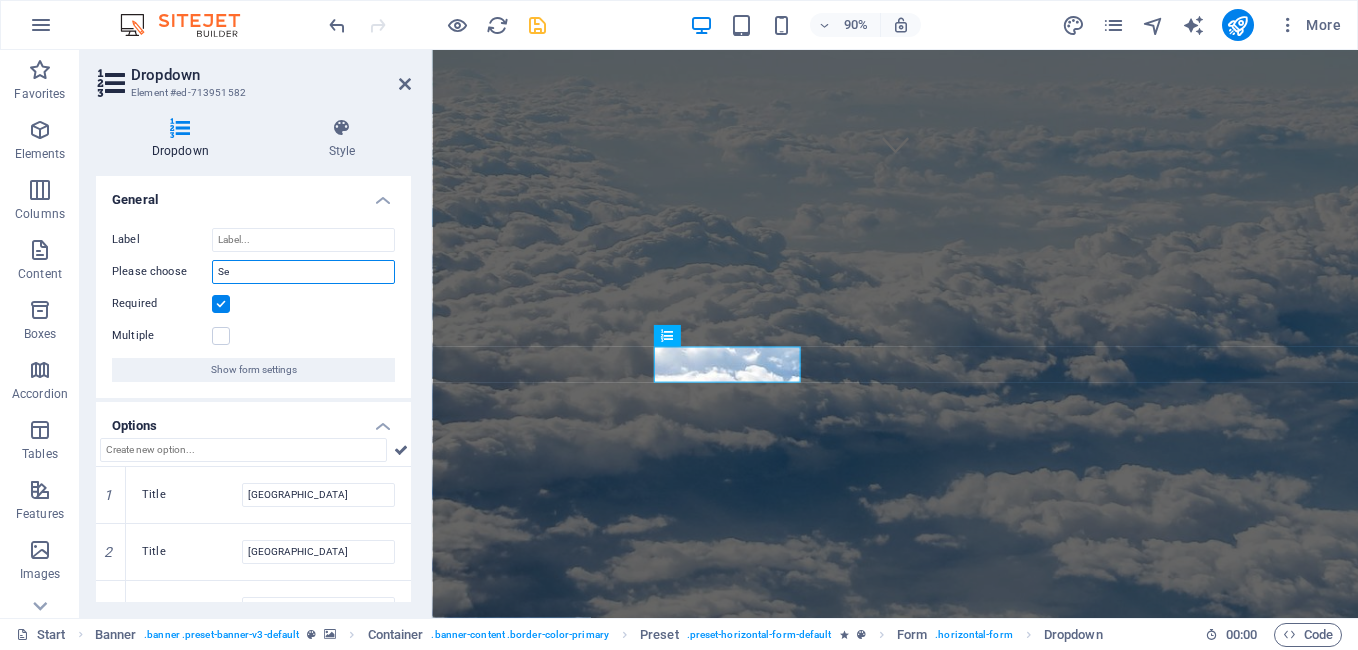 type on "S" 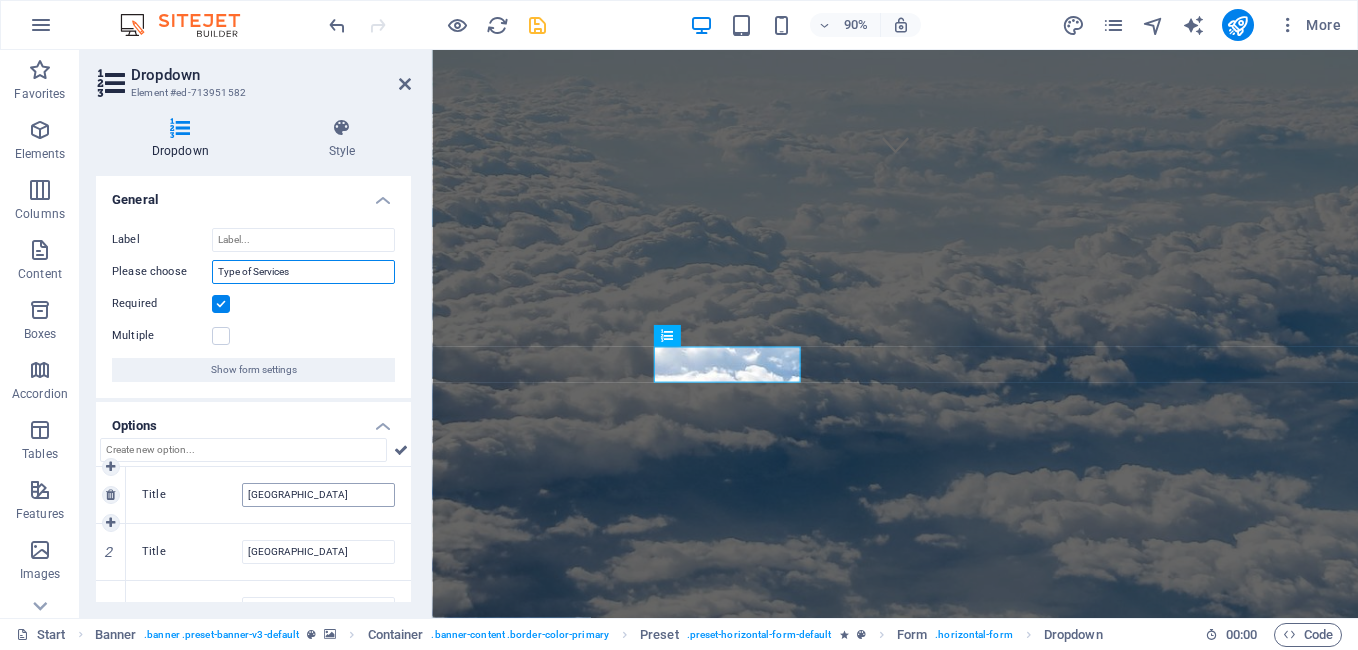 type on "Type of Services" 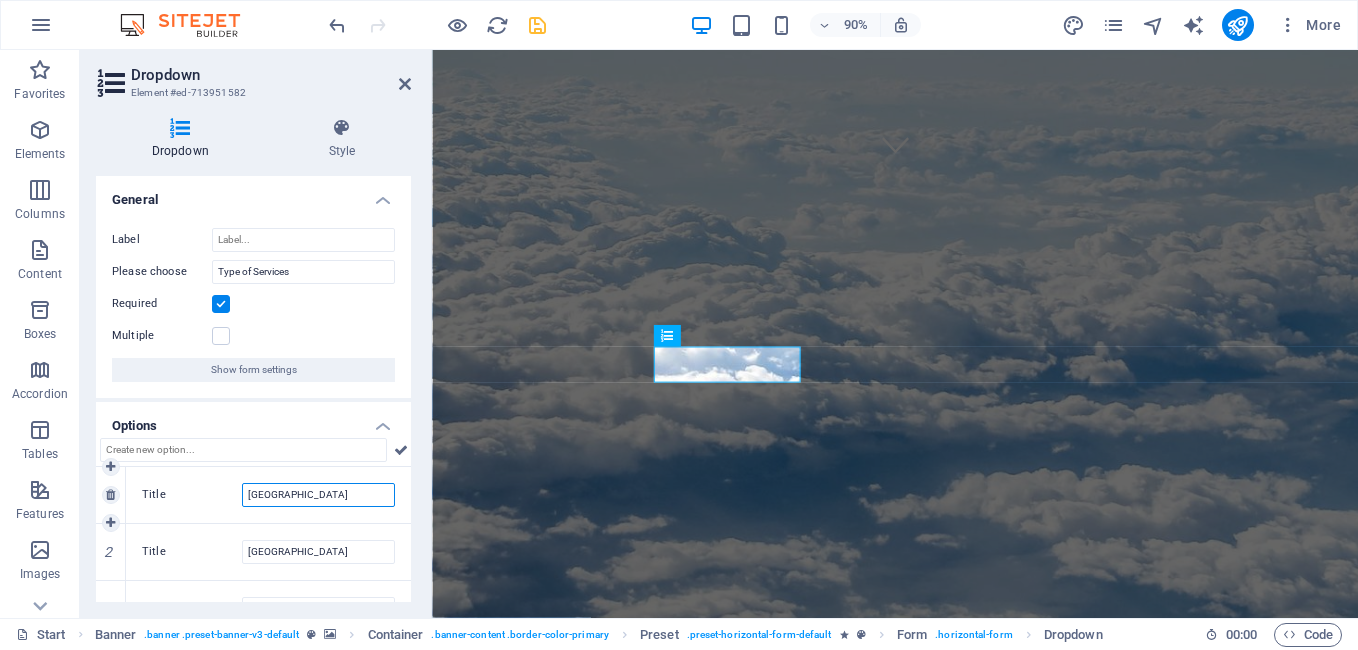 click on "[GEOGRAPHIC_DATA]" at bounding box center (318, 495) 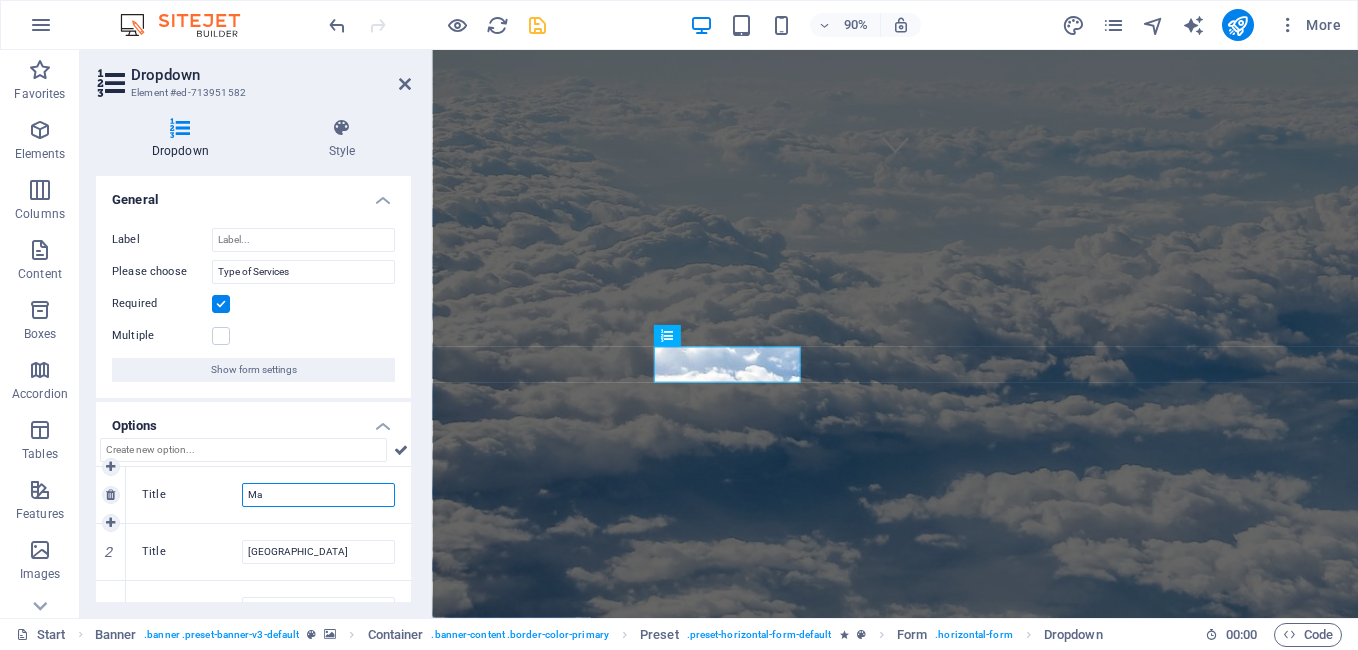 type on "M" 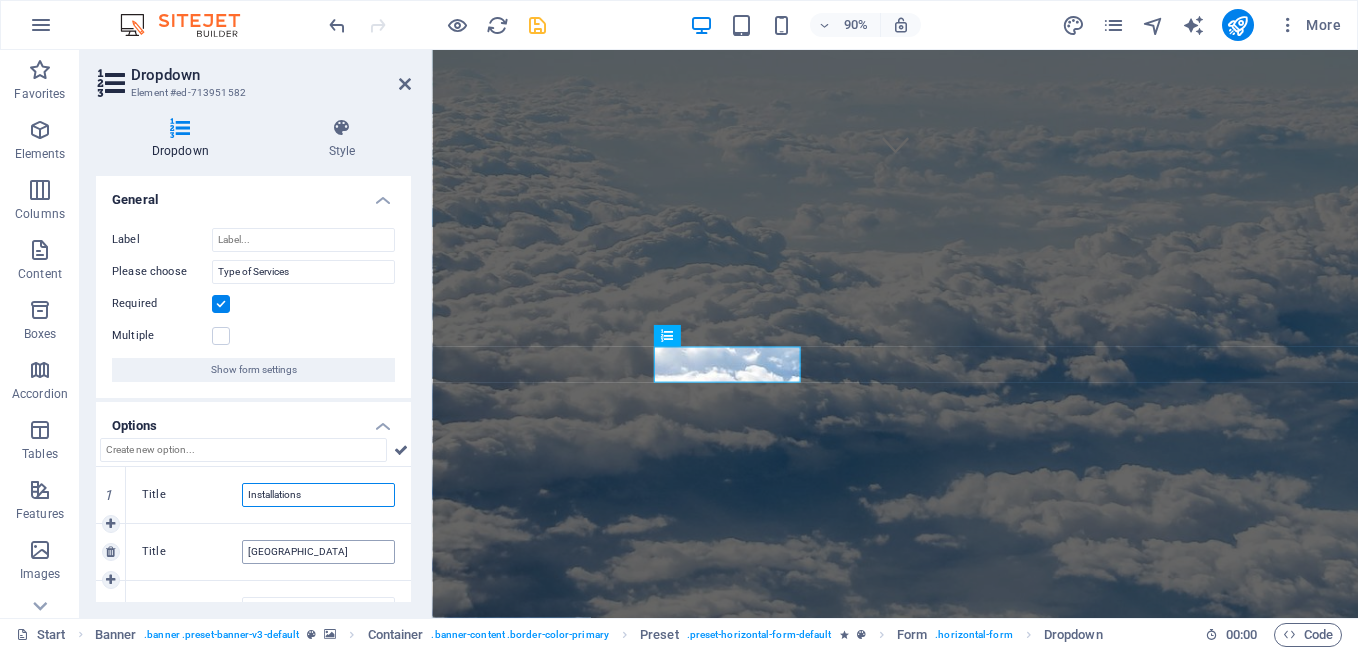 type on "Installations" 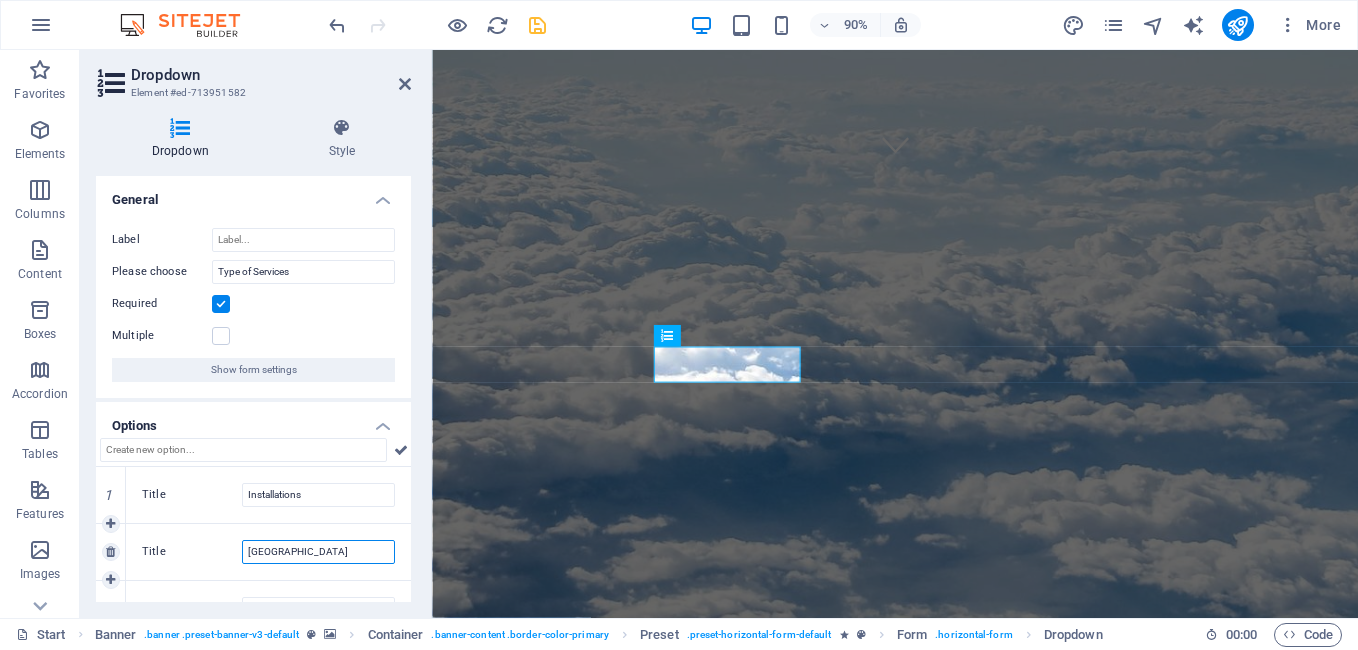 click on "[GEOGRAPHIC_DATA]" at bounding box center [318, 552] 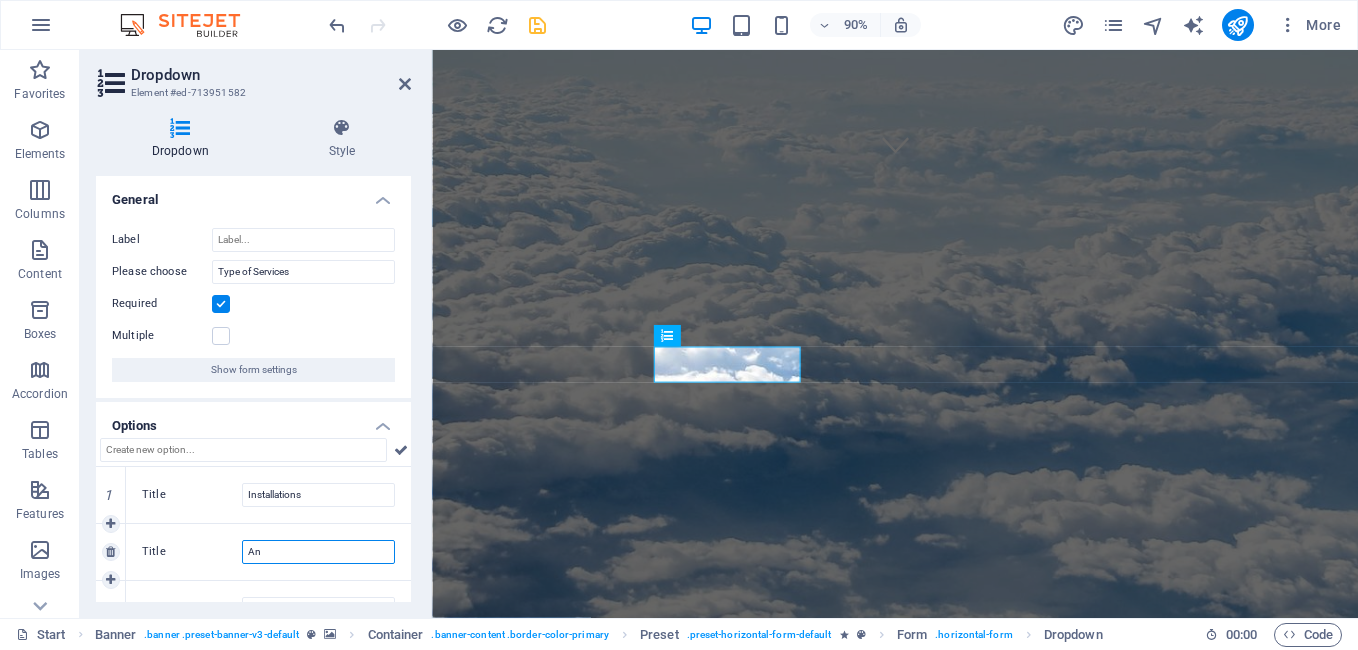 type on "A" 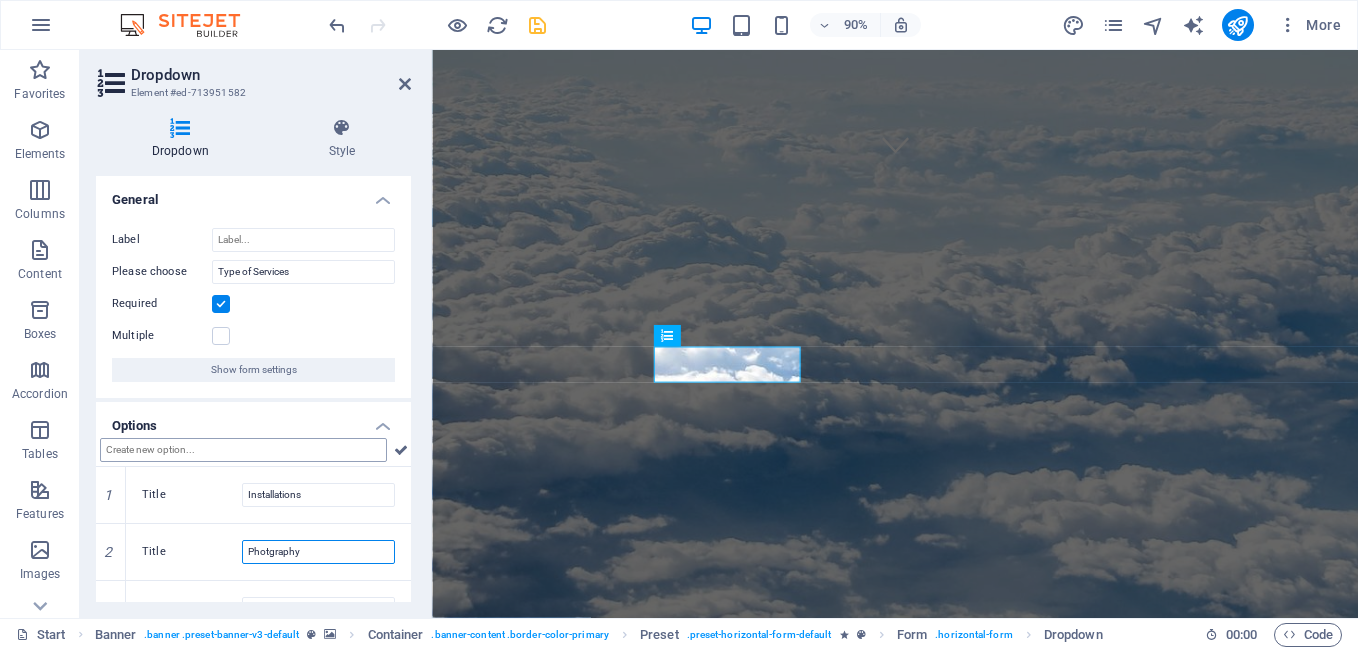 scroll, scrollTop: 35, scrollLeft: 0, axis: vertical 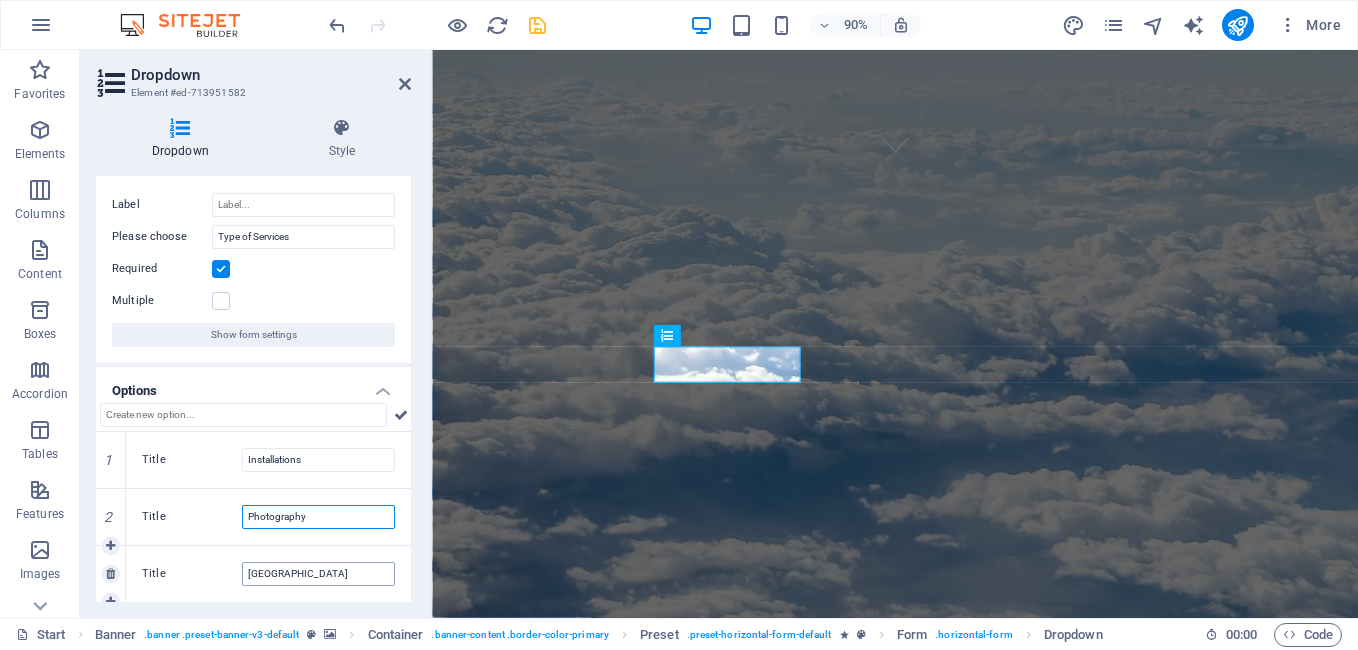 type on "Photography" 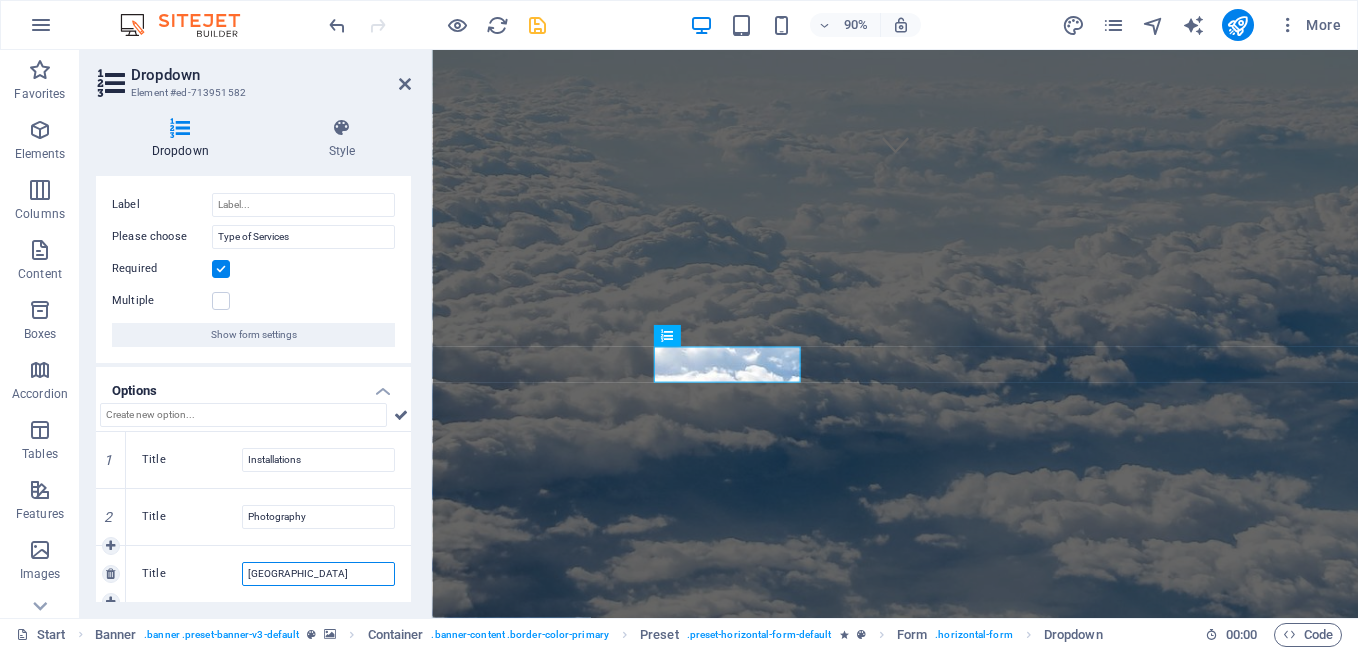 click on "[GEOGRAPHIC_DATA]" at bounding box center (318, 574) 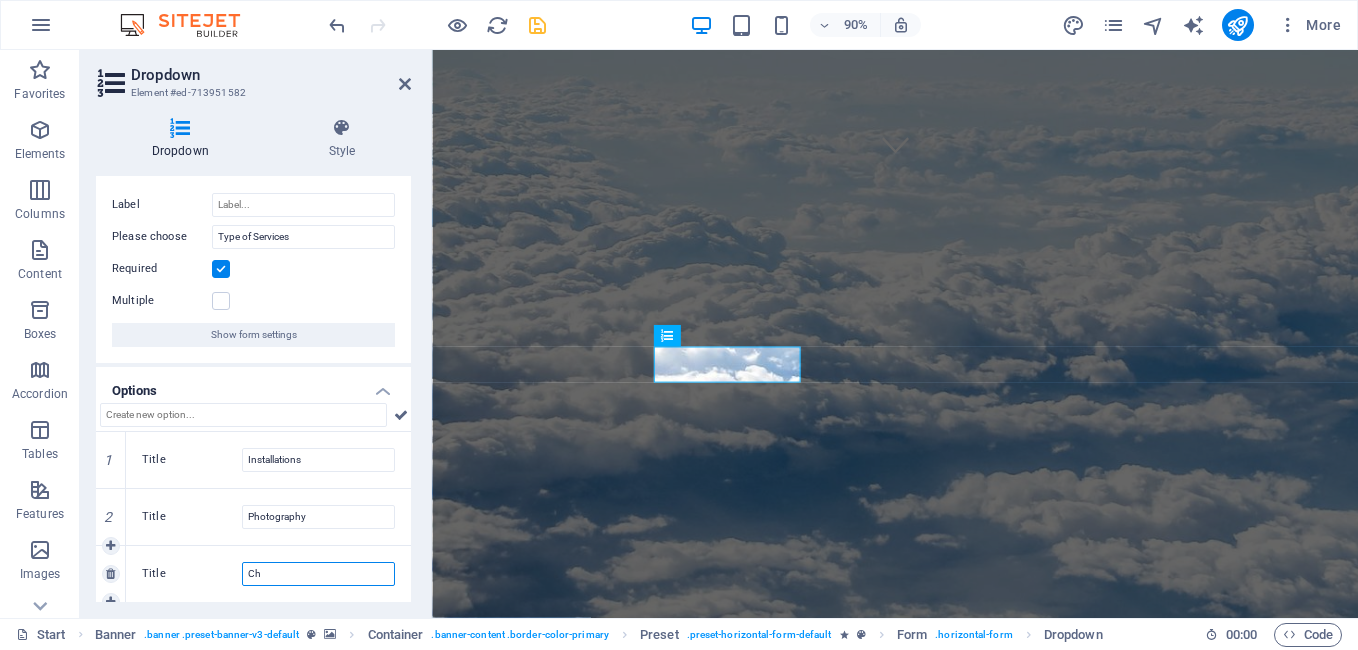 type on "C" 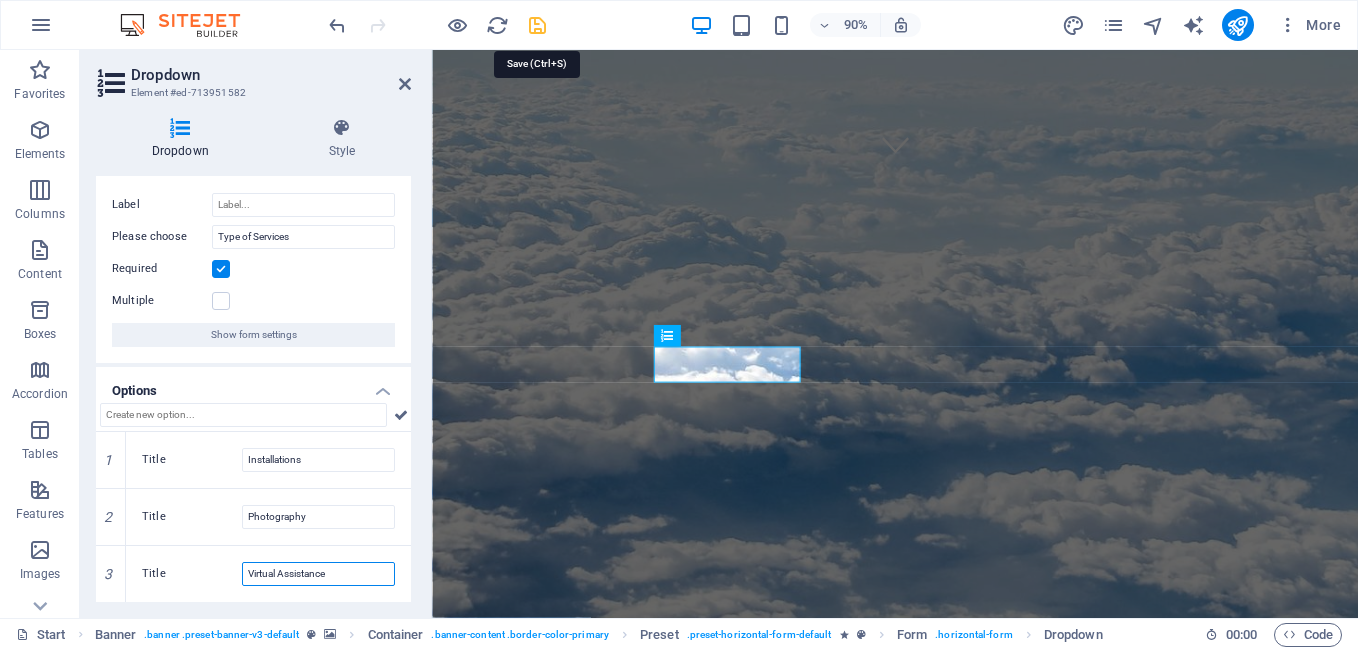 type on "Virtual Assistance" 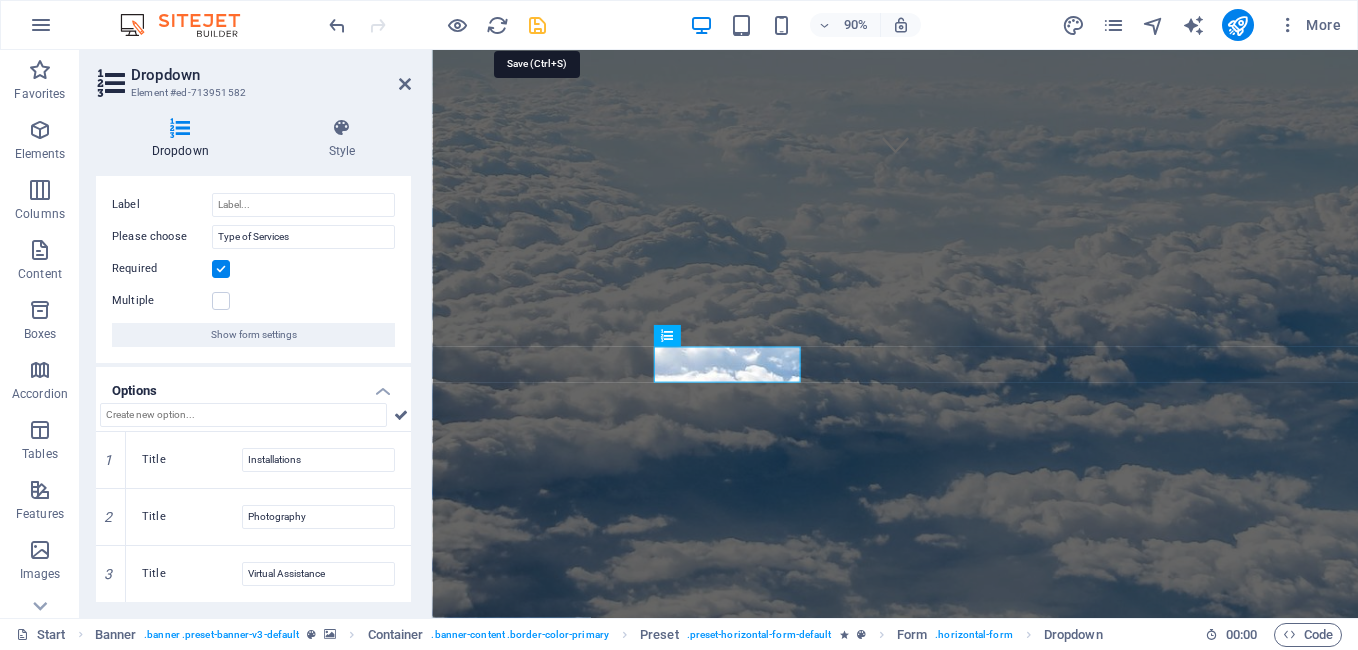 click at bounding box center [537, 25] 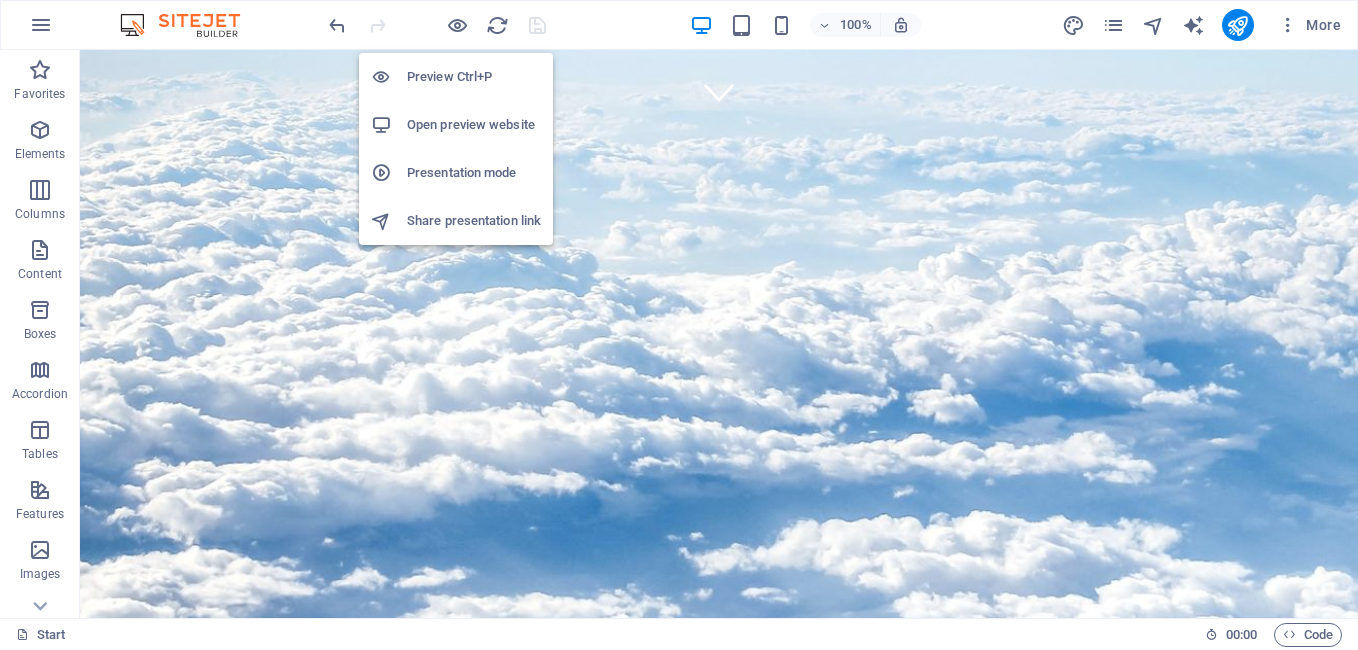 click on "Open preview website" at bounding box center (474, 125) 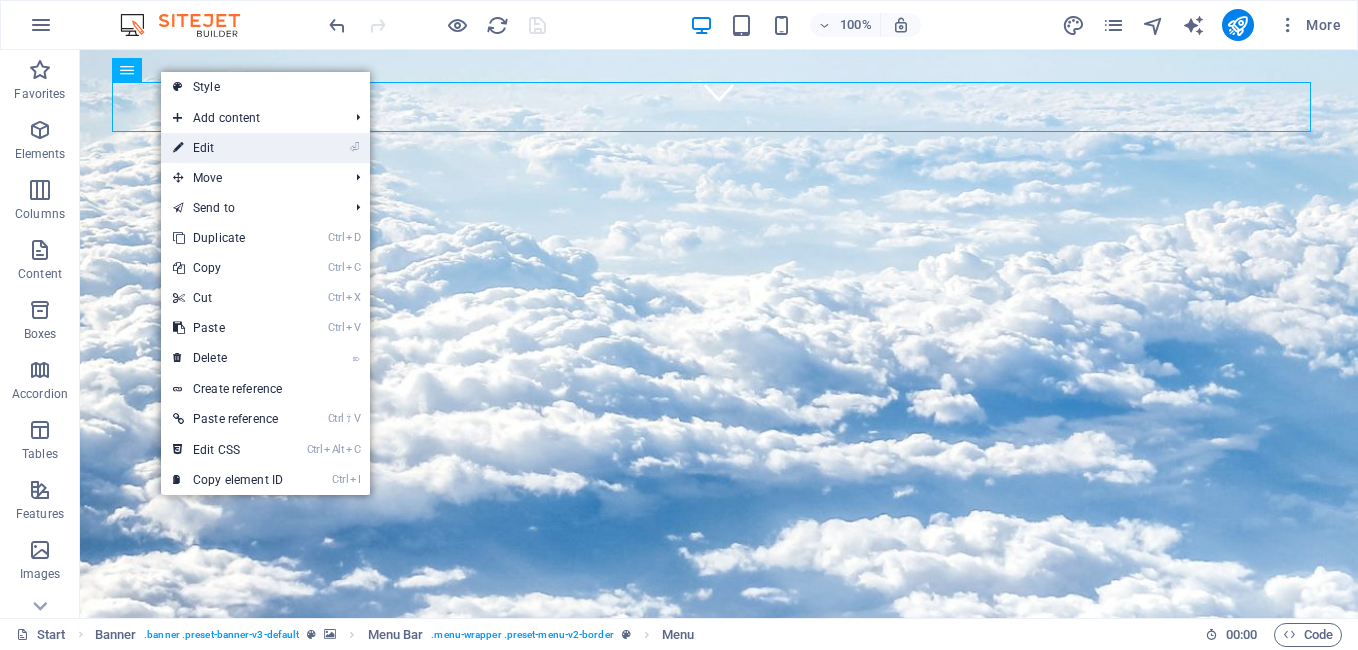 click on "⏎  Edit" at bounding box center [228, 148] 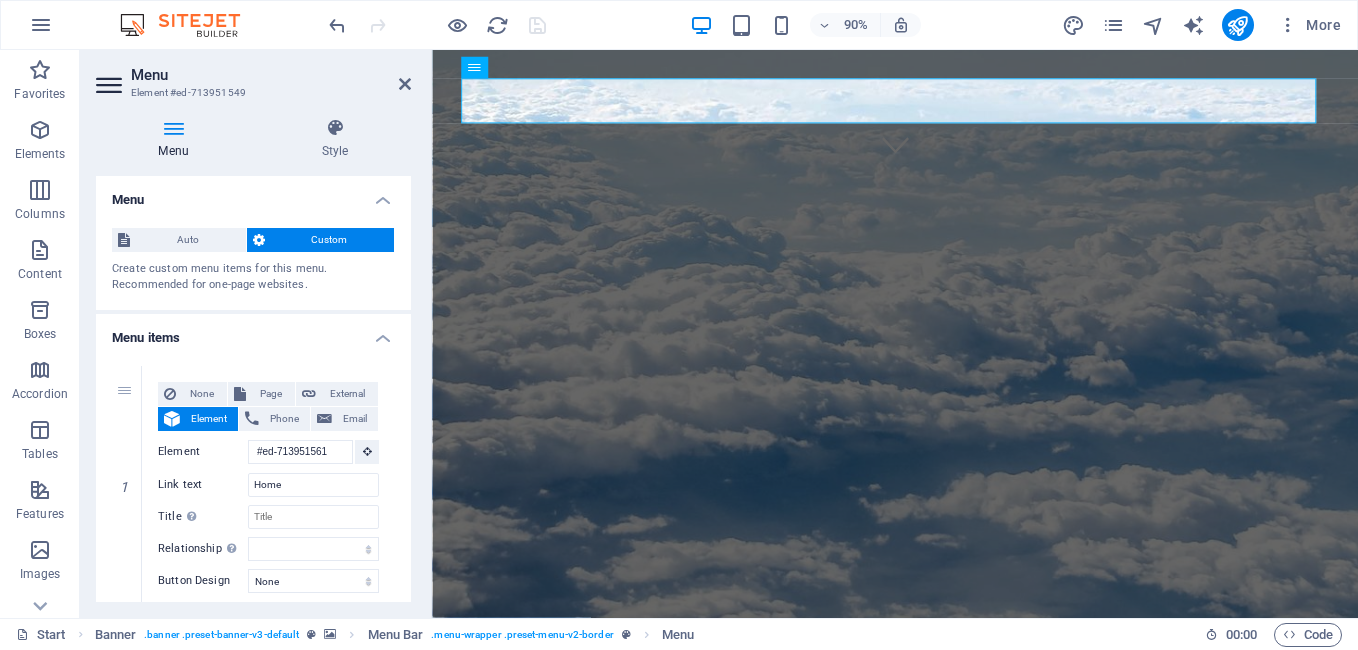scroll, scrollTop: 100, scrollLeft: 0, axis: vertical 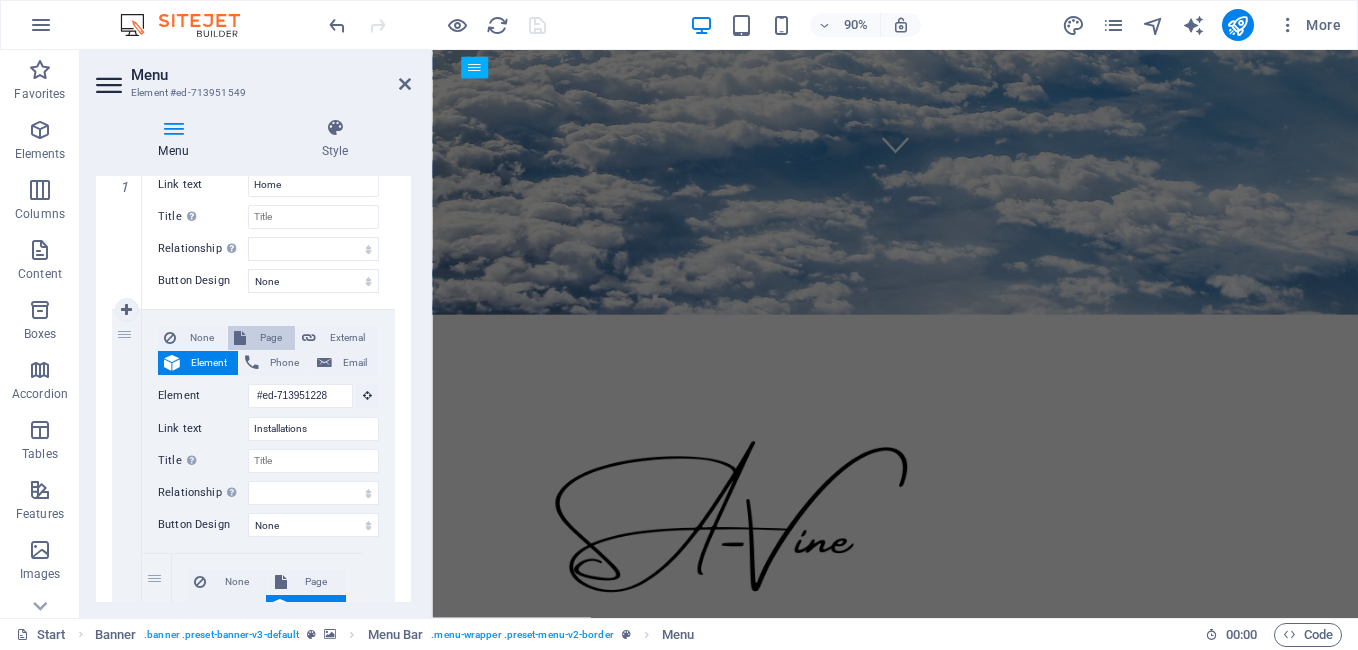click on "Page" at bounding box center [270, 338] 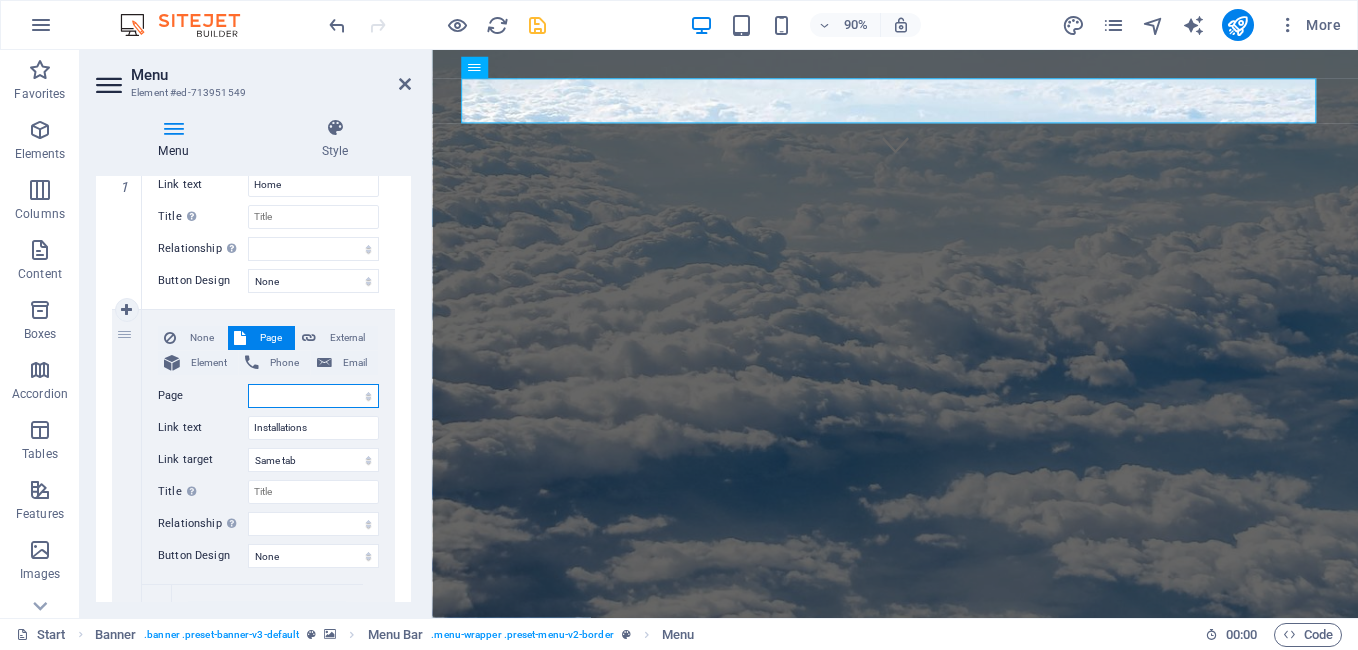click on "Start All Destinations Legal Notice Privacy" at bounding box center (313, 396) 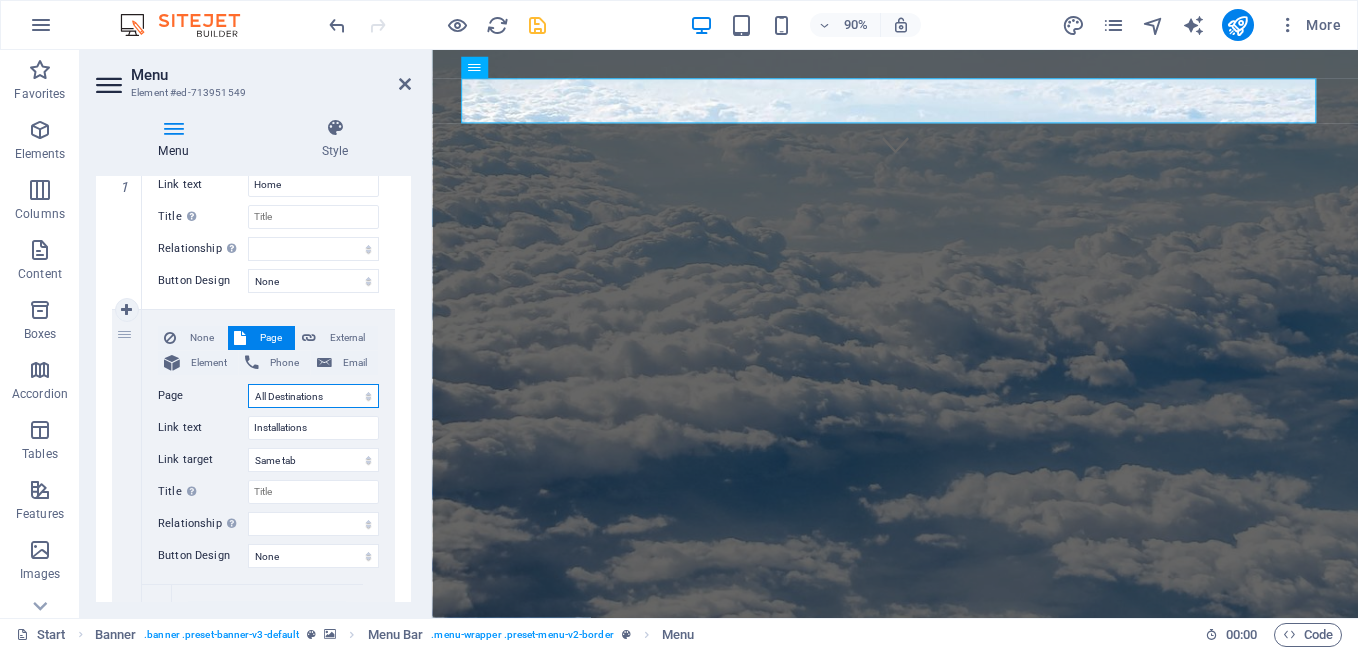 click on "Start All Destinations Legal Notice Privacy" at bounding box center (313, 396) 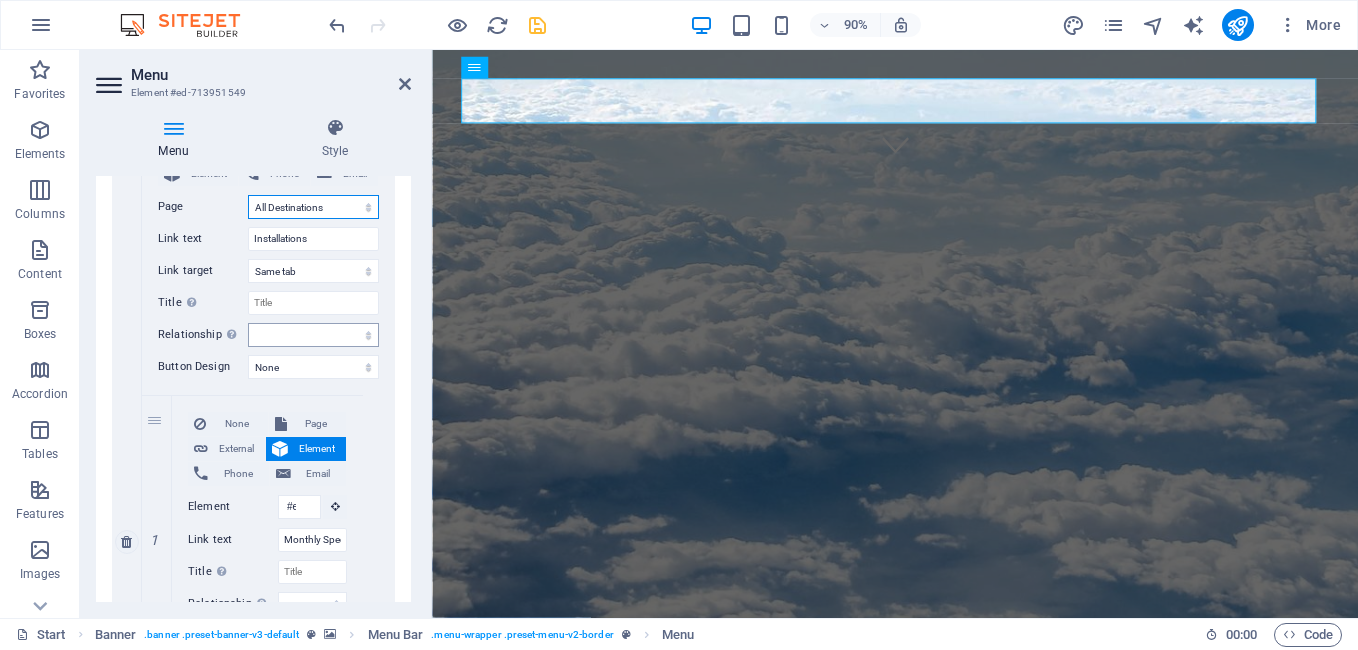 scroll, scrollTop: 500, scrollLeft: 0, axis: vertical 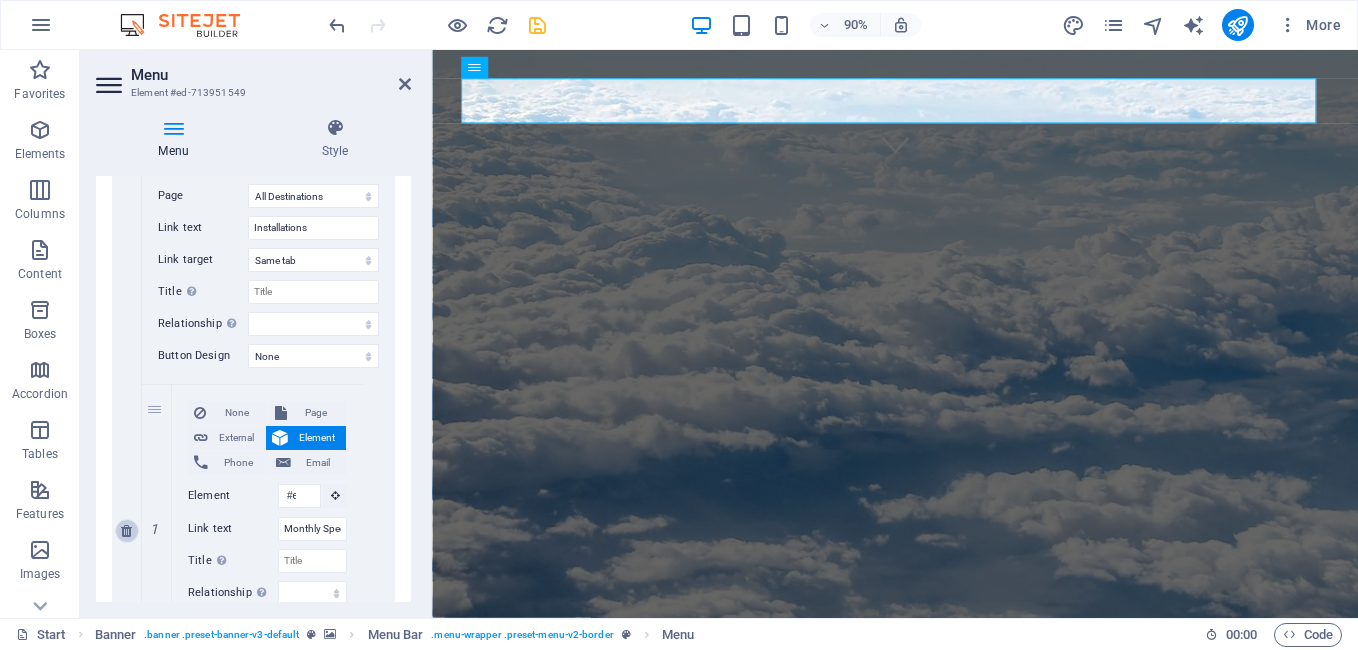 click at bounding box center (126, 531) 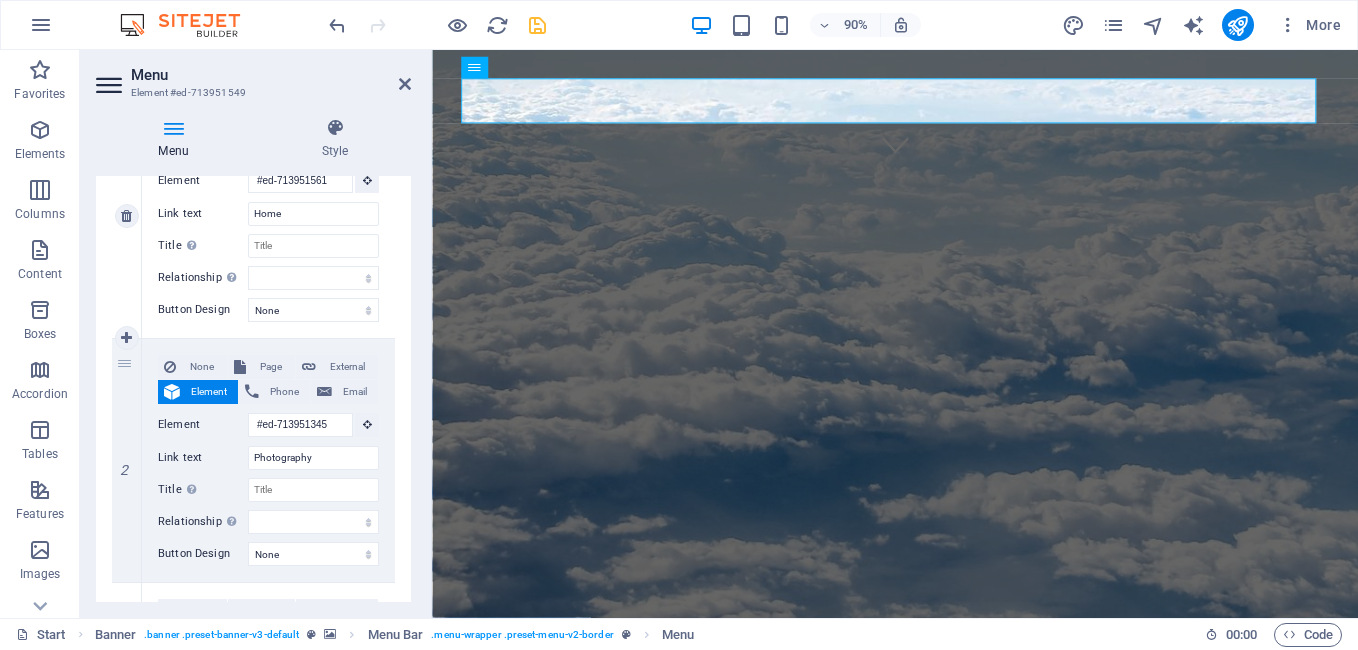 scroll, scrollTop: 300, scrollLeft: 0, axis: vertical 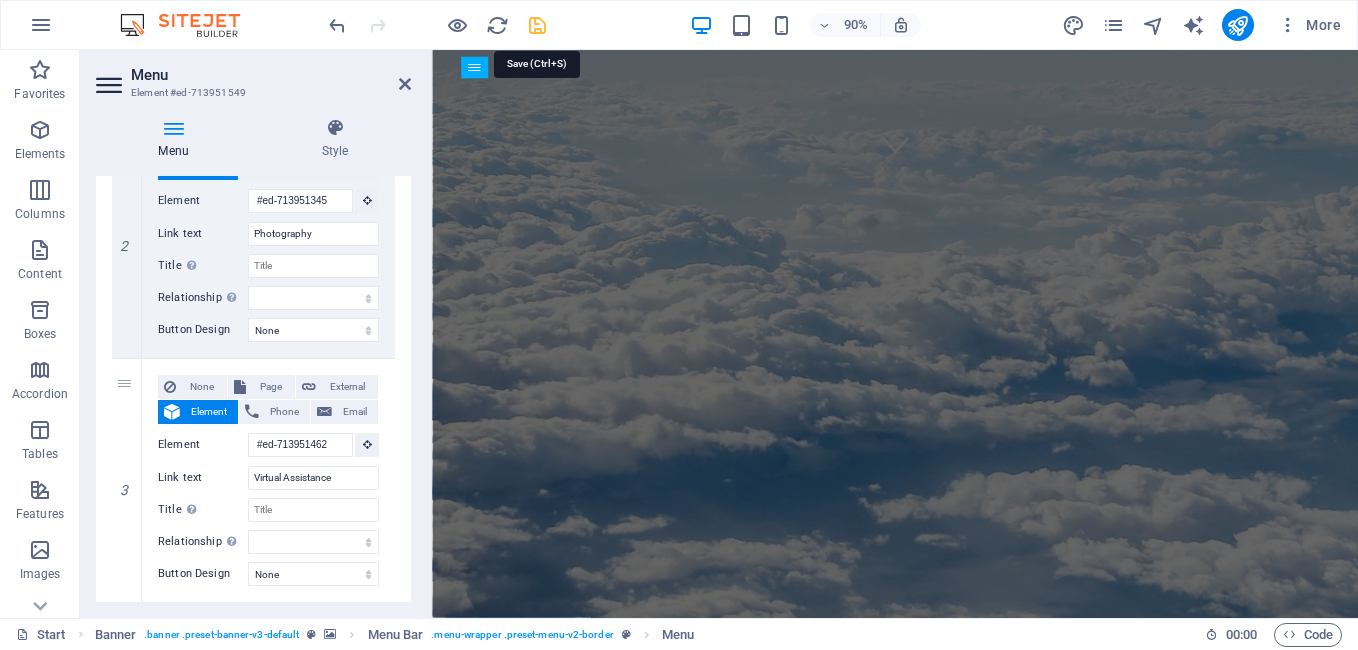 click at bounding box center (537, 25) 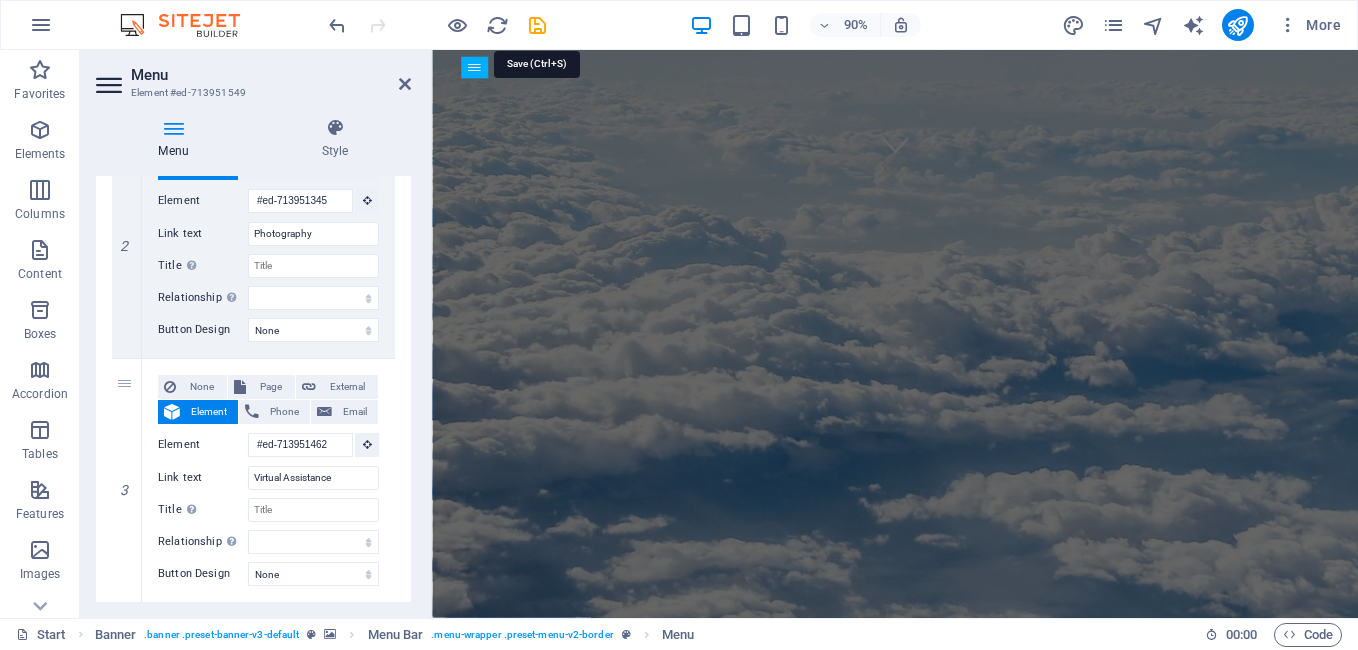 scroll, scrollTop: 0, scrollLeft: 0, axis: both 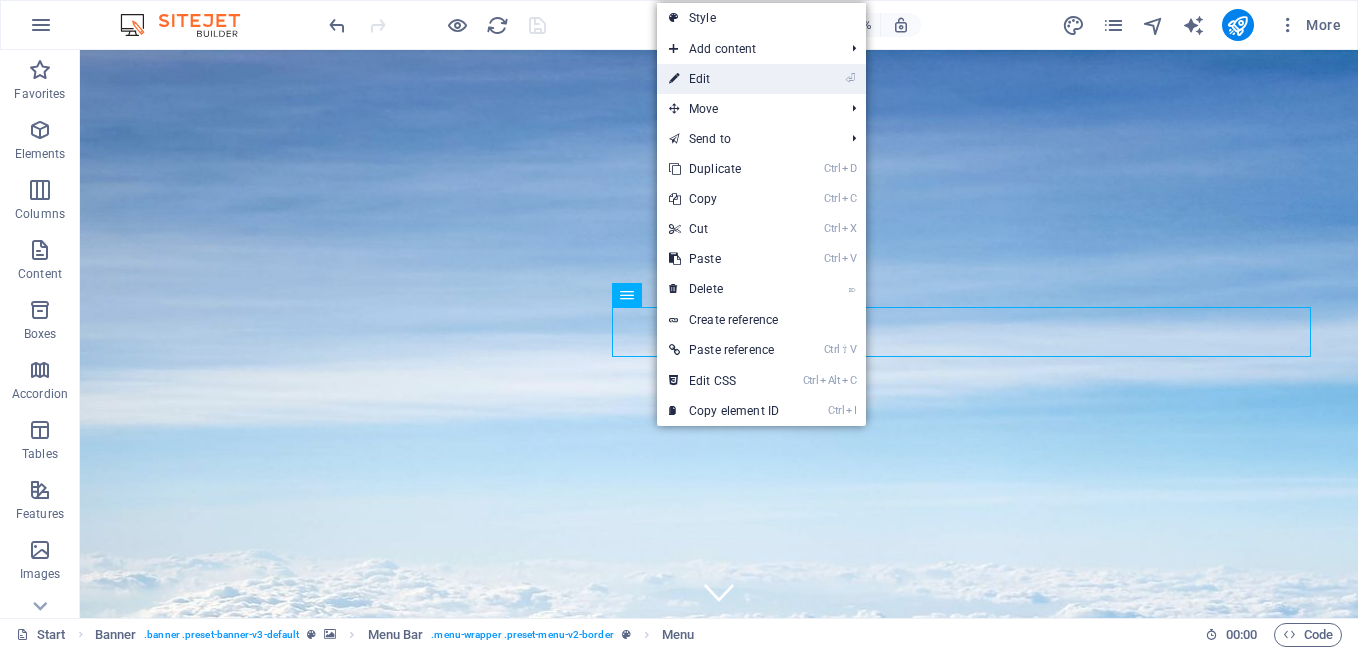 click on "⏎  Edit" at bounding box center (724, 79) 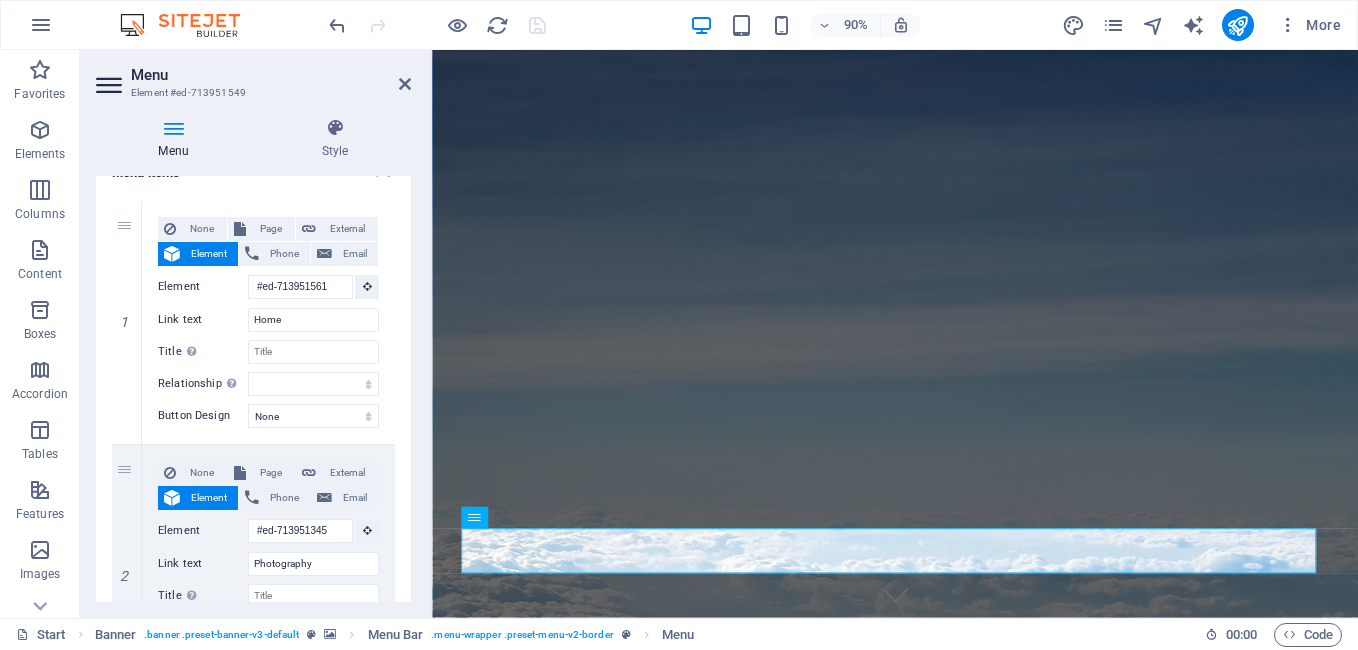scroll, scrollTop: 200, scrollLeft: 0, axis: vertical 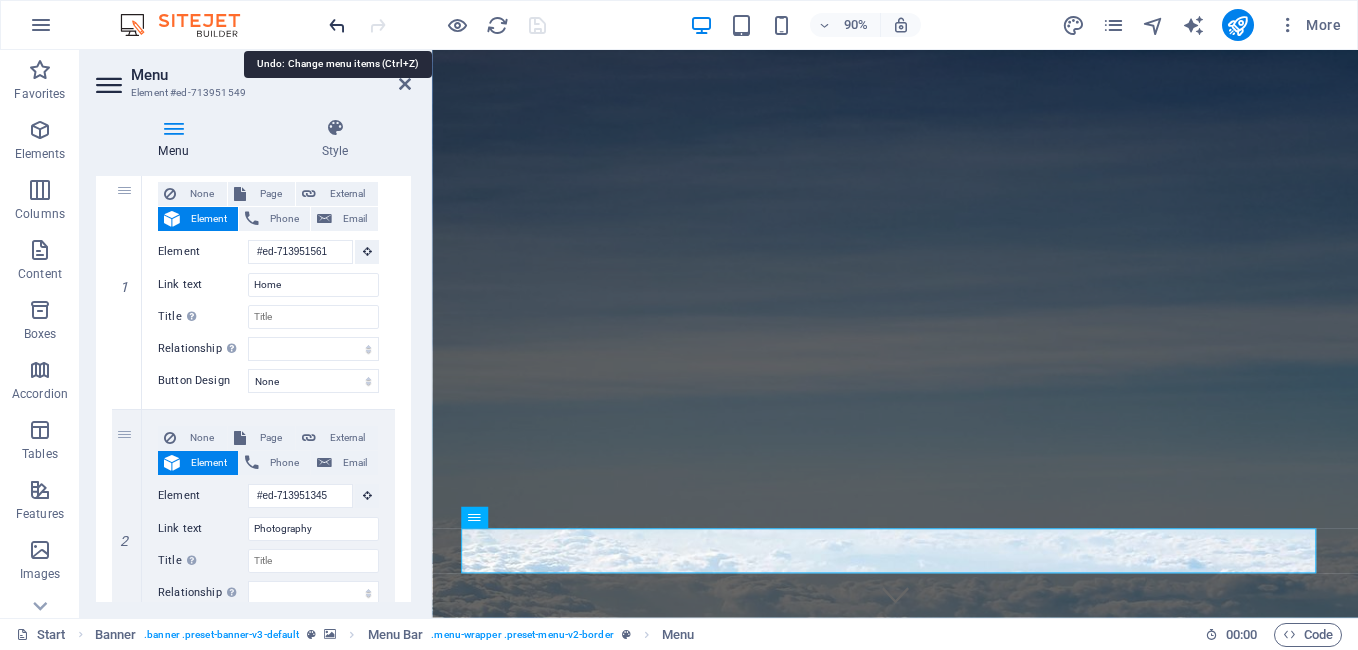 click at bounding box center (337, 25) 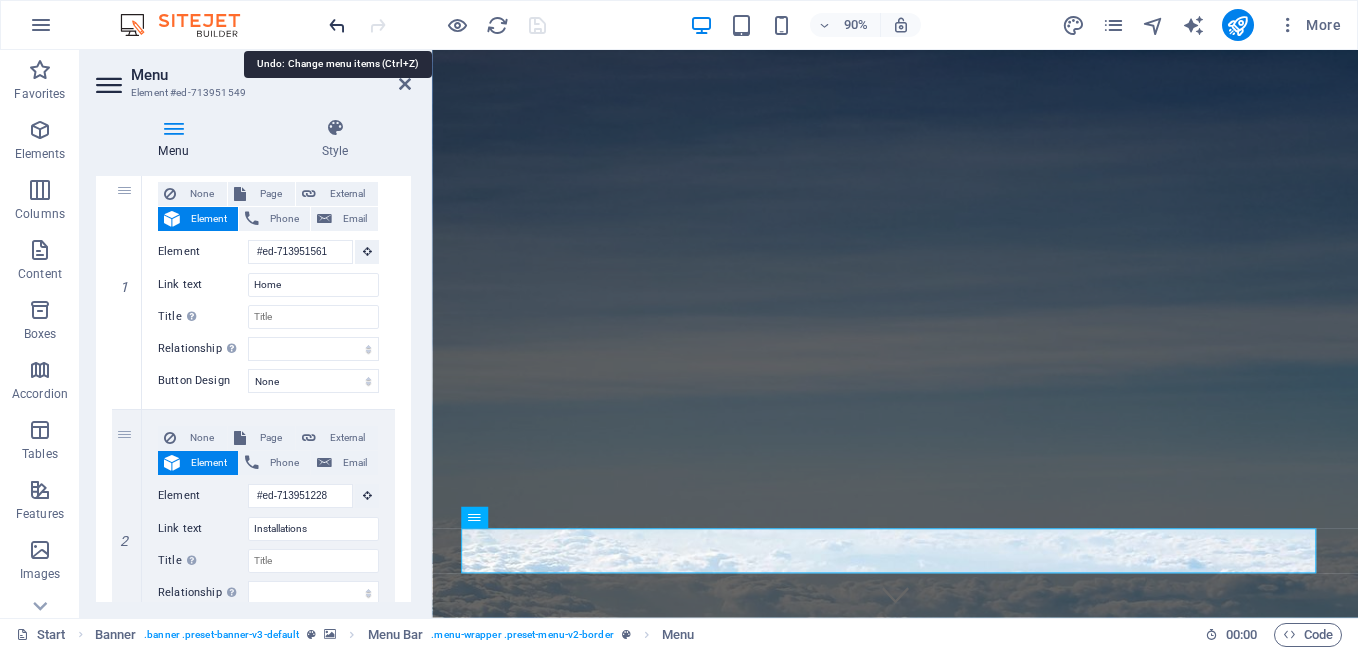 select on "1" 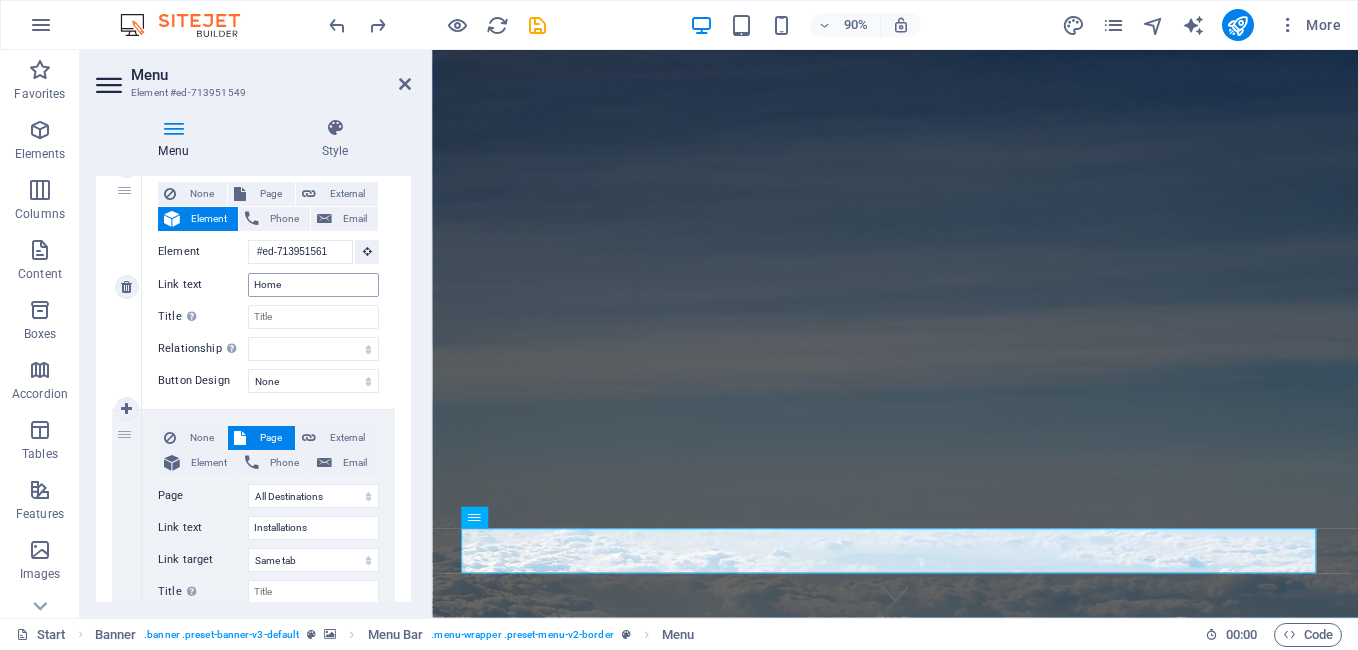 scroll, scrollTop: 0, scrollLeft: 0, axis: both 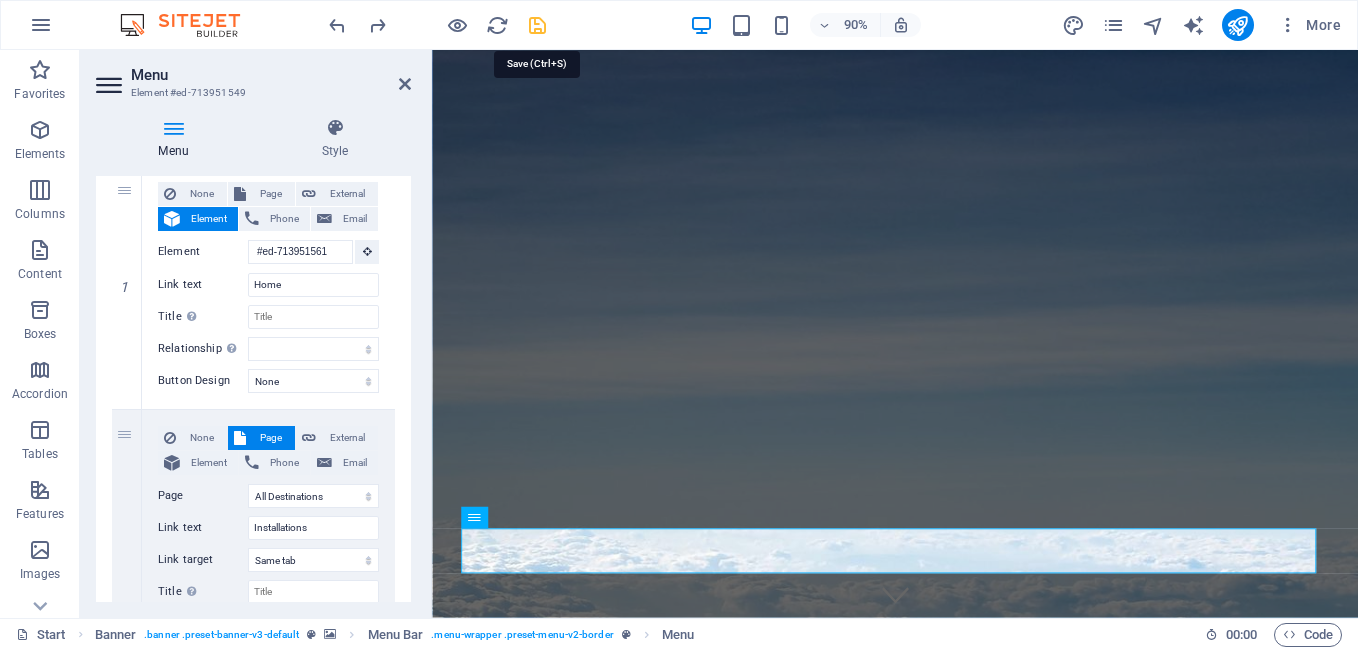 click at bounding box center [537, 25] 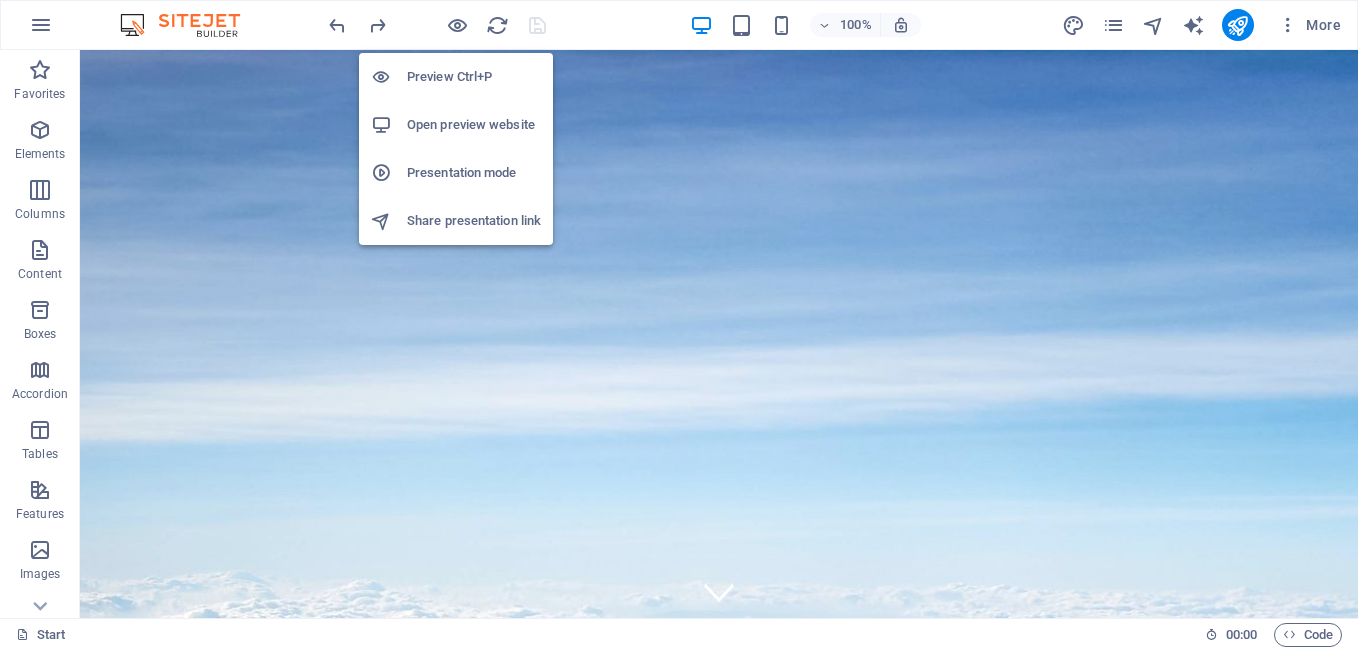 click on "Open preview website" at bounding box center (474, 125) 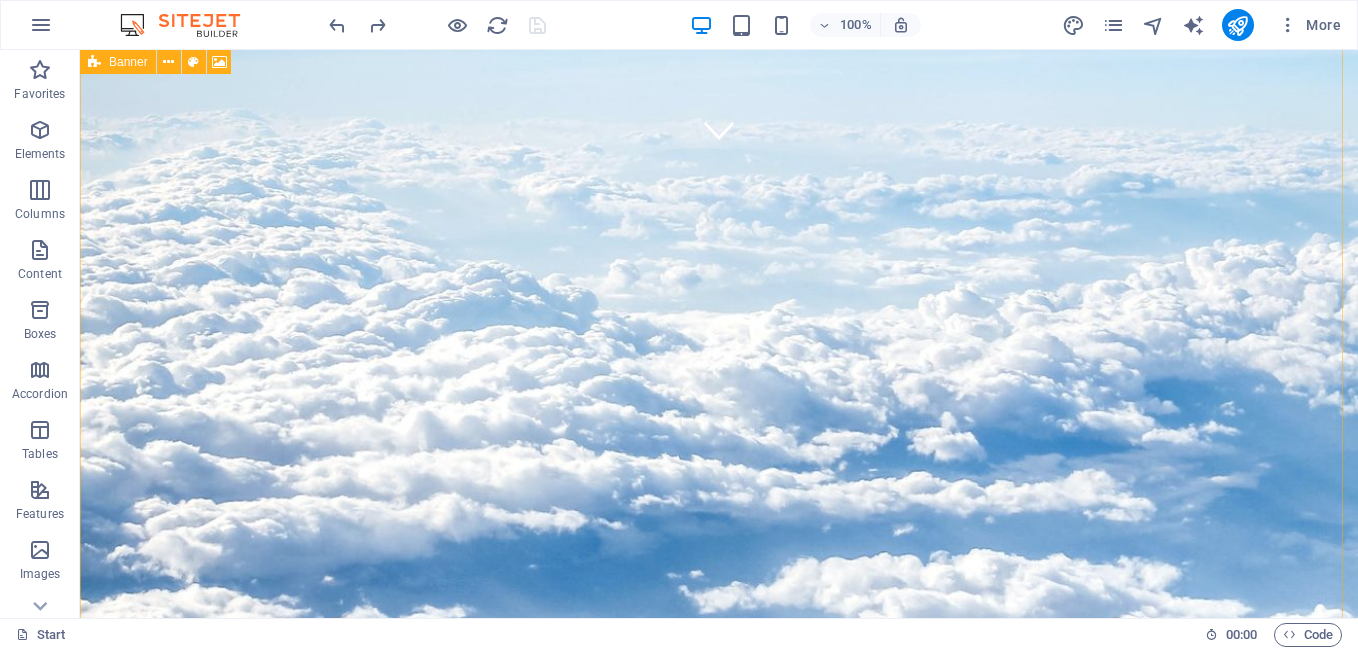 scroll, scrollTop: 450, scrollLeft: 0, axis: vertical 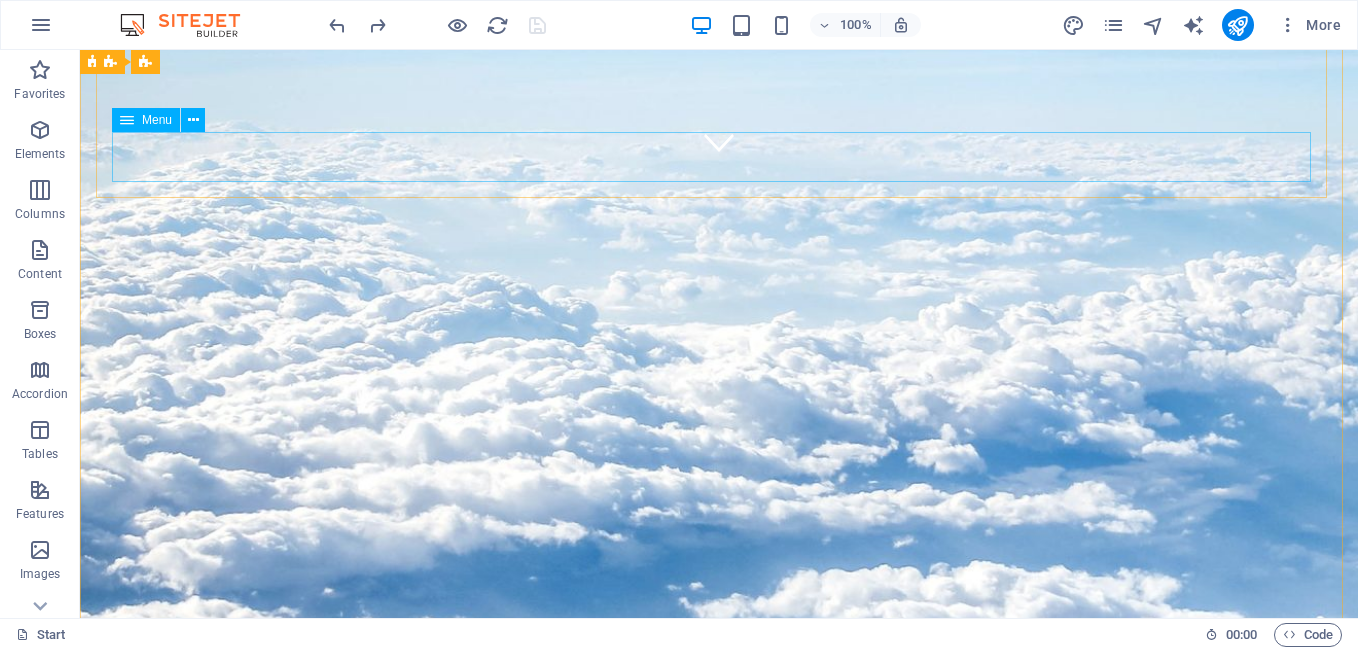 click on "Home Installations Monthly Specials All Destinations Photography Virtual Assistance Contact" at bounding box center [719, 1401] 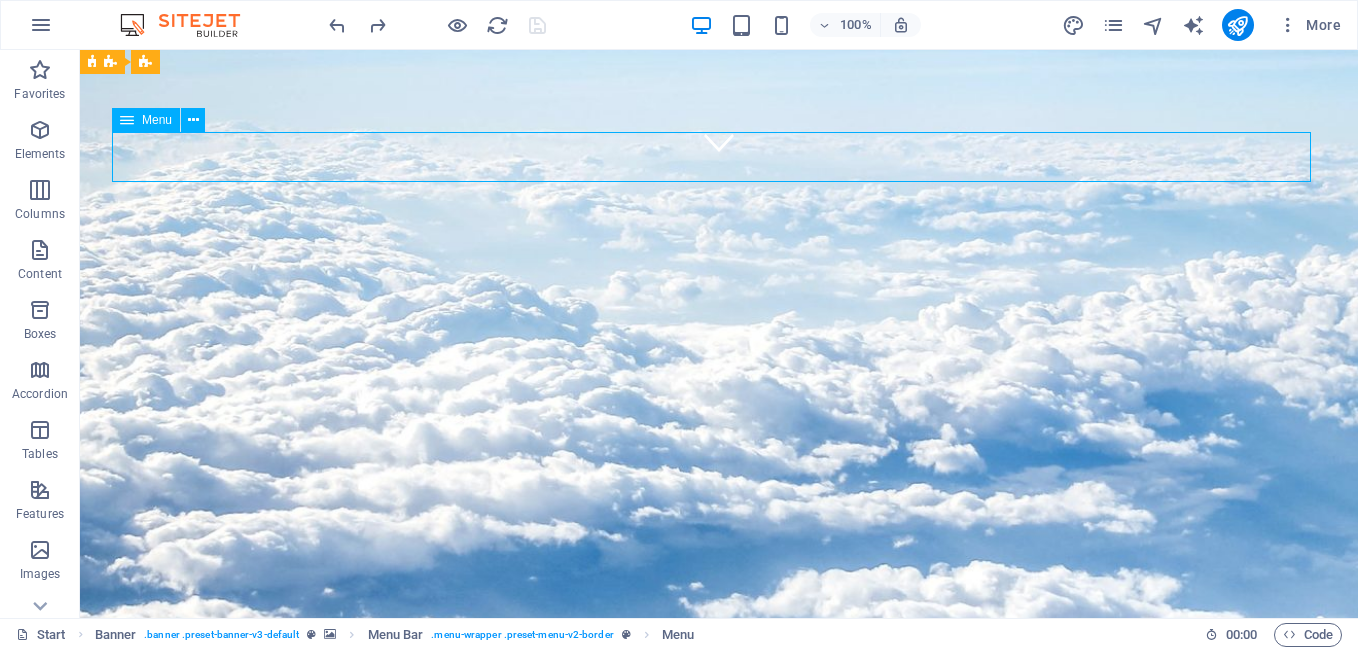 click on "Home Installations Monthly Specials All Destinations Photography Virtual Assistance Contact" at bounding box center (719, 1401) 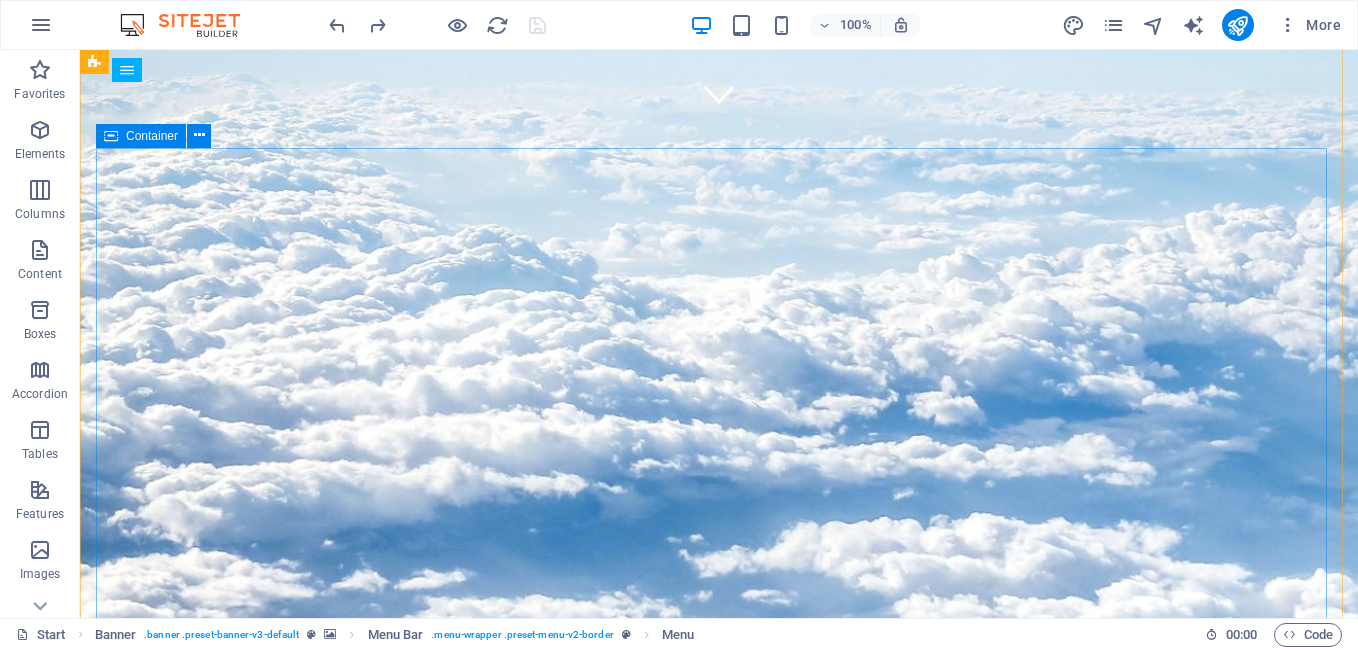 scroll, scrollTop: 500, scrollLeft: 0, axis: vertical 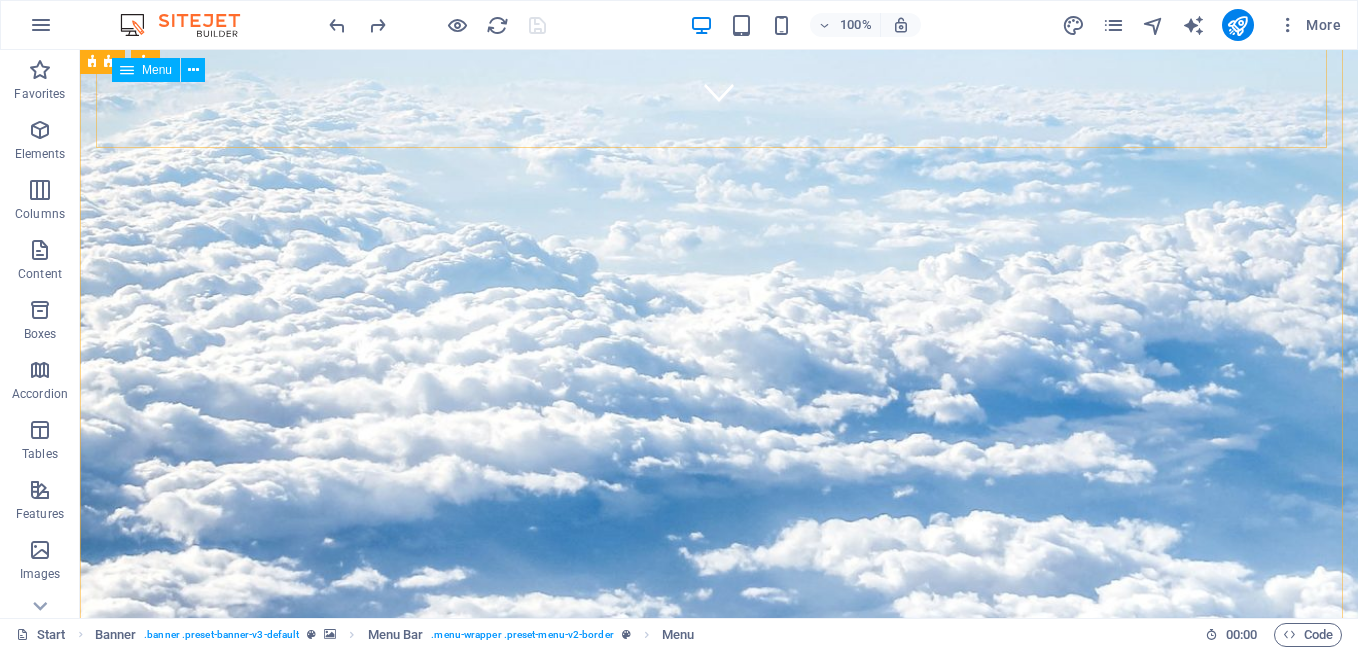 click on "Home Installations Monthly Specials All Destinations Photography Virtual Assistance Contact" at bounding box center [719, 1351] 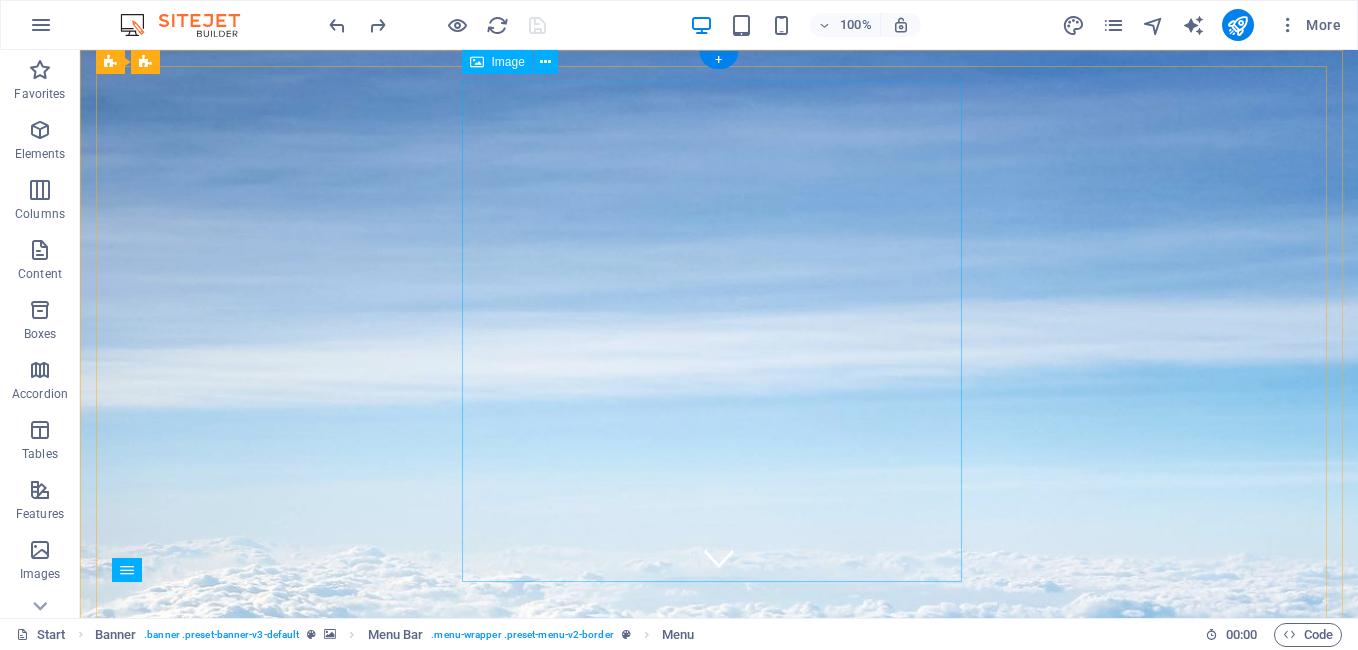 scroll, scrollTop: 0, scrollLeft: 0, axis: both 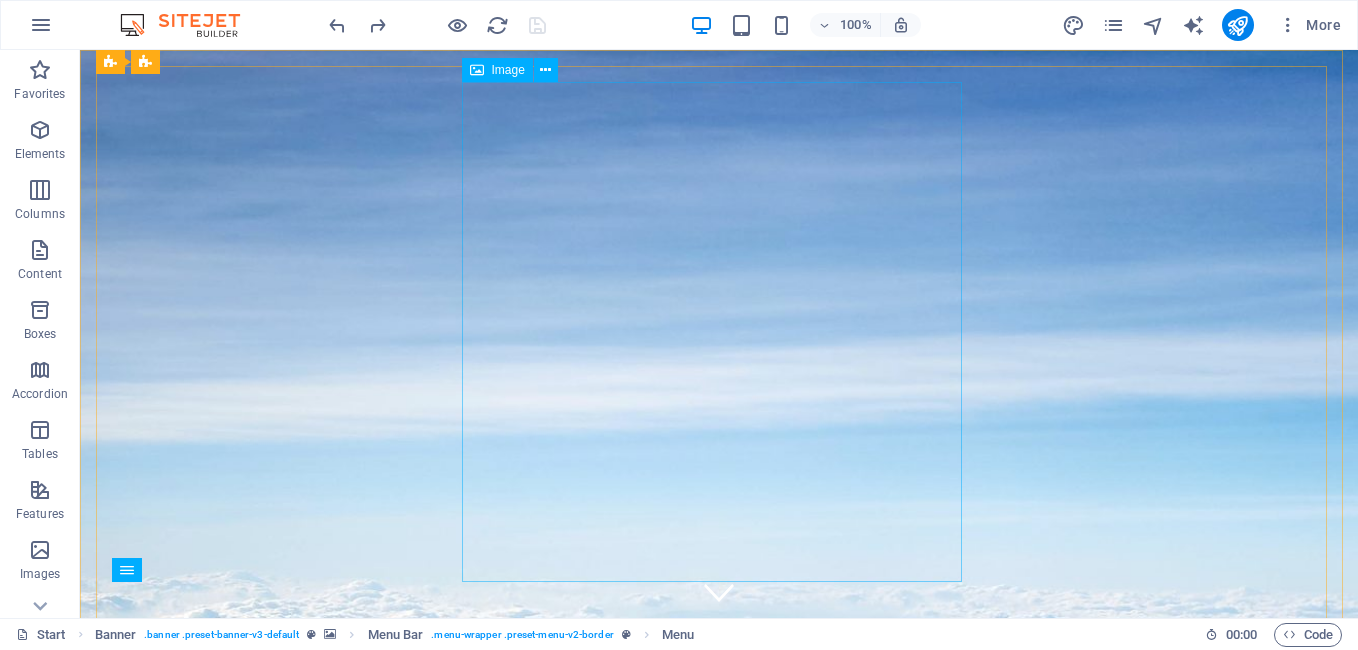click on "Image" at bounding box center (508, 70) 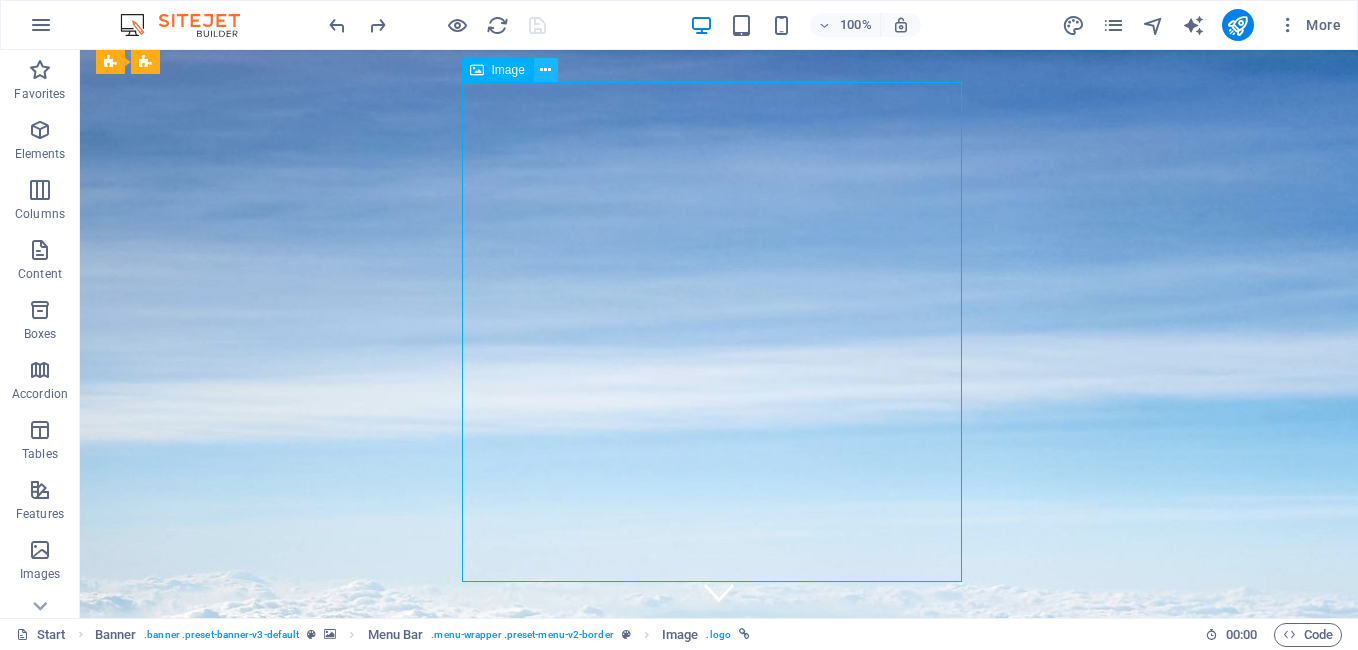click at bounding box center (545, 70) 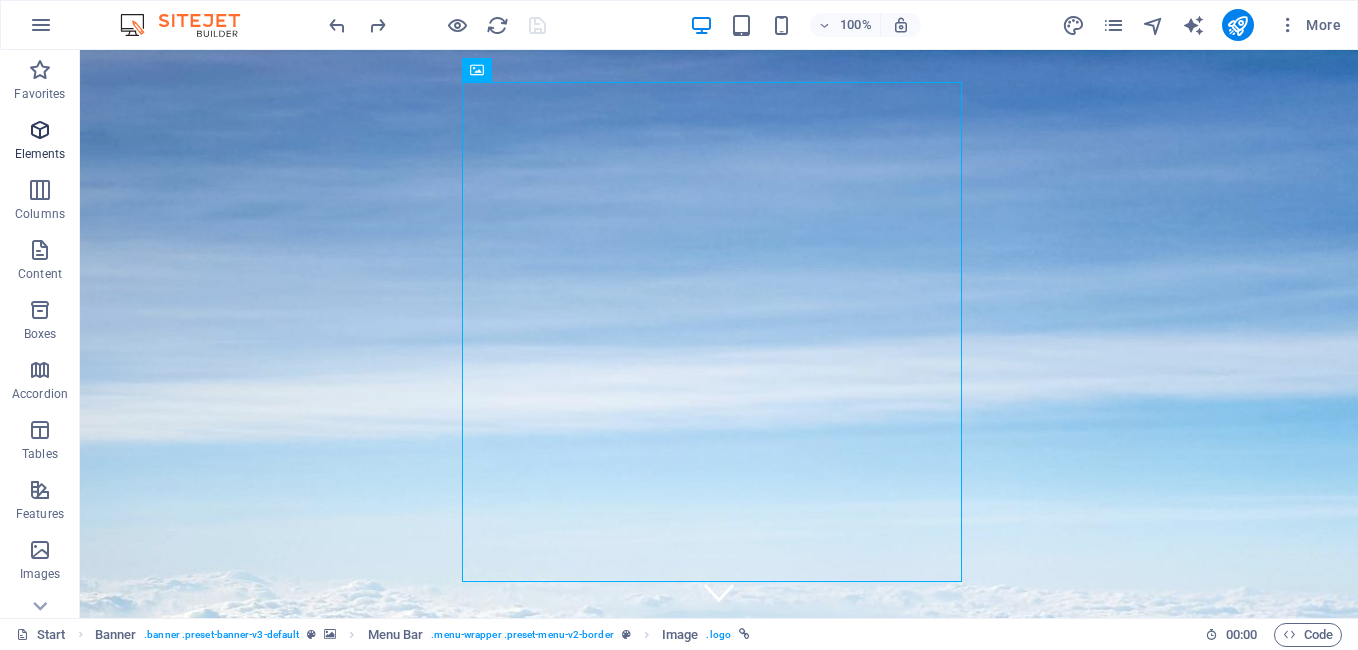 click at bounding box center [40, 130] 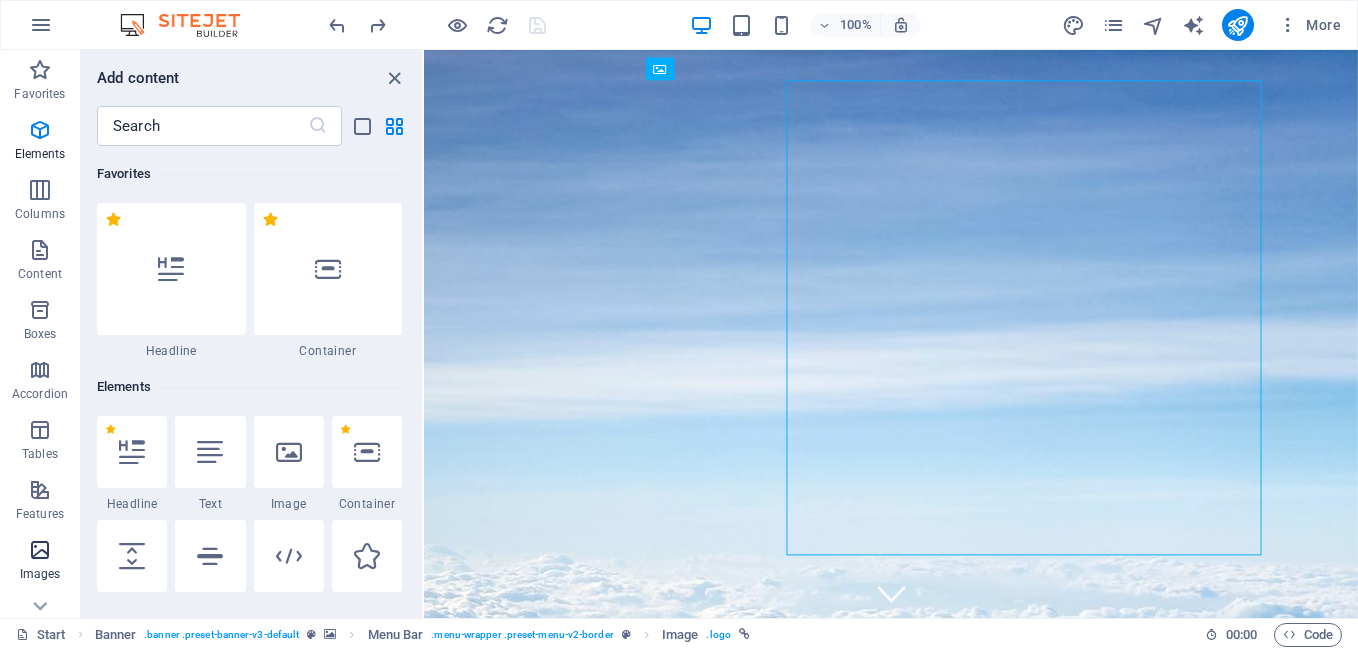 click at bounding box center [40, 550] 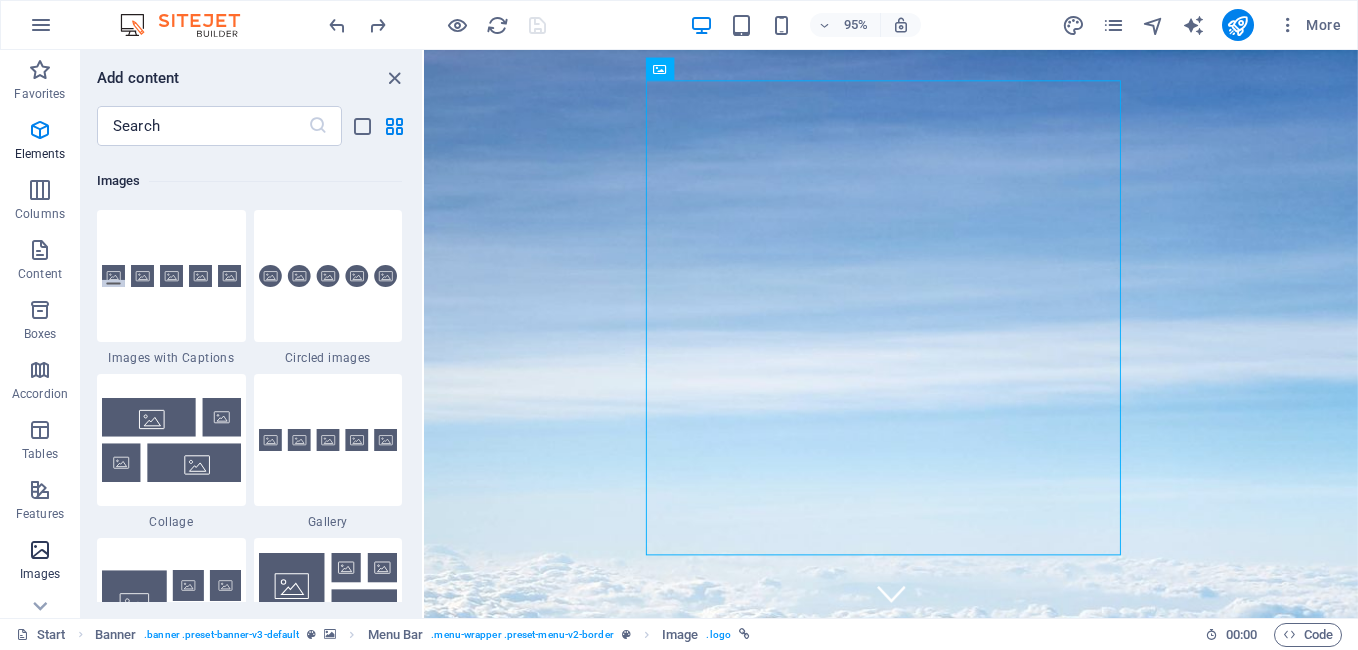 scroll, scrollTop: 9976, scrollLeft: 0, axis: vertical 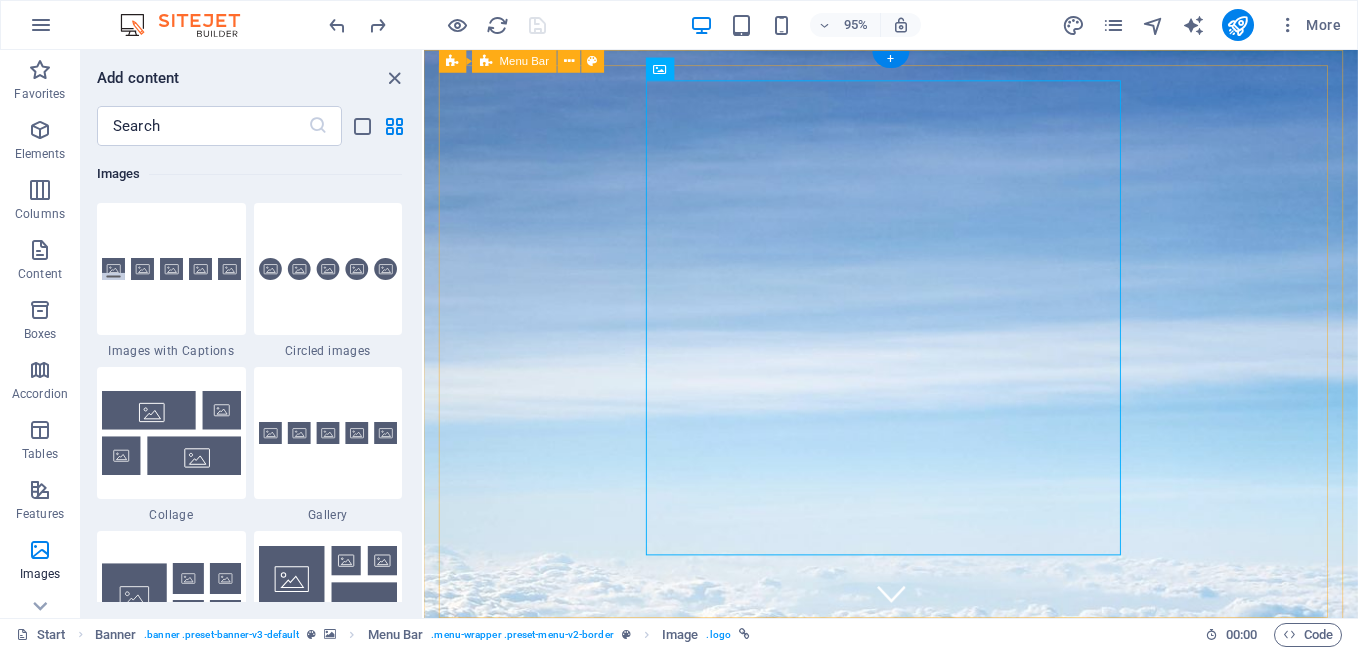 click on "Home Installations Monthly Specials All Destinations Photography Virtual Assistance Contact" at bounding box center (915, 1601) 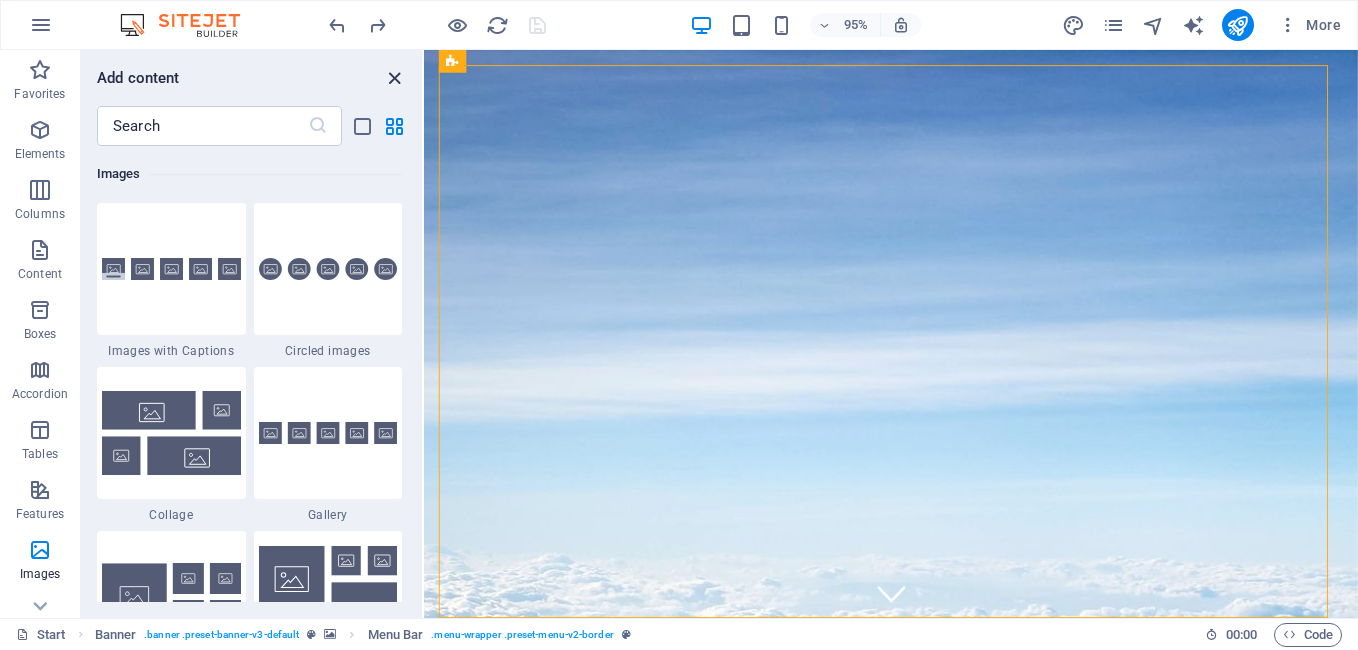 click at bounding box center (394, 78) 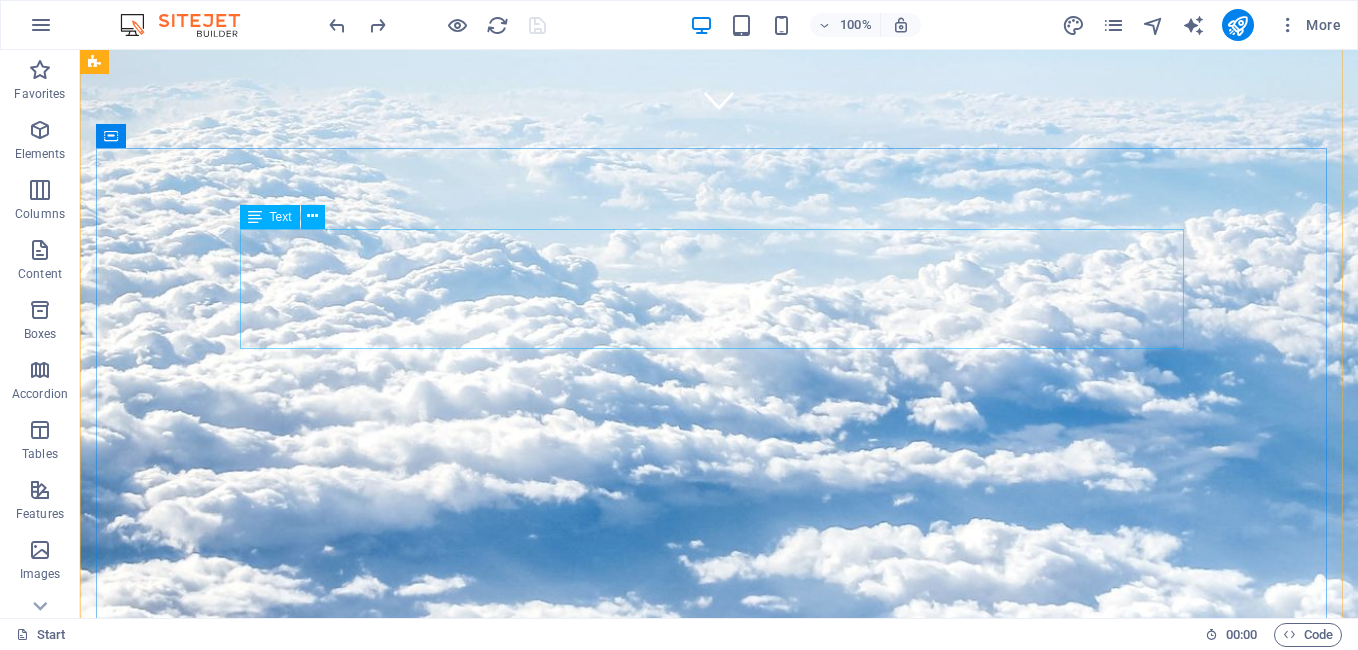 scroll, scrollTop: 500, scrollLeft: 0, axis: vertical 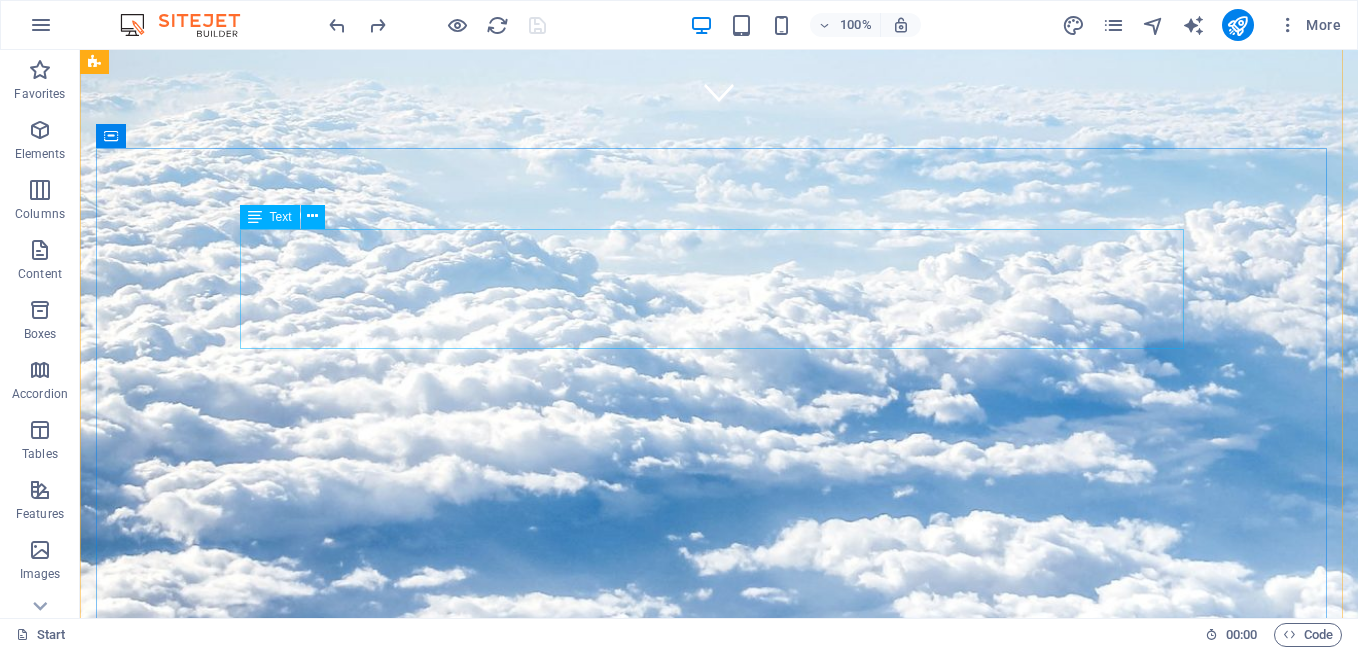 click on "No destination  is too far away" at bounding box center (719, 1533) 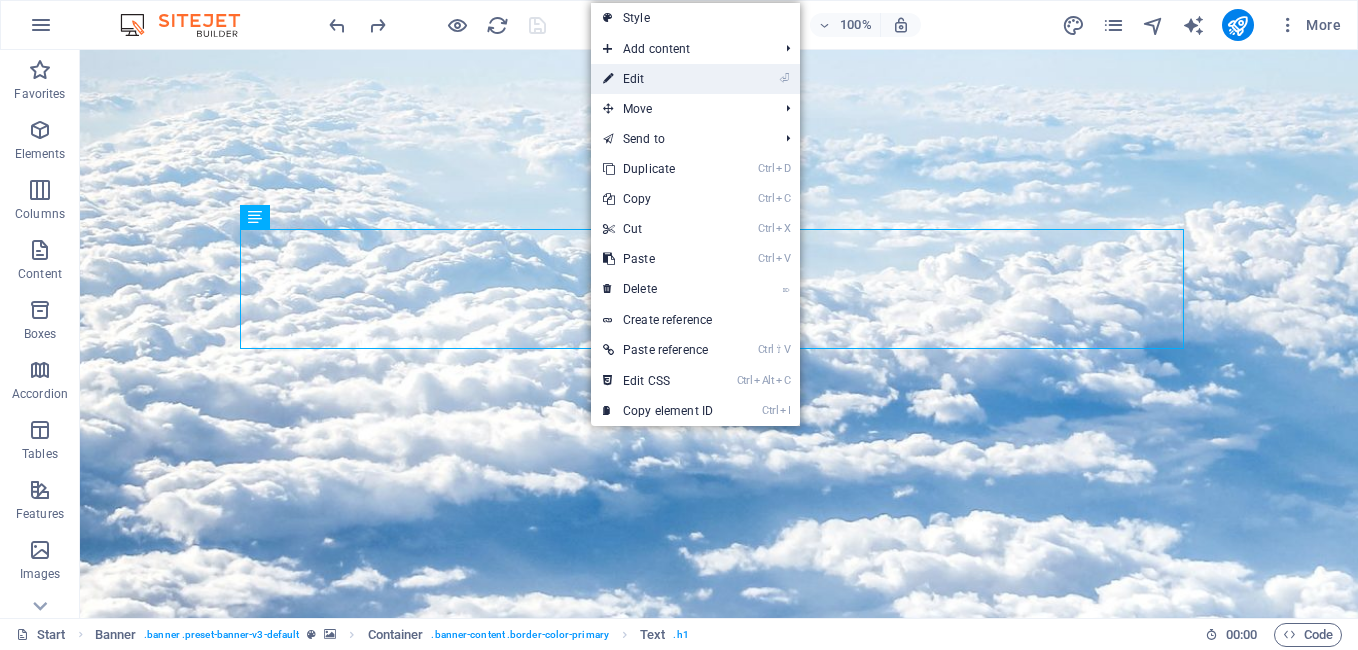 click on "⏎  Edit" at bounding box center (658, 79) 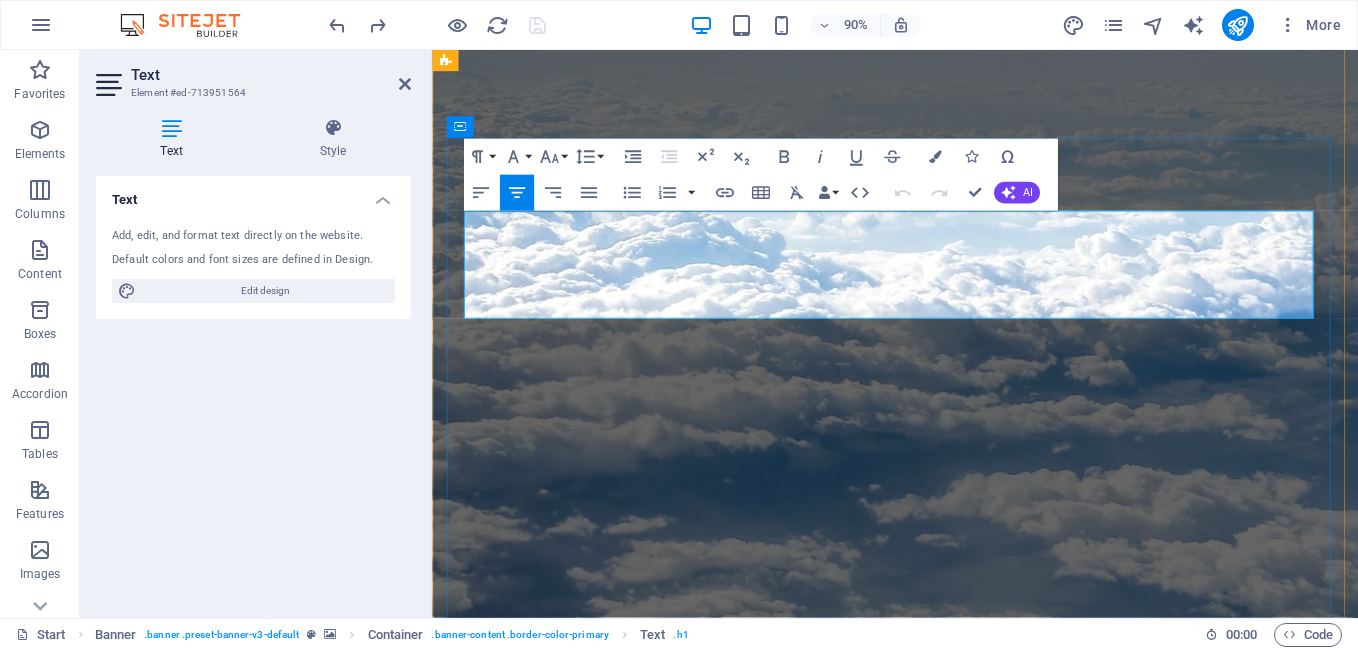 click on "is too far away" at bounding box center (947, 1563) 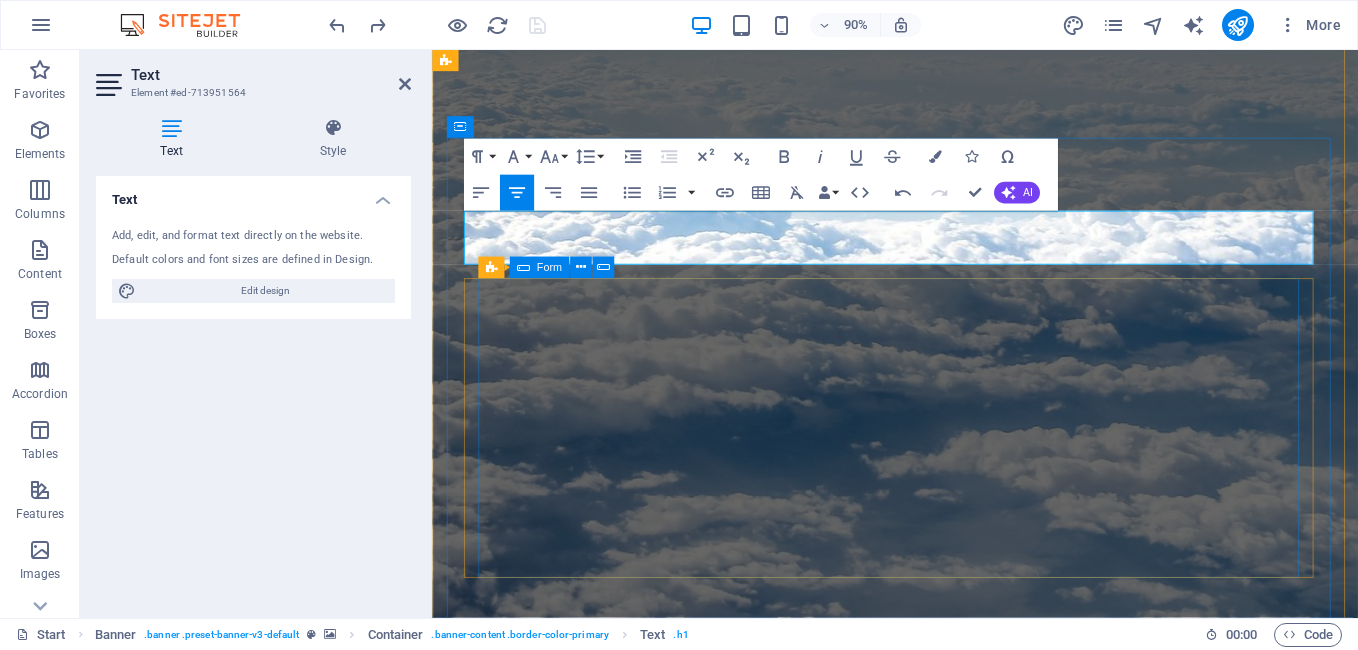 type 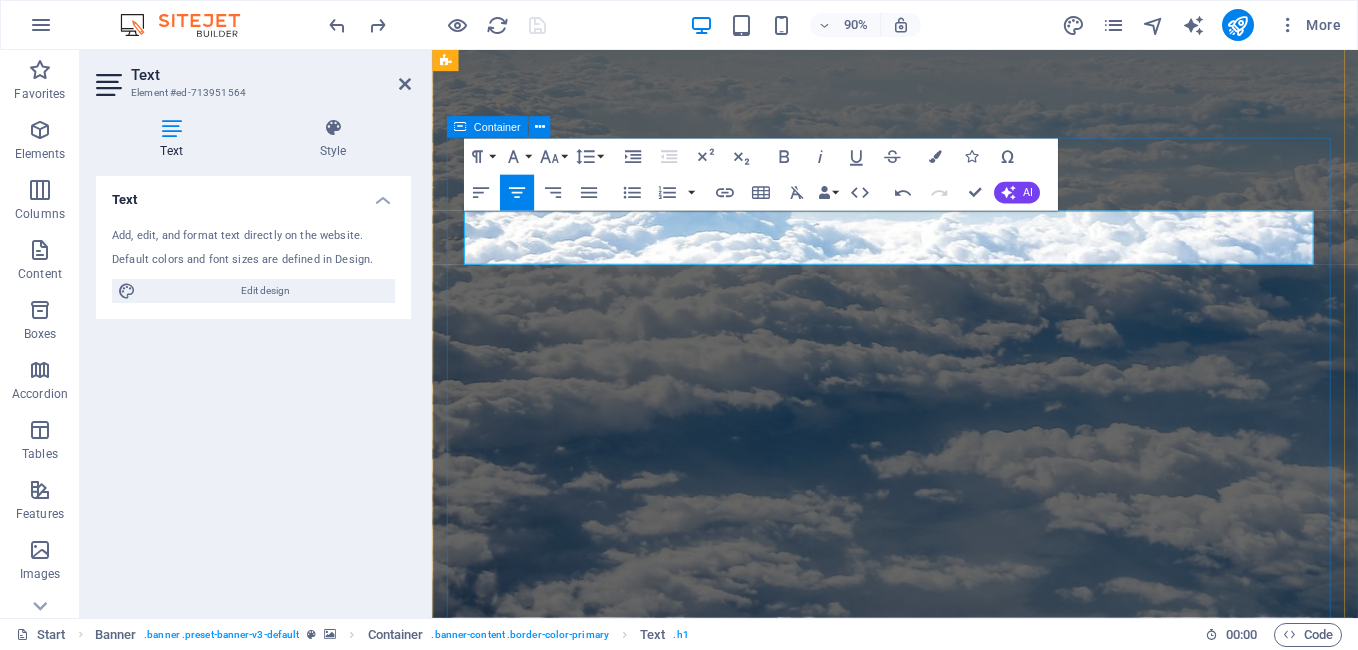 click on "​one stop...many solutions Type of Services
Installations Photography Virtual Assistance Submit   I have read and understand the privacy policy. Nicht lesbar? Neu generieren" at bounding box center [946, 1649] 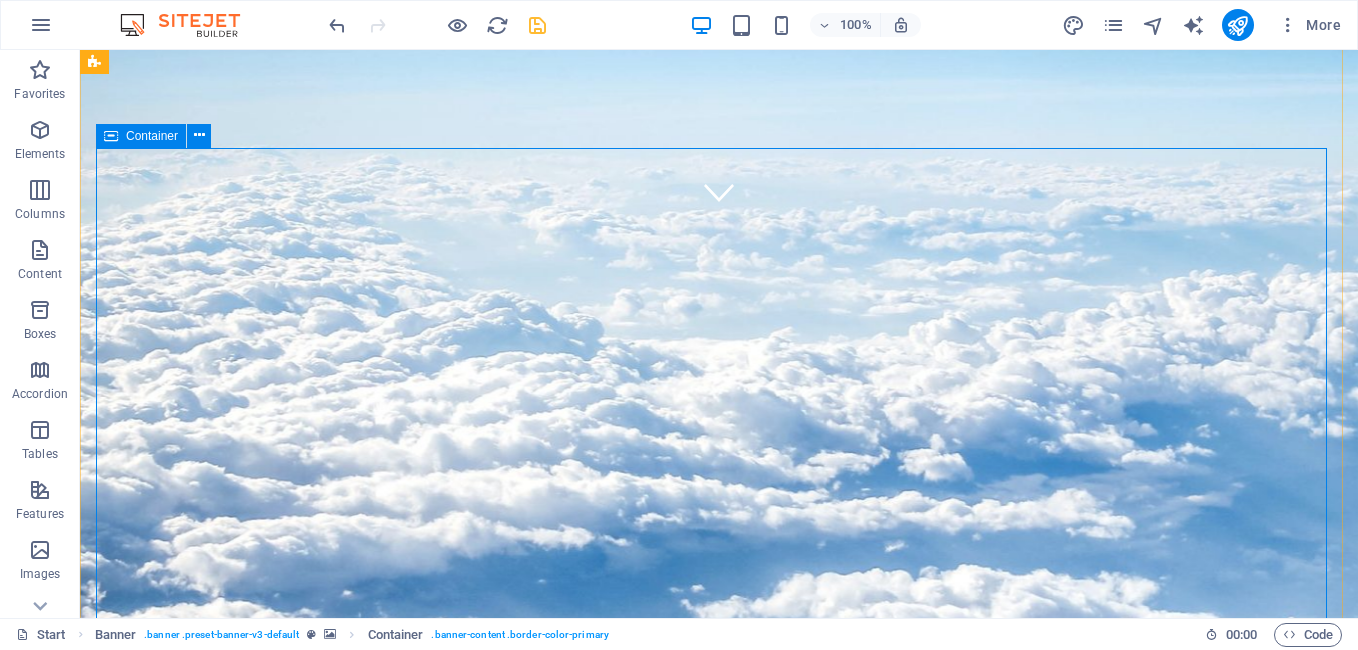scroll, scrollTop: 500, scrollLeft: 0, axis: vertical 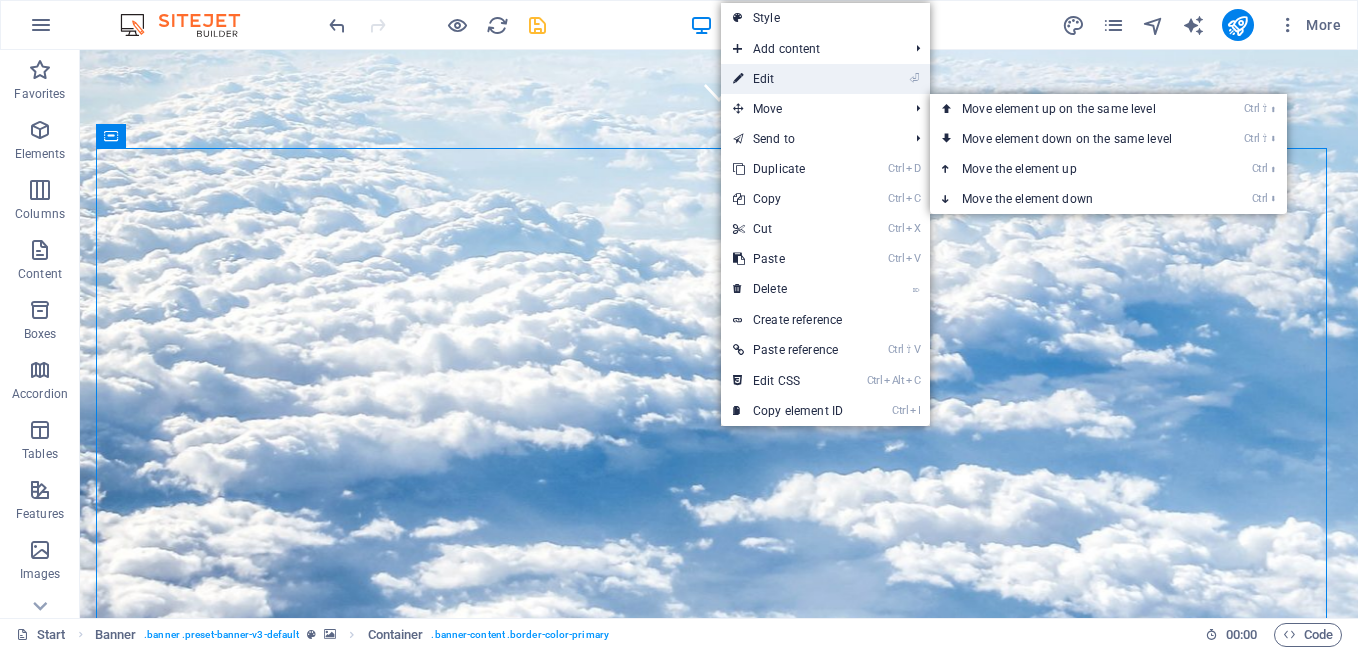 drag, startPoint x: 767, startPoint y: 73, endPoint x: 374, endPoint y: 28, distance: 395.56793 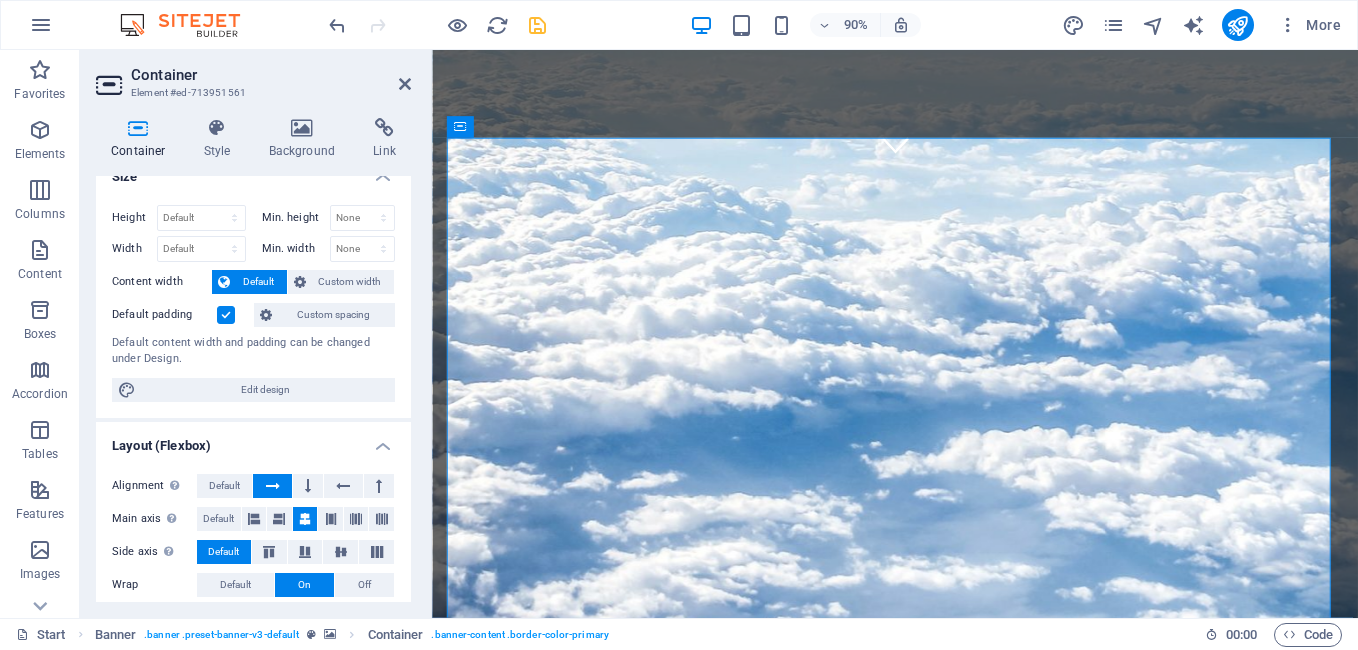 scroll, scrollTop: 0, scrollLeft: 0, axis: both 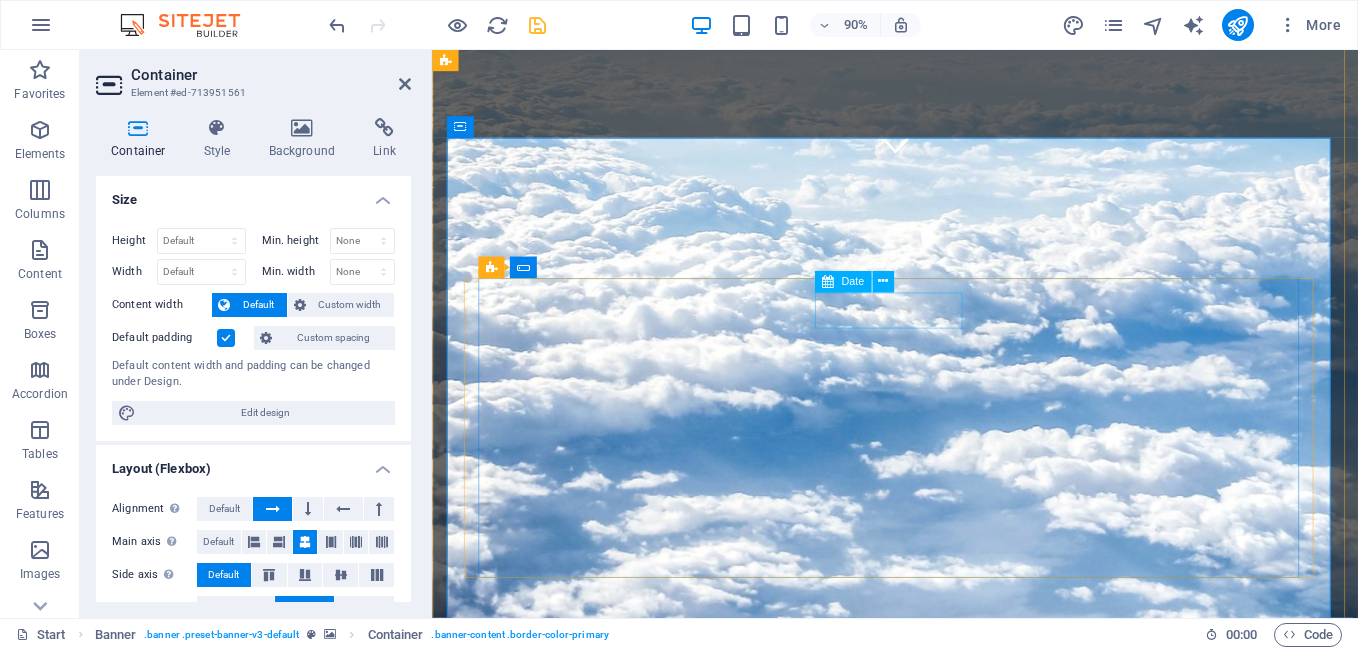 click 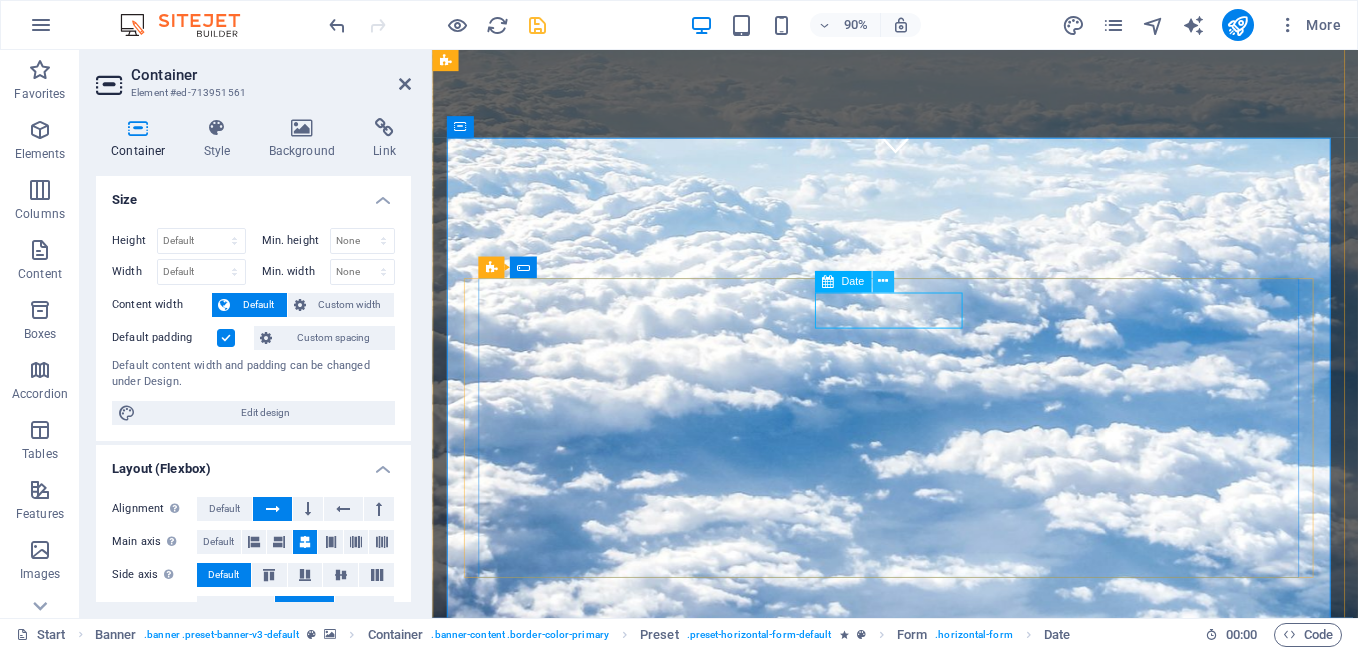 click at bounding box center [883, 281] 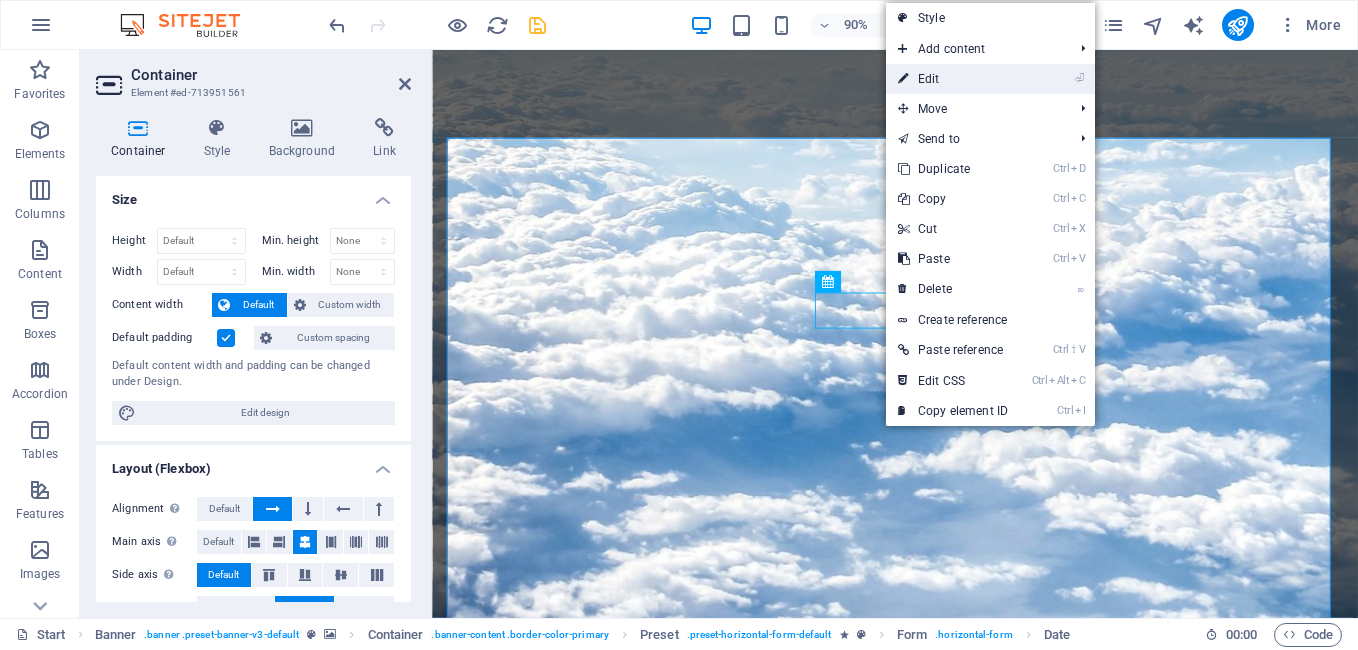 click on "⏎  Edit" at bounding box center (953, 79) 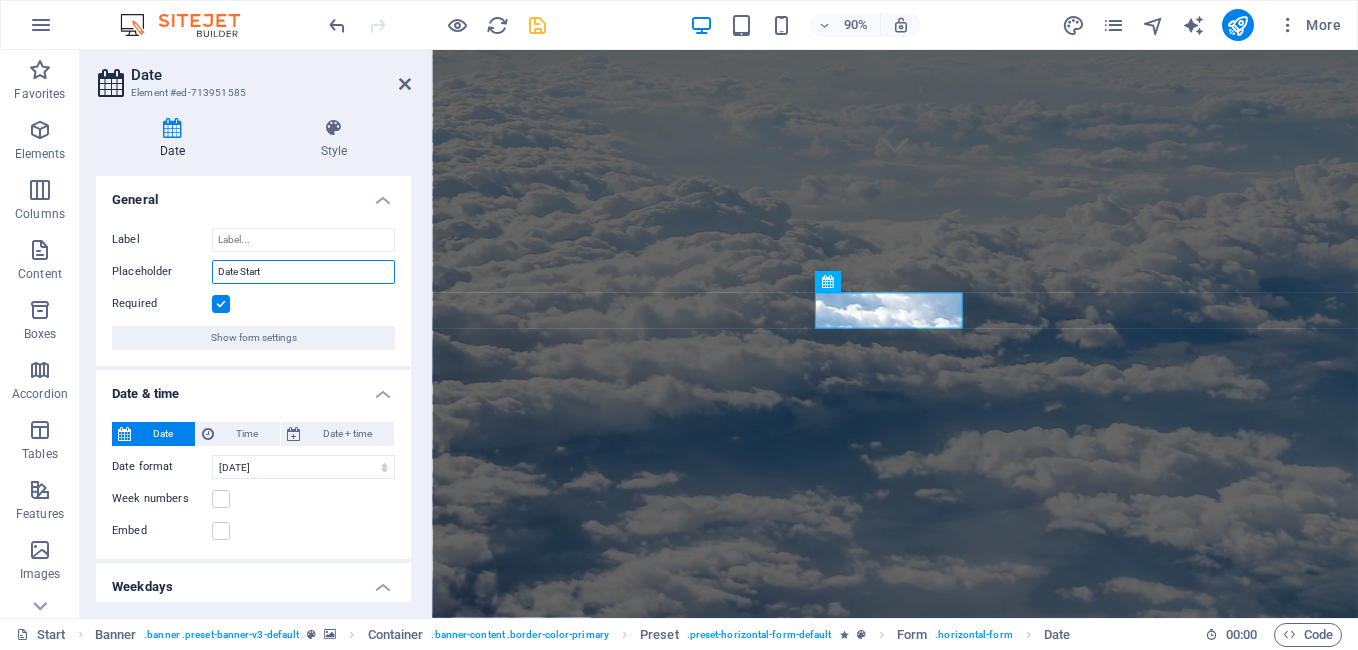 click on "Date Start" at bounding box center (303, 272) 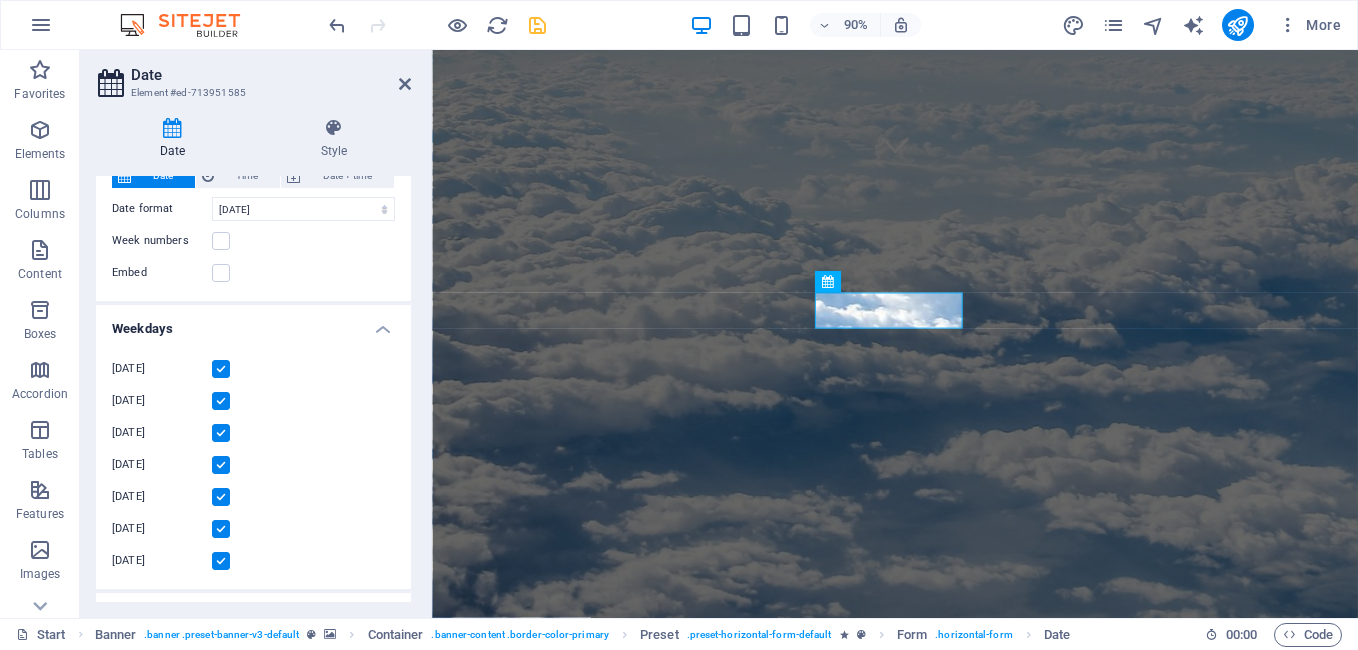 scroll, scrollTop: 239, scrollLeft: 0, axis: vertical 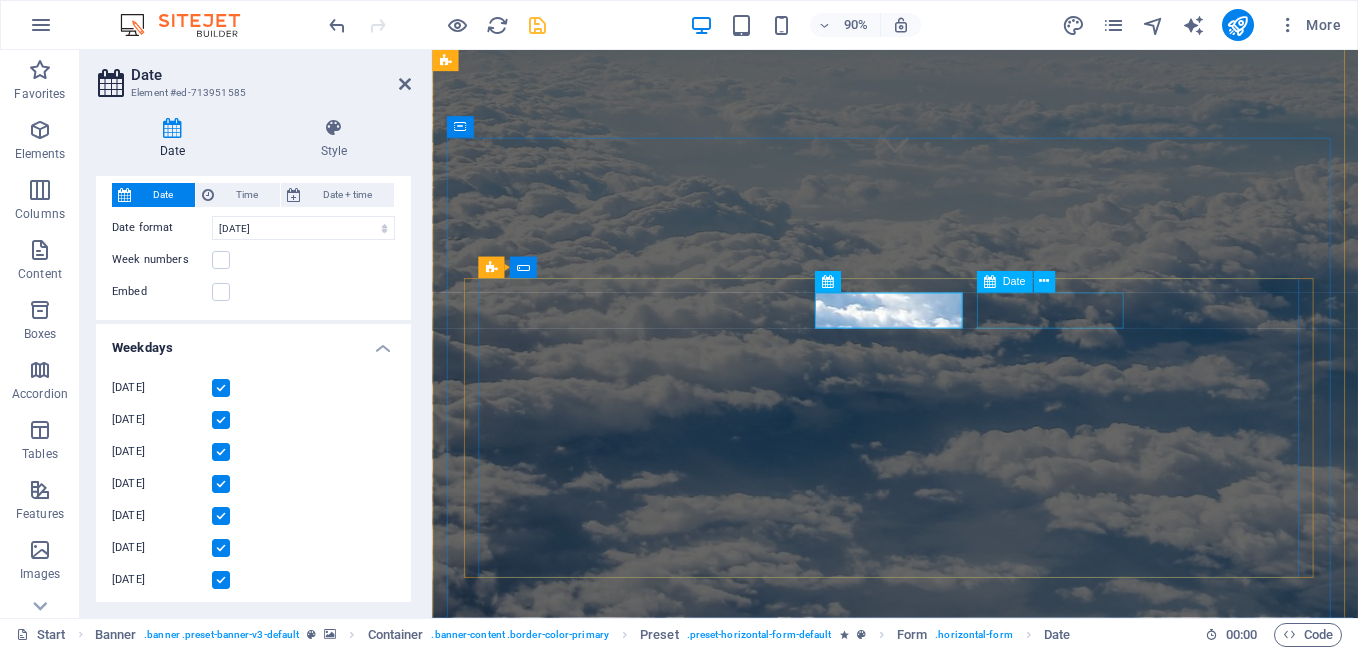 type on "Description" 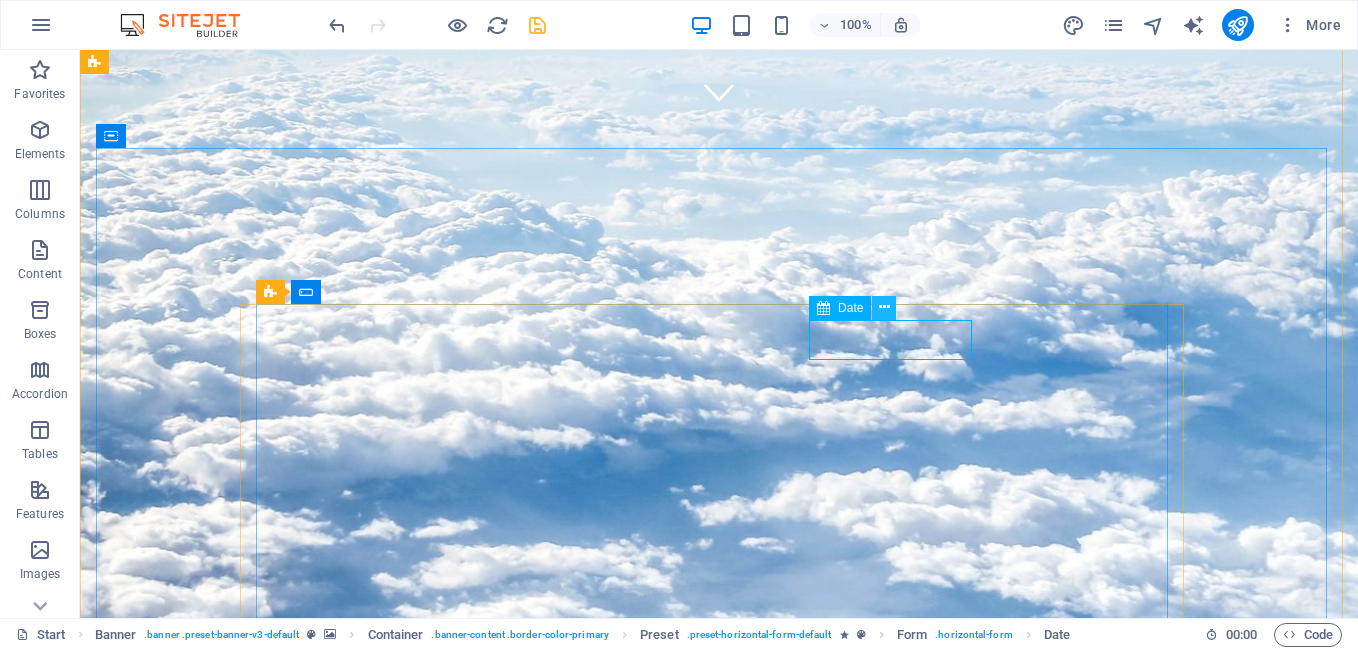 click at bounding box center [884, 307] 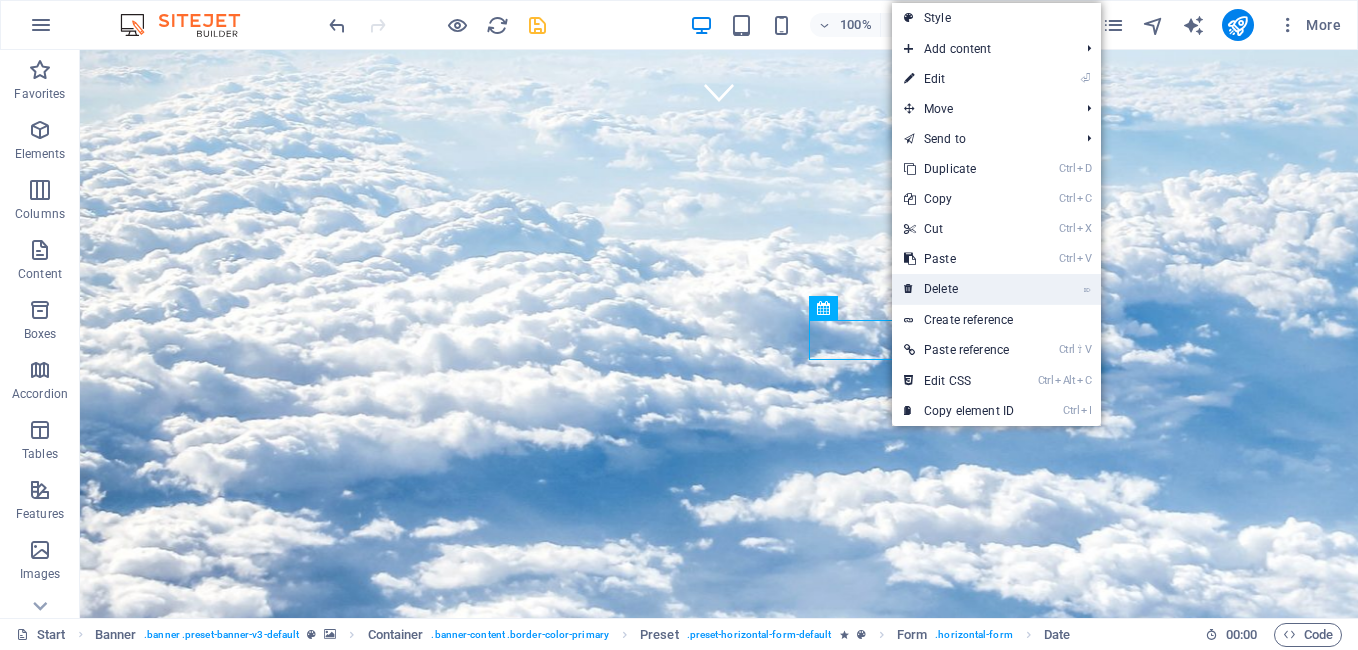 click on "⌦  Delete" at bounding box center [959, 289] 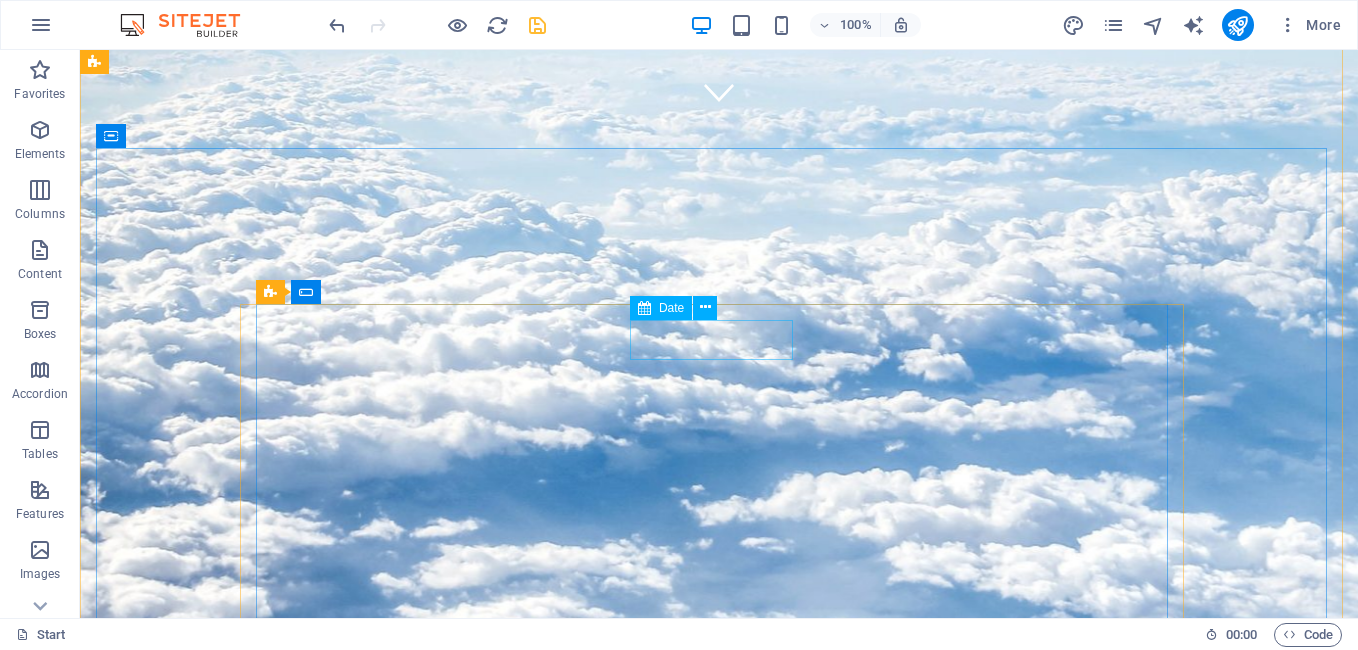 click 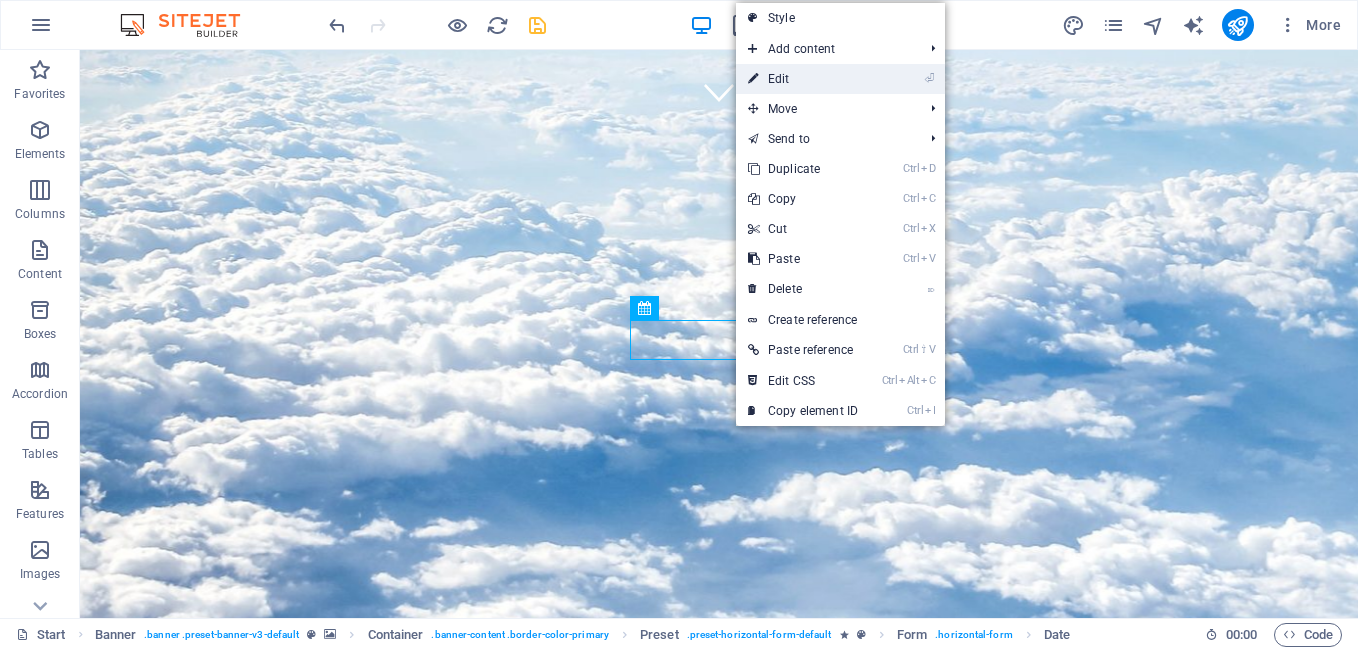 click on "⏎  Edit" at bounding box center (803, 79) 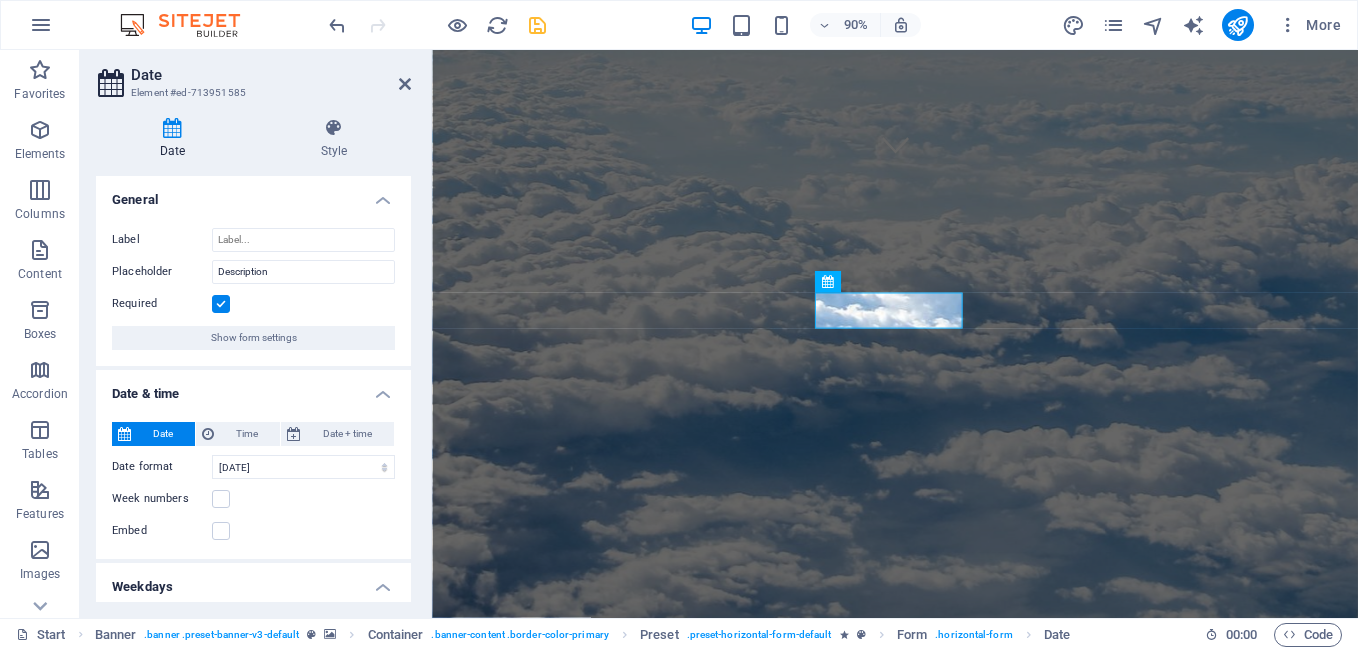 click on "Date & time" at bounding box center [253, 388] 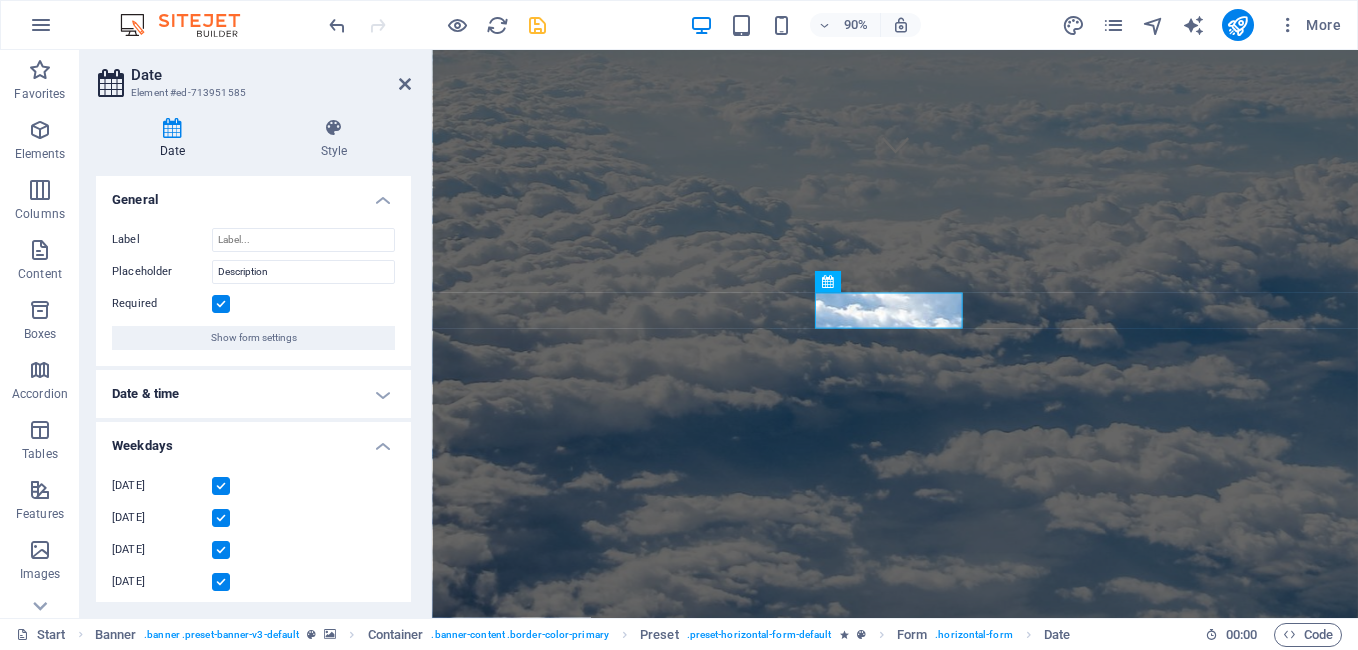 click on "Date & time" at bounding box center [253, 394] 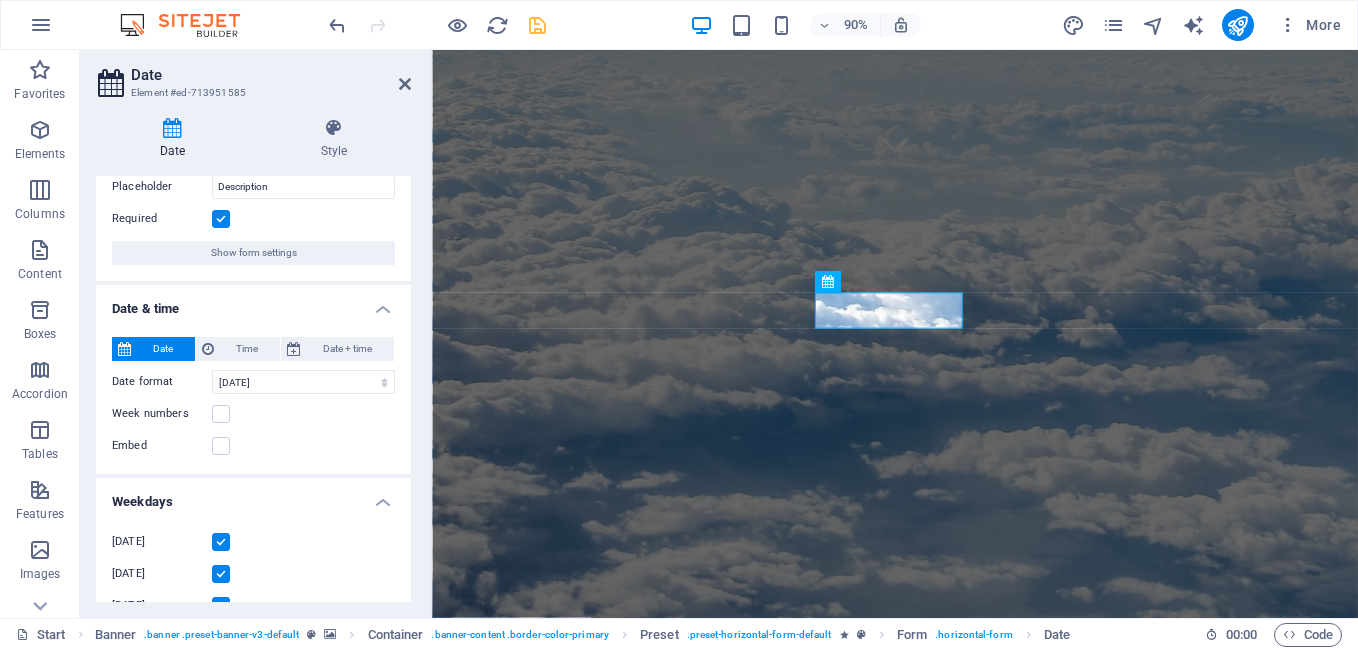 scroll, scrollTop: 39, scrollLeft: 0, axis: vertical 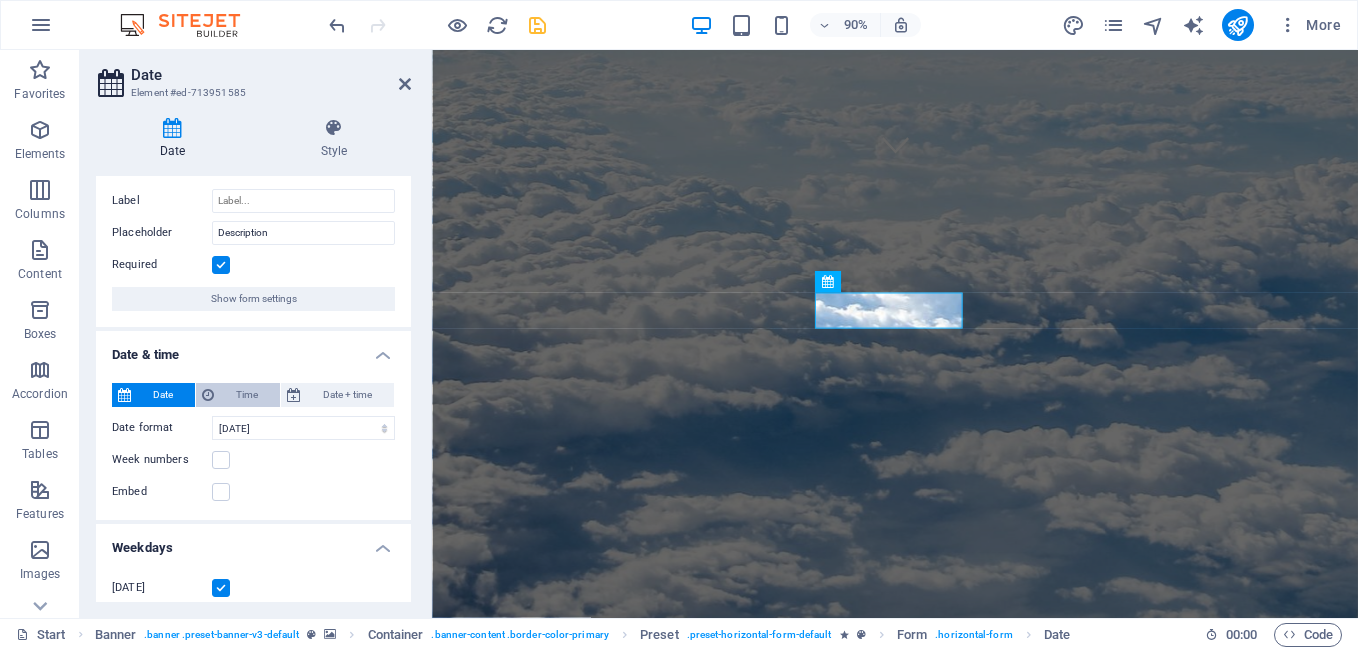 click on "Time" at bounding box center (247, 395) 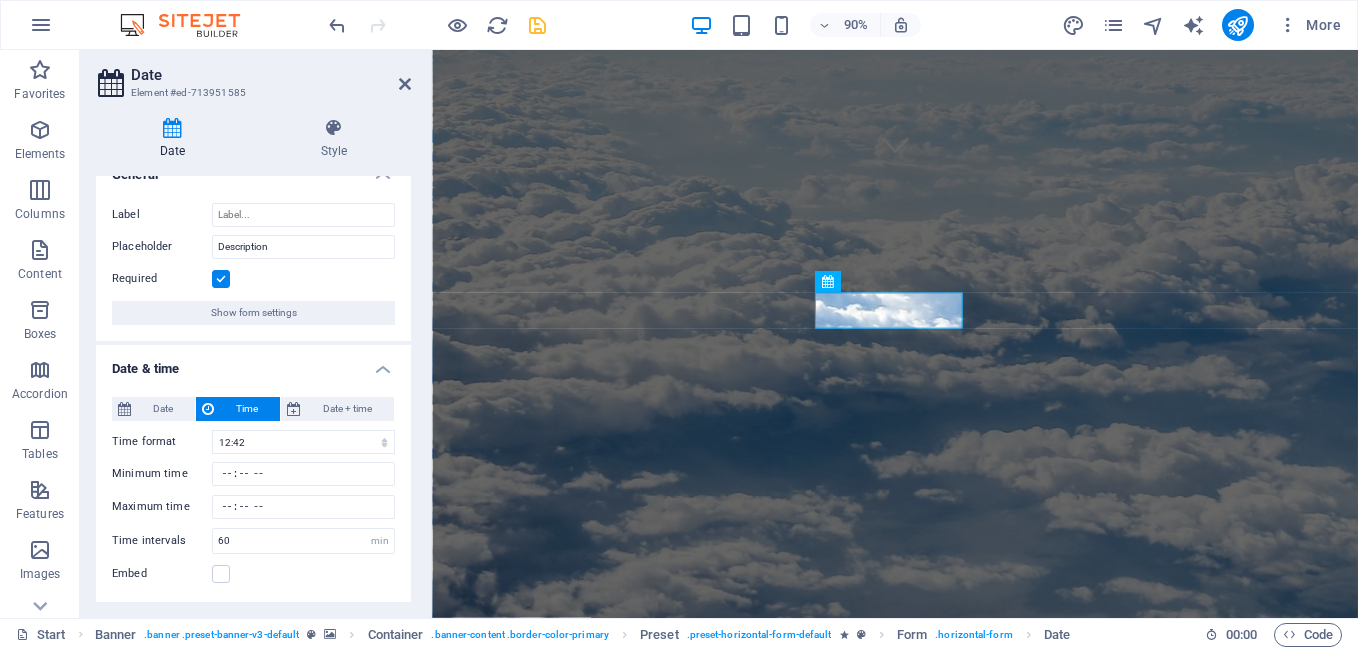 scroll, scrollTop: 25, scrollLeft: 0, axis: vertical 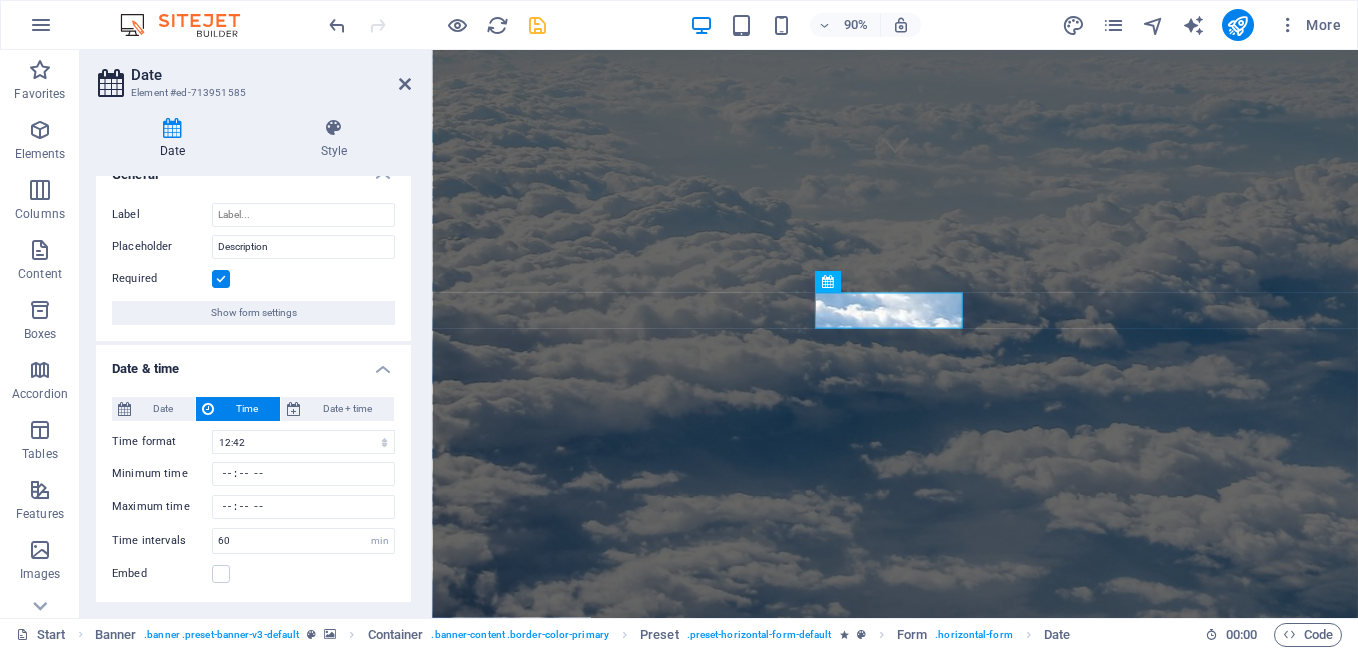 click on "Date" at bounding box center (163, 409) 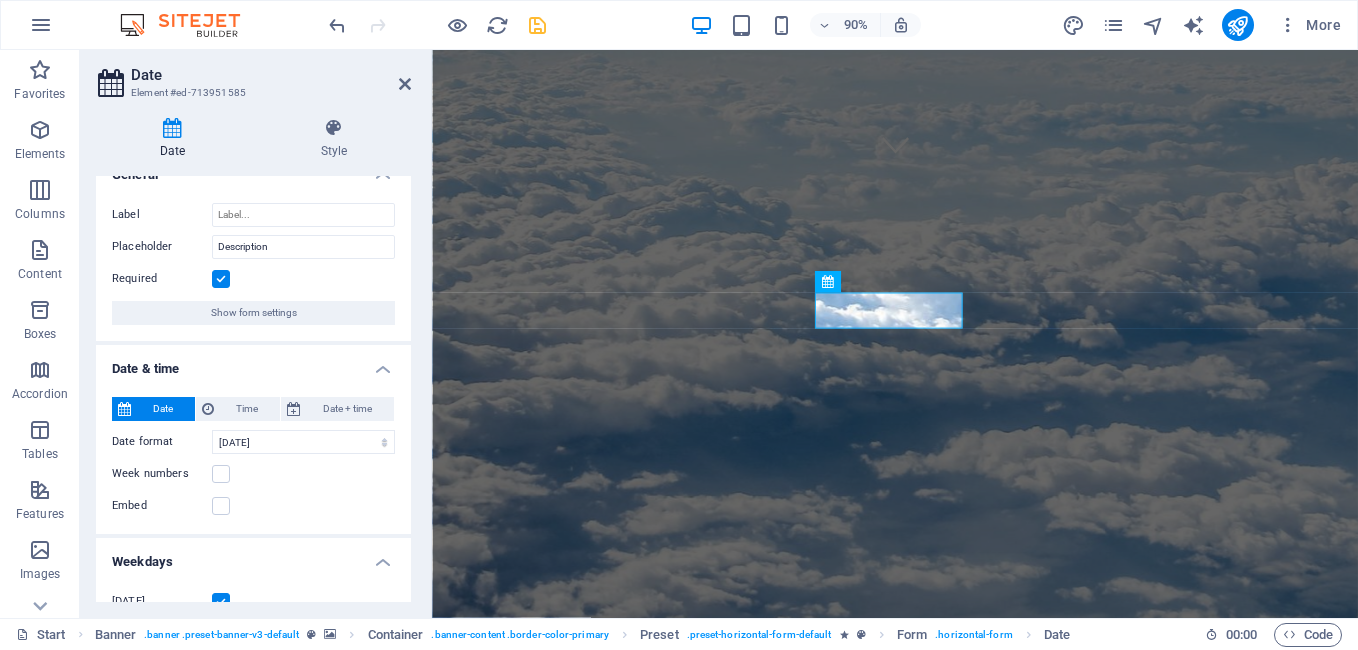 scroll, scrollTop: 0, scrollLeft: 0, axis: both 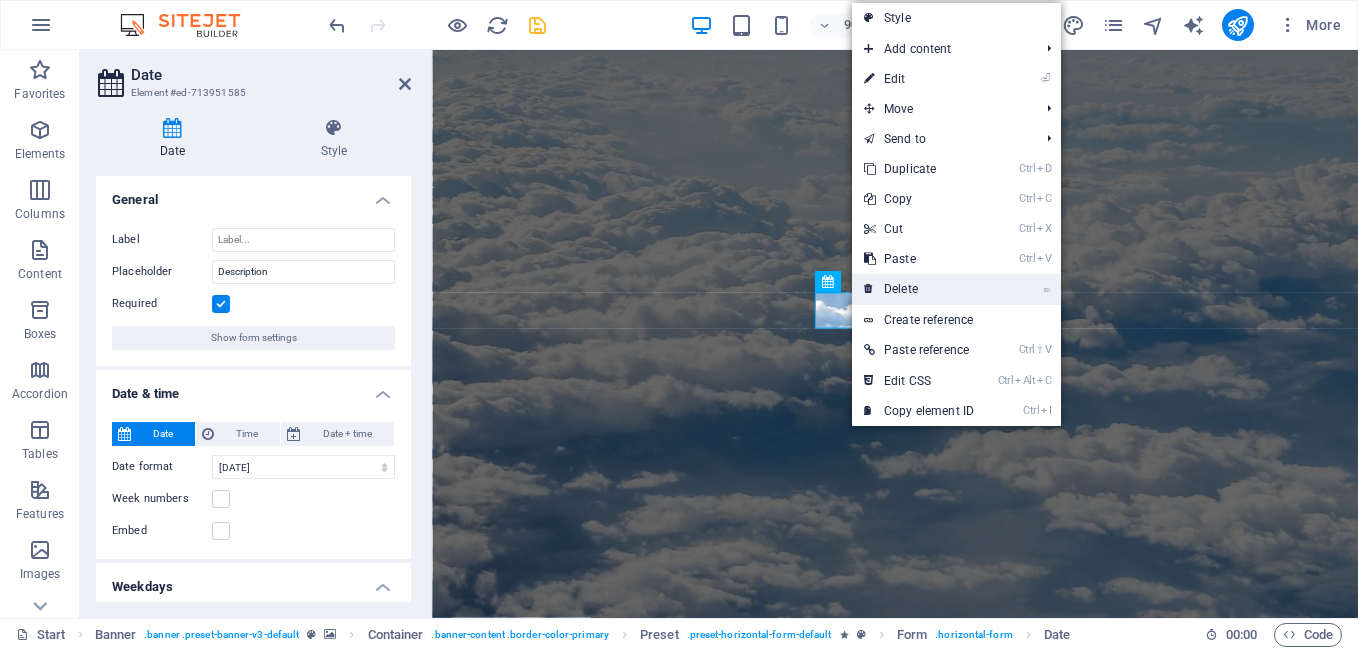 drag, startPoint x: 822, startPoint y: 235, endPoint x: 902, endPoint y: 285, distance: 94.33981 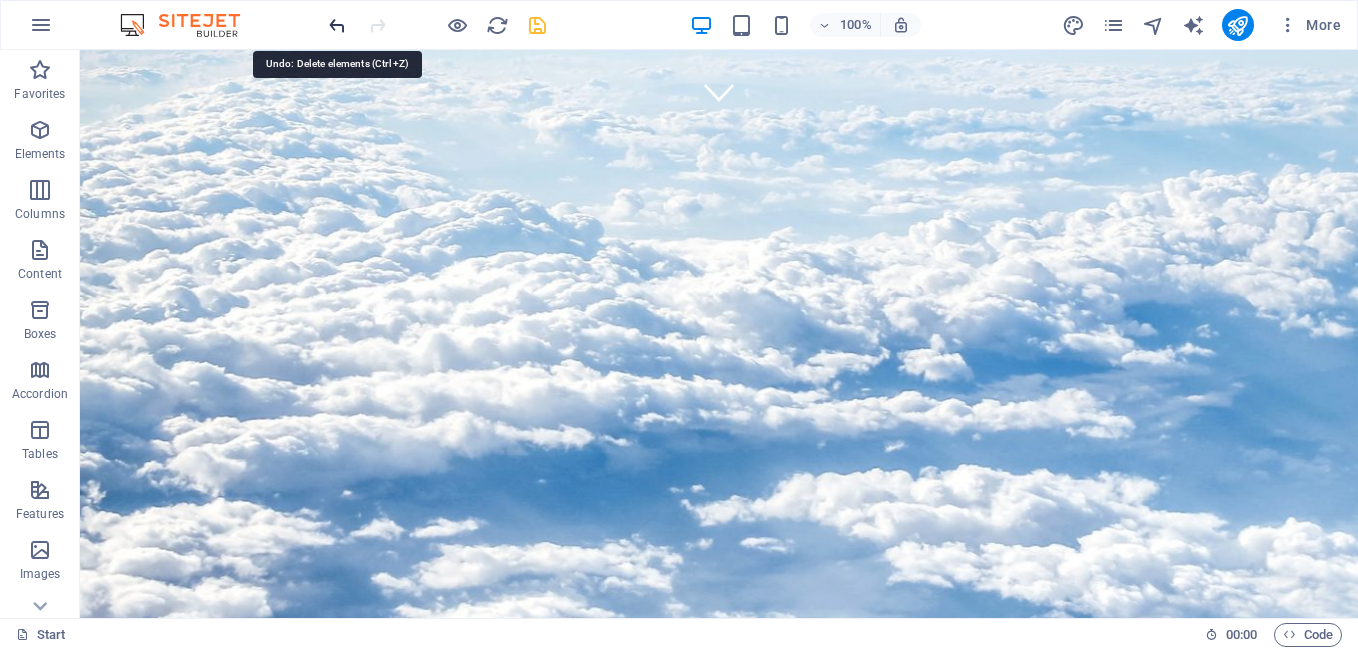 click at bounding box center (337, 25) 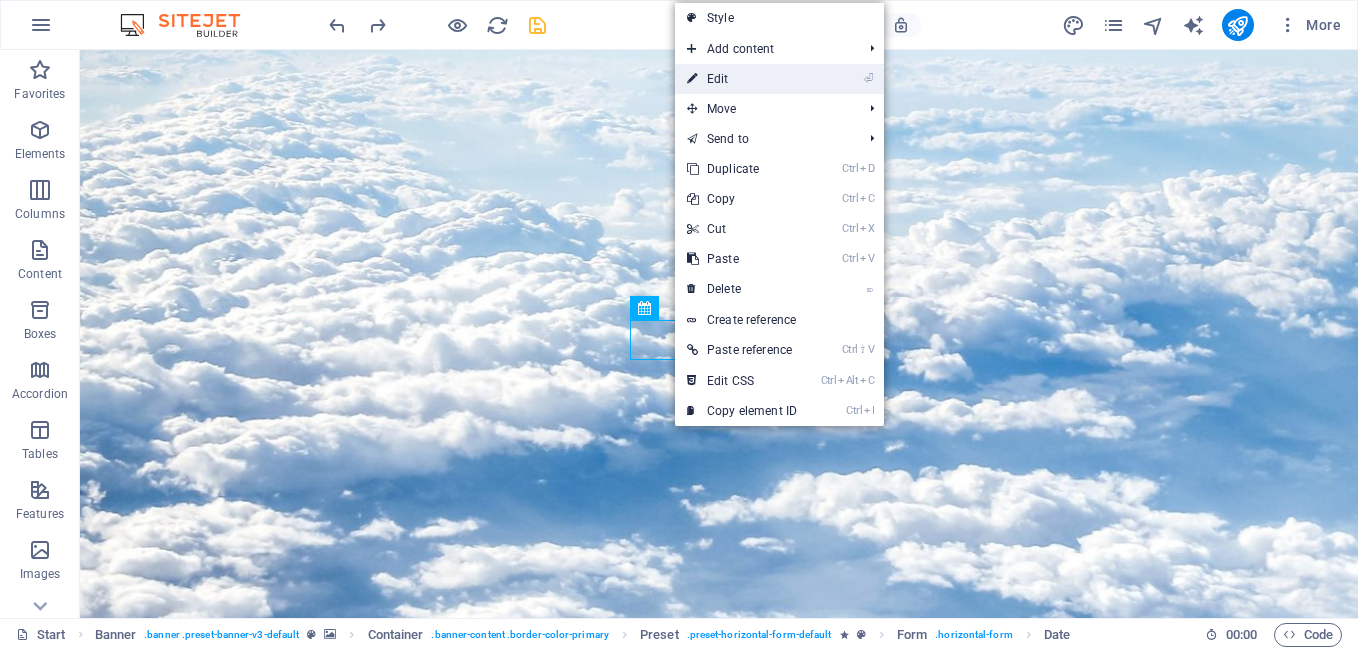 click on "⏎  Edit" at bounding box center (742, 79) 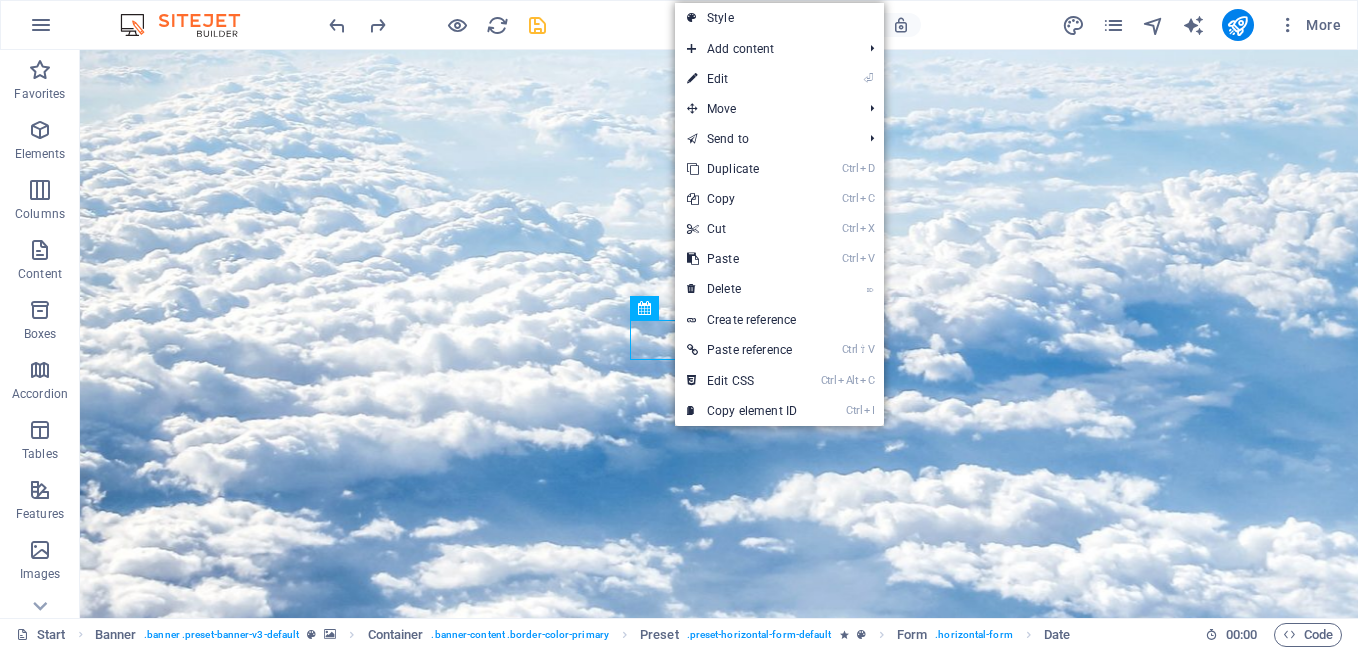 select on "2" 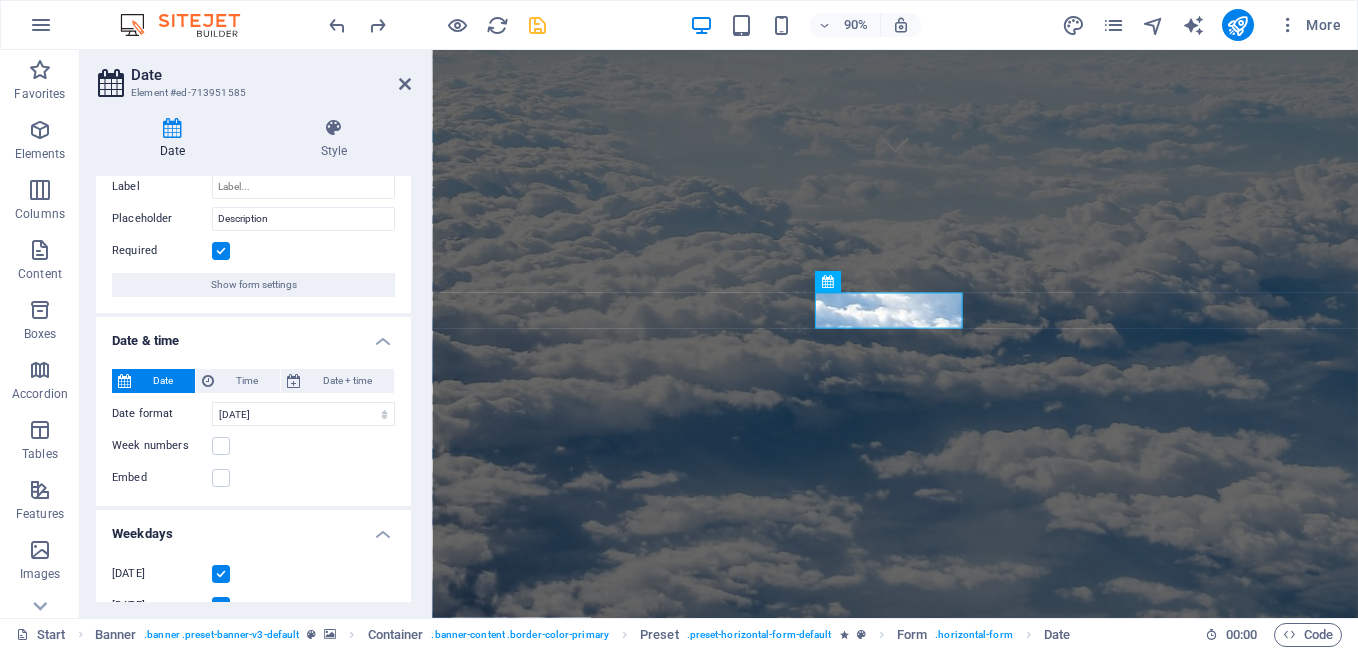 scroll, scrollTop: 0, scrollLeft: 0, axis: both 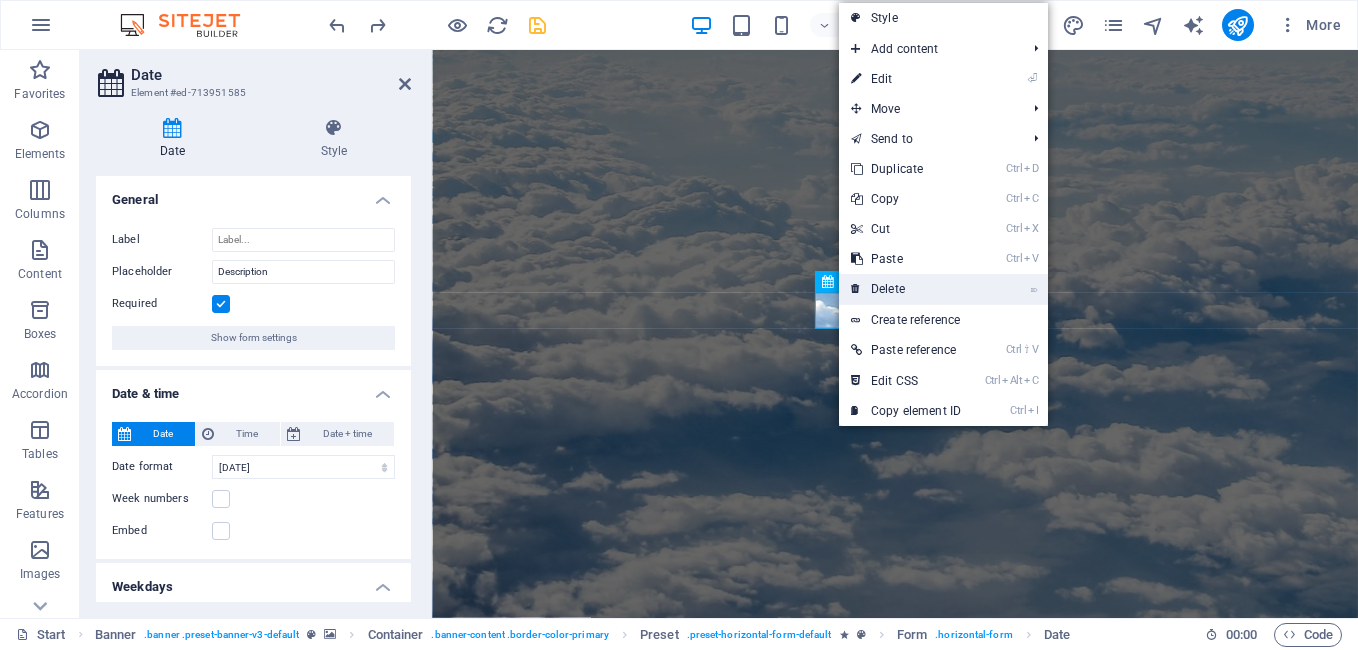 click on "⌦  Delete" at bounding box center (906, 289) 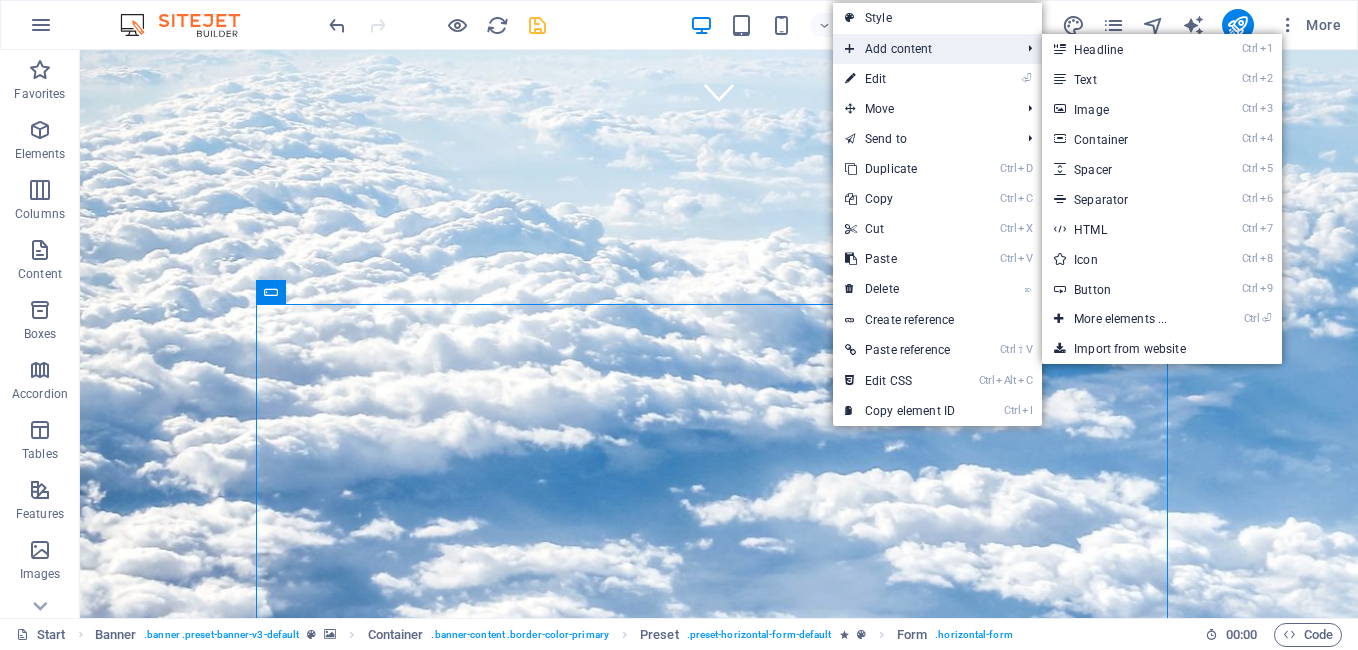 click on "Add content" at bounding box center (922, 49) 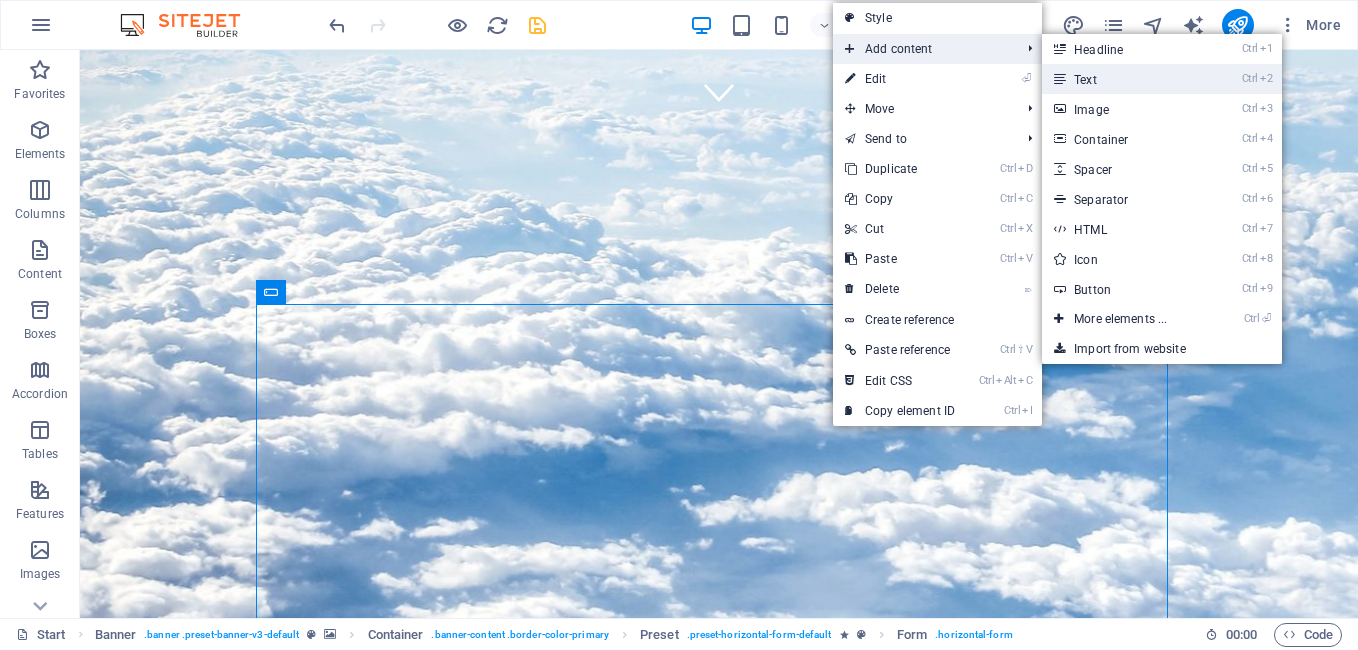 click on "Ctrl 2  Text" at bounding box center (1124, 79) 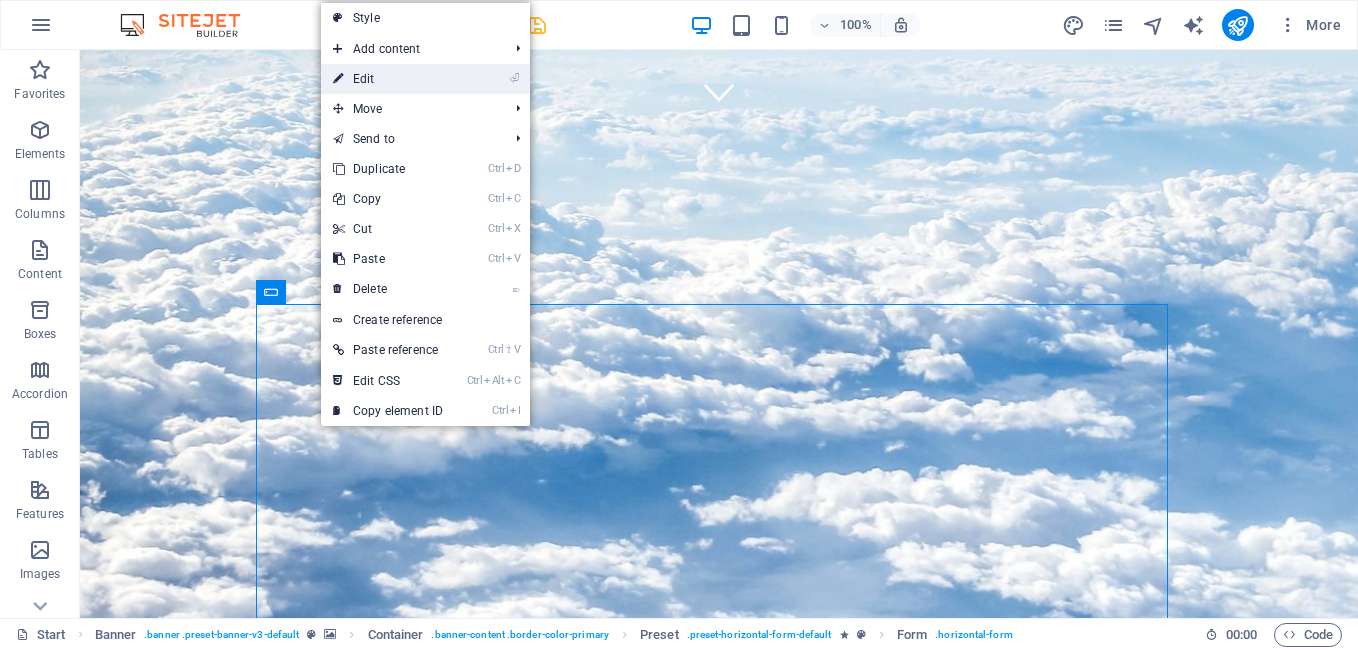 click on "⏎  Edit" at bounding box center [388, 79] 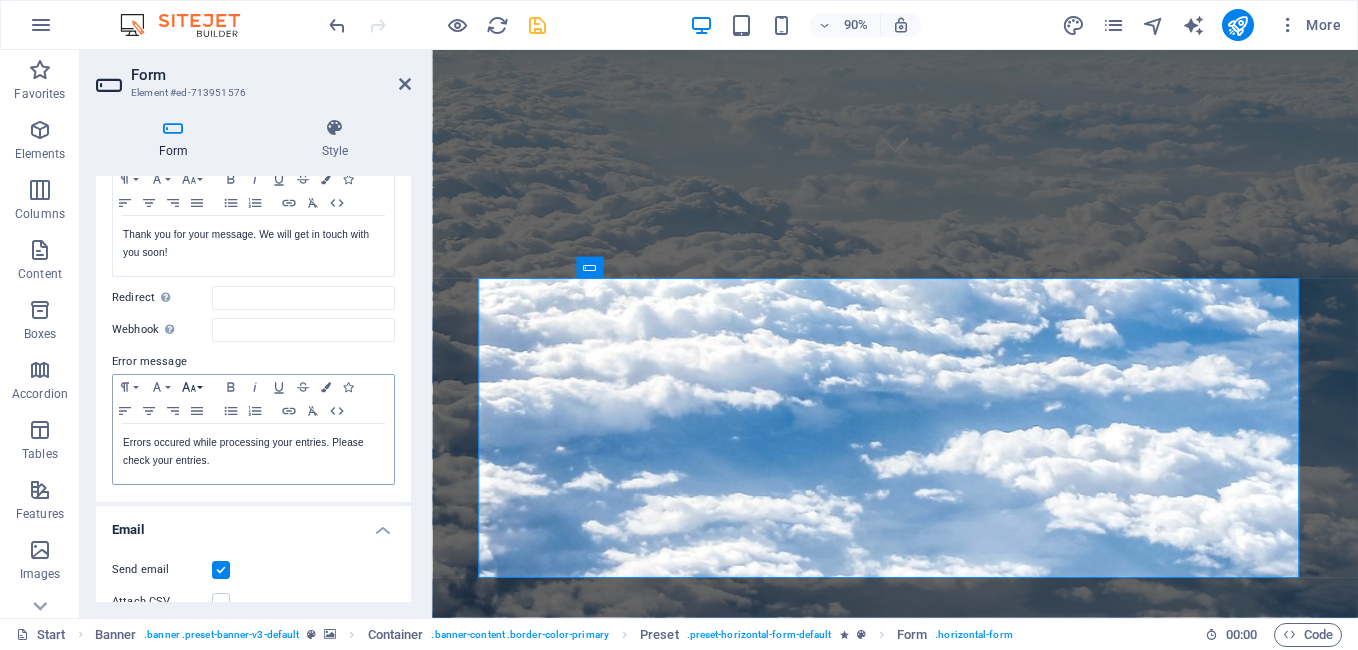scroll, scrollTop: 179, scrollLeft: 0, axis: vertical 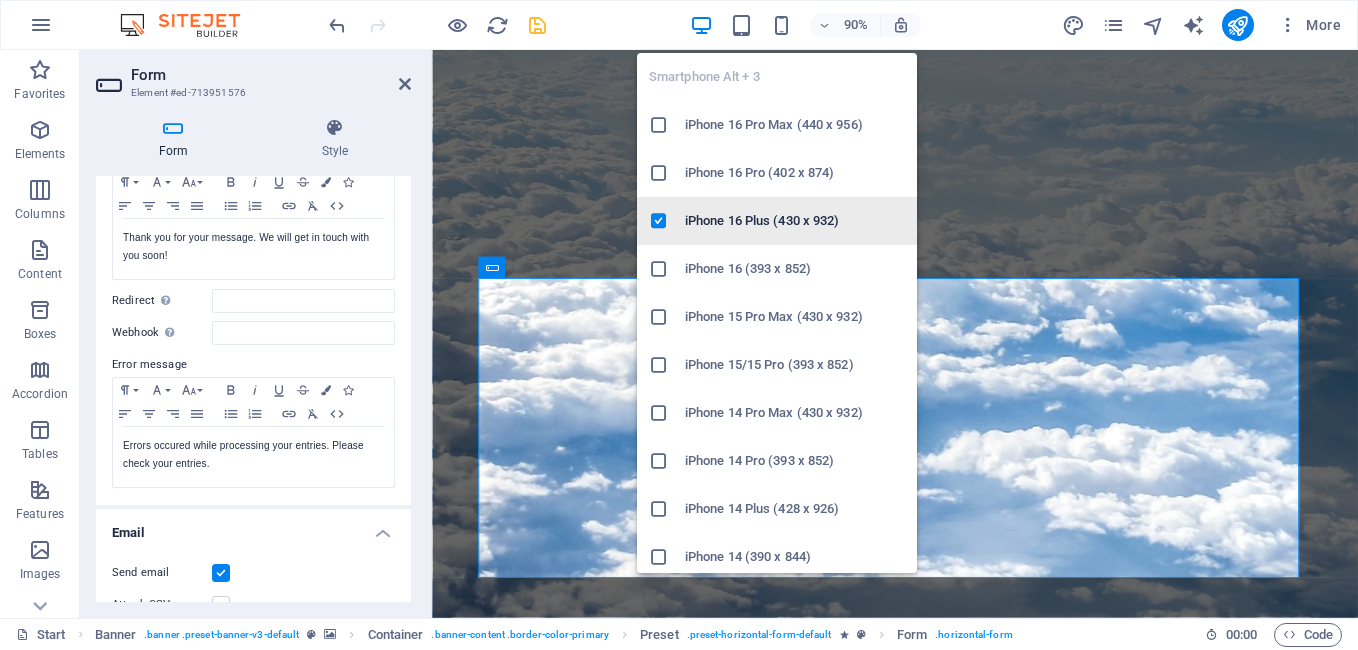 click on "iPhone 16 Plus (430 x 932)" at bounding box center (777, 221) 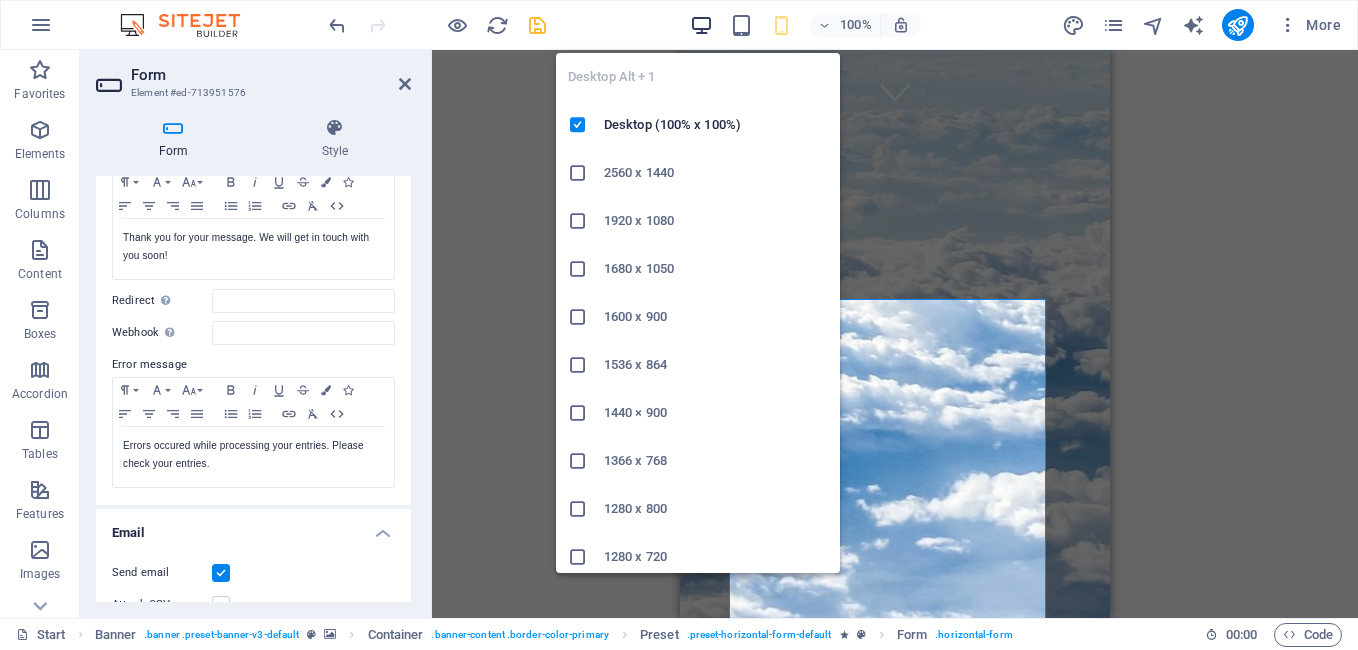 click at bounding box center [701, 25] 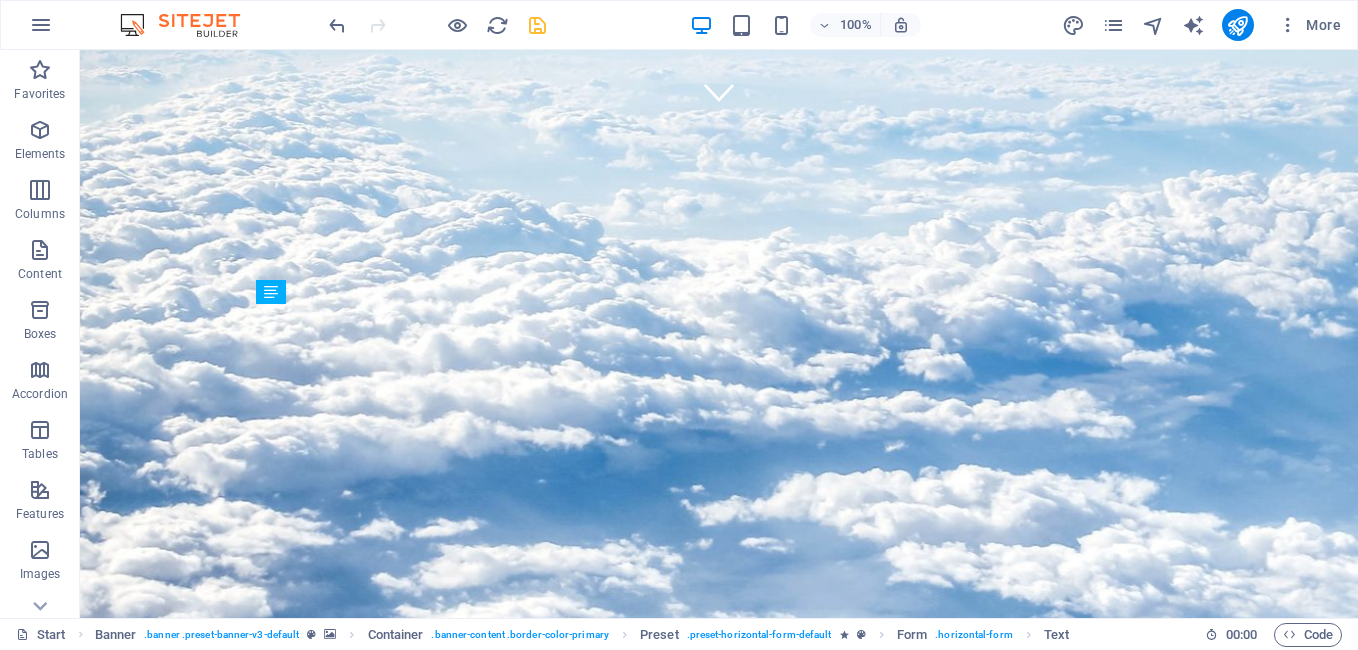 drag, startPoint x: 659, startPoint y: 336, endPoint x: 691, endPoint y: 349, distance: 34.539833 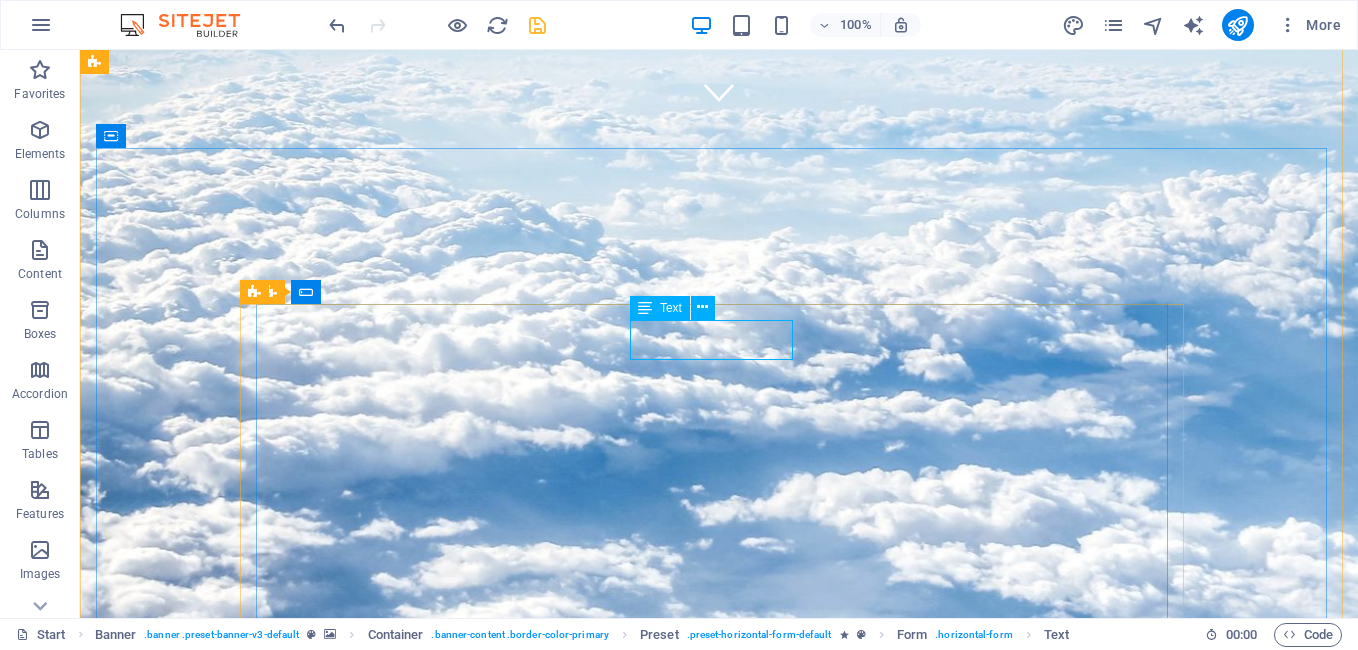 click on "New text element" 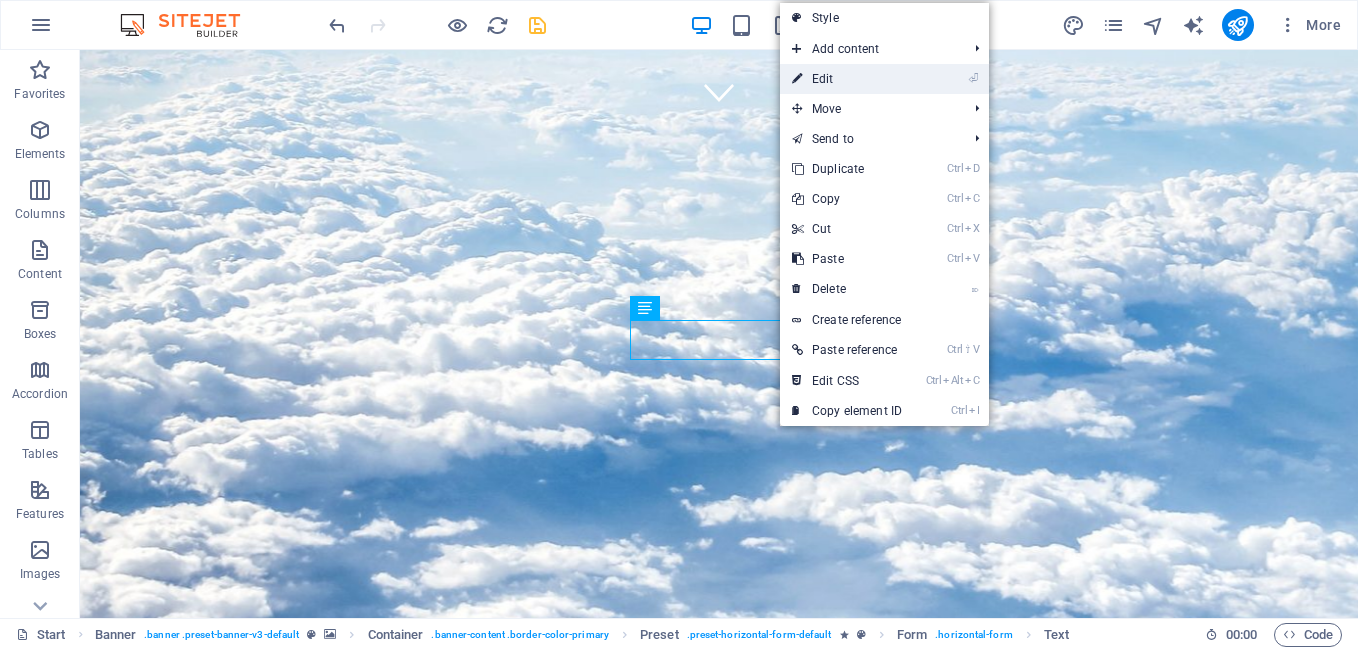 drag, startPoint x: 827, startPoint y: 74, endPoint x: 439, endPoint y: 27, distance: 390.83627 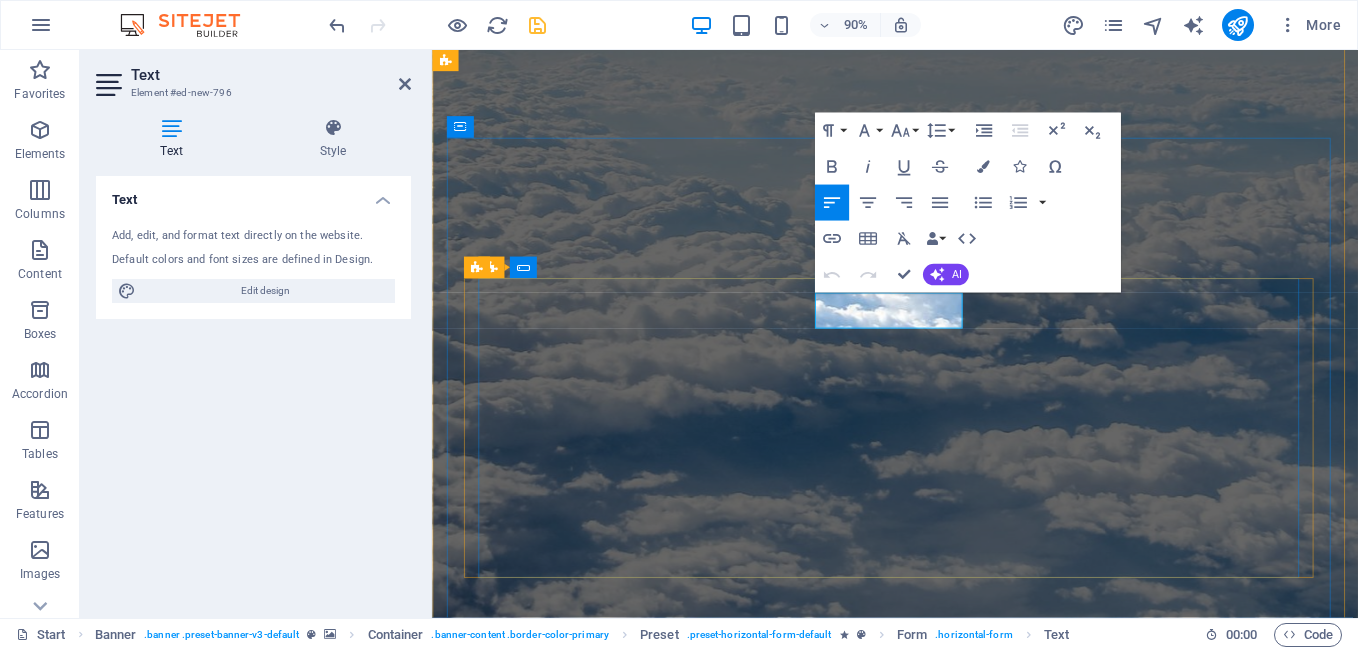 type 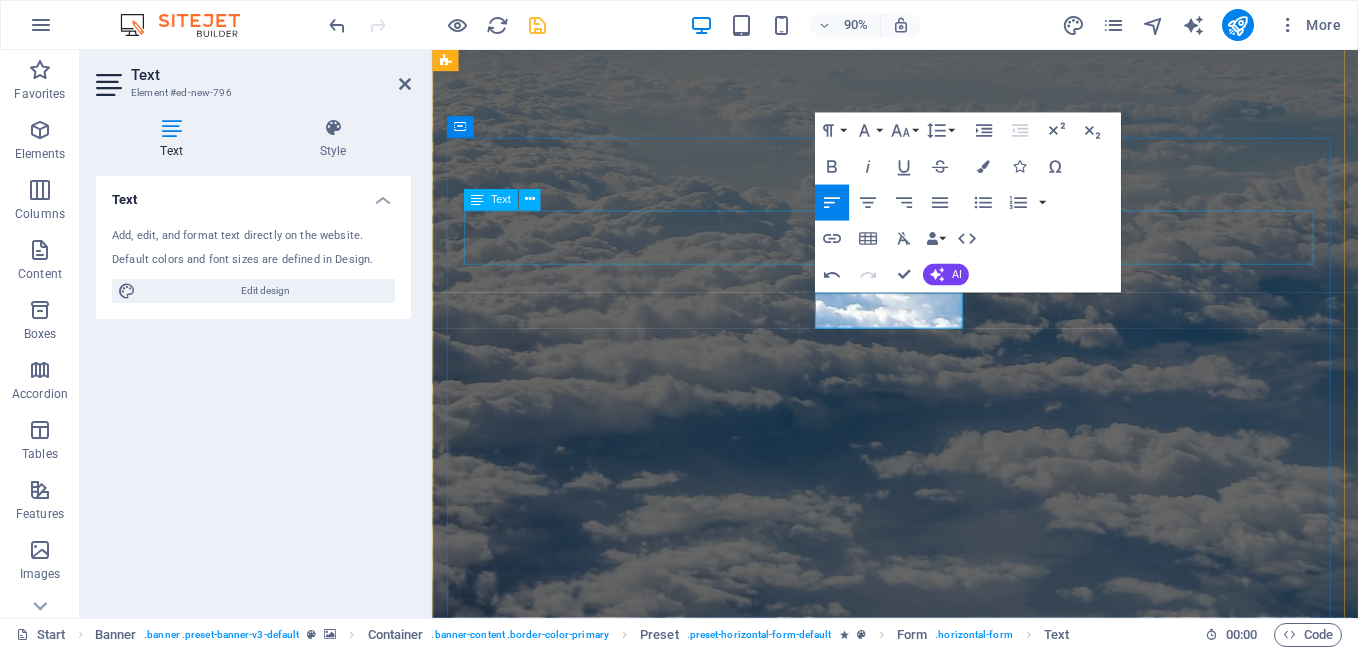 click on "one stop...many solutions" at bounding box center (947, 1443) 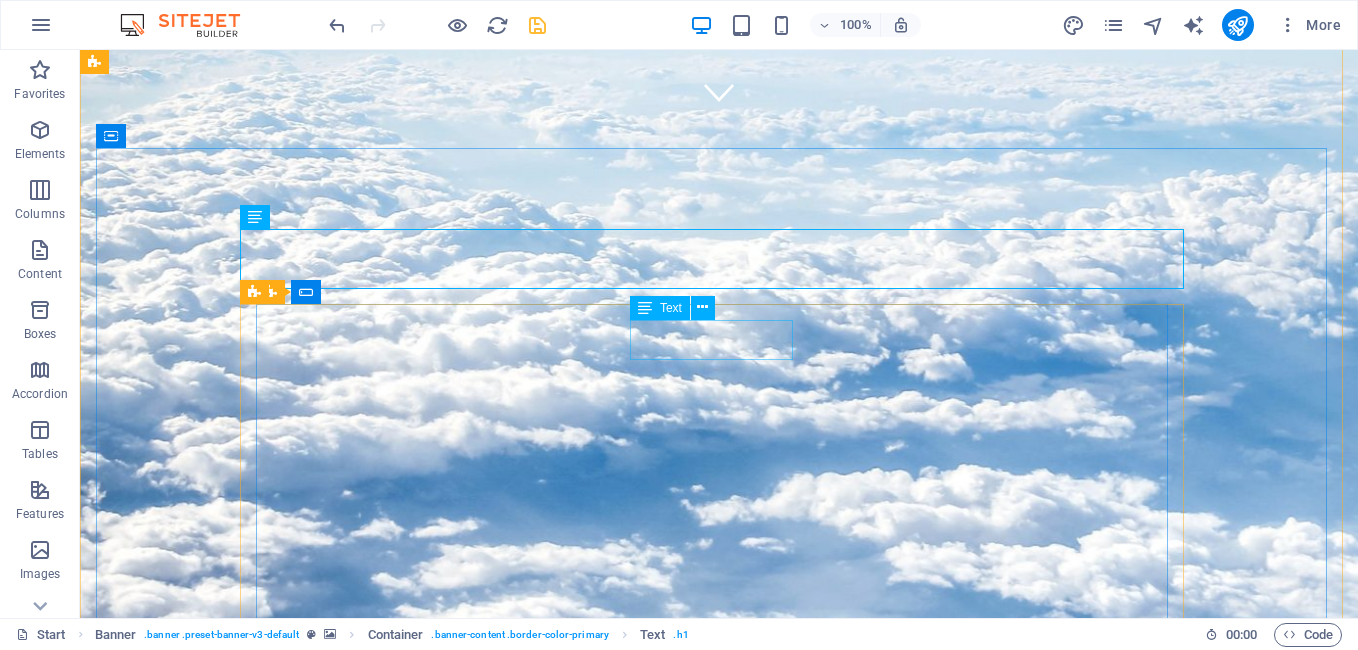 click on "Description" 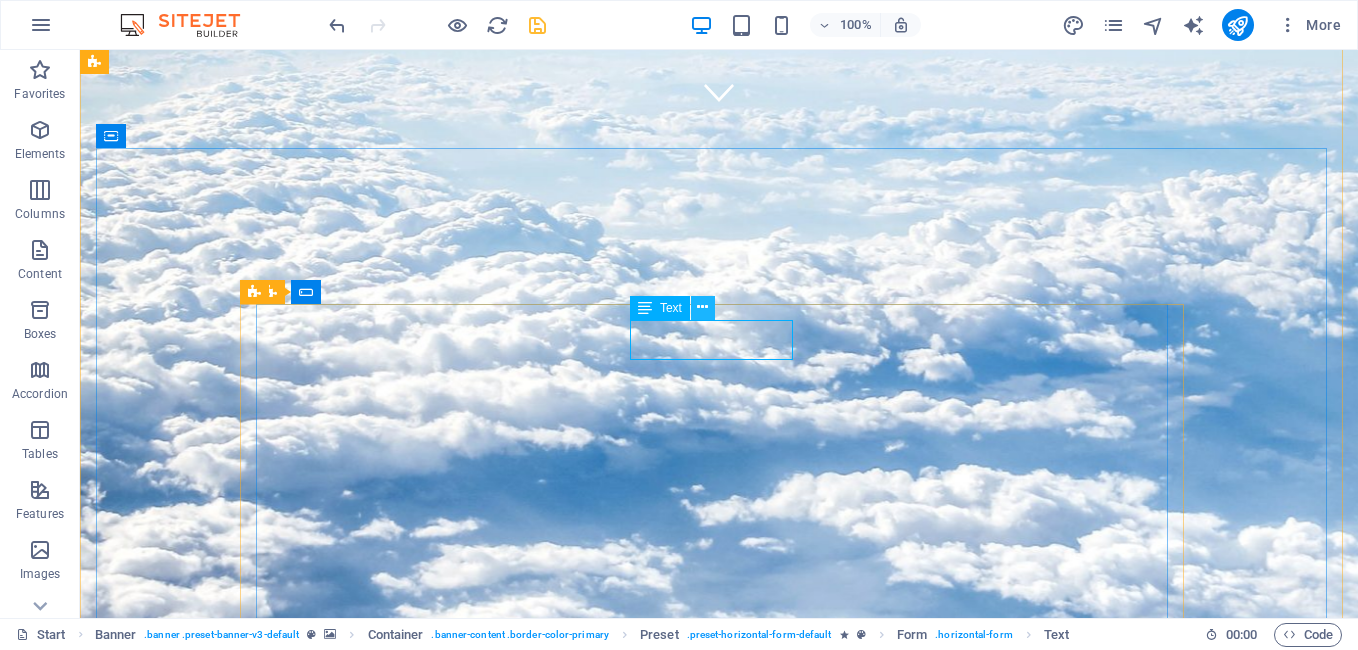 click at bounding box center [702, 307] 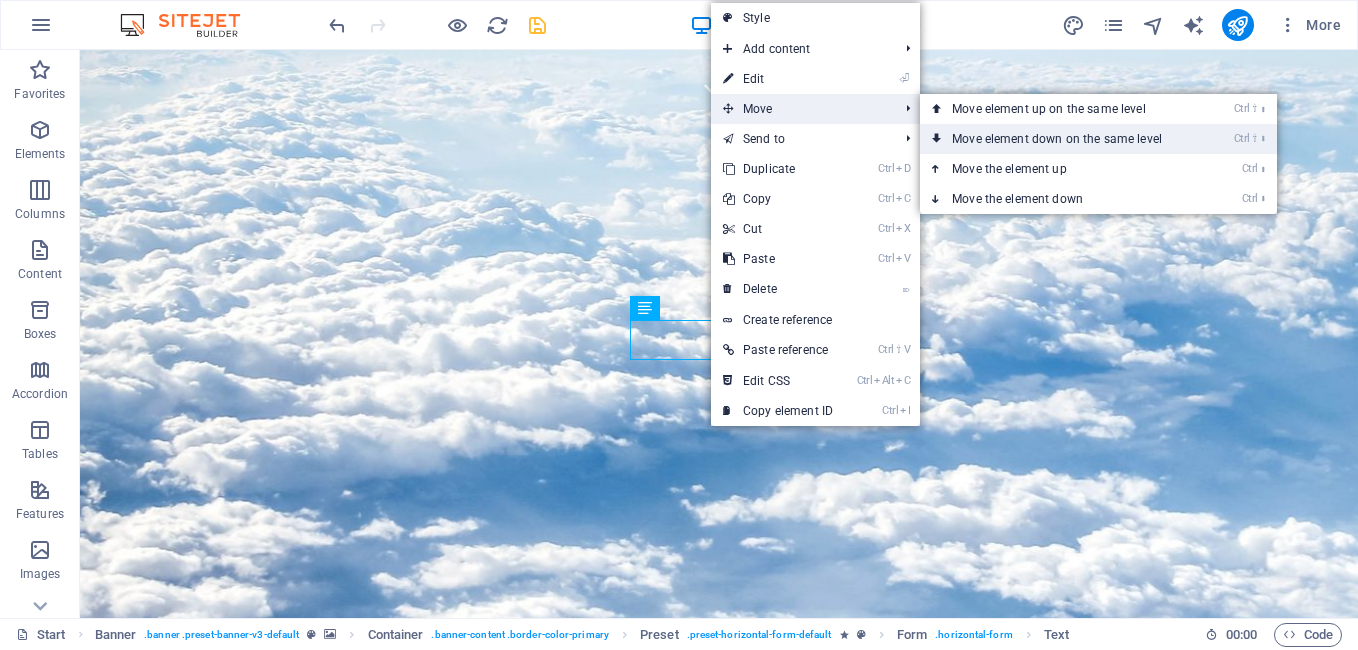 click on "Ctrl ⇧ ⬇  Move element down on the same level" at bounding box center [1061, 139] 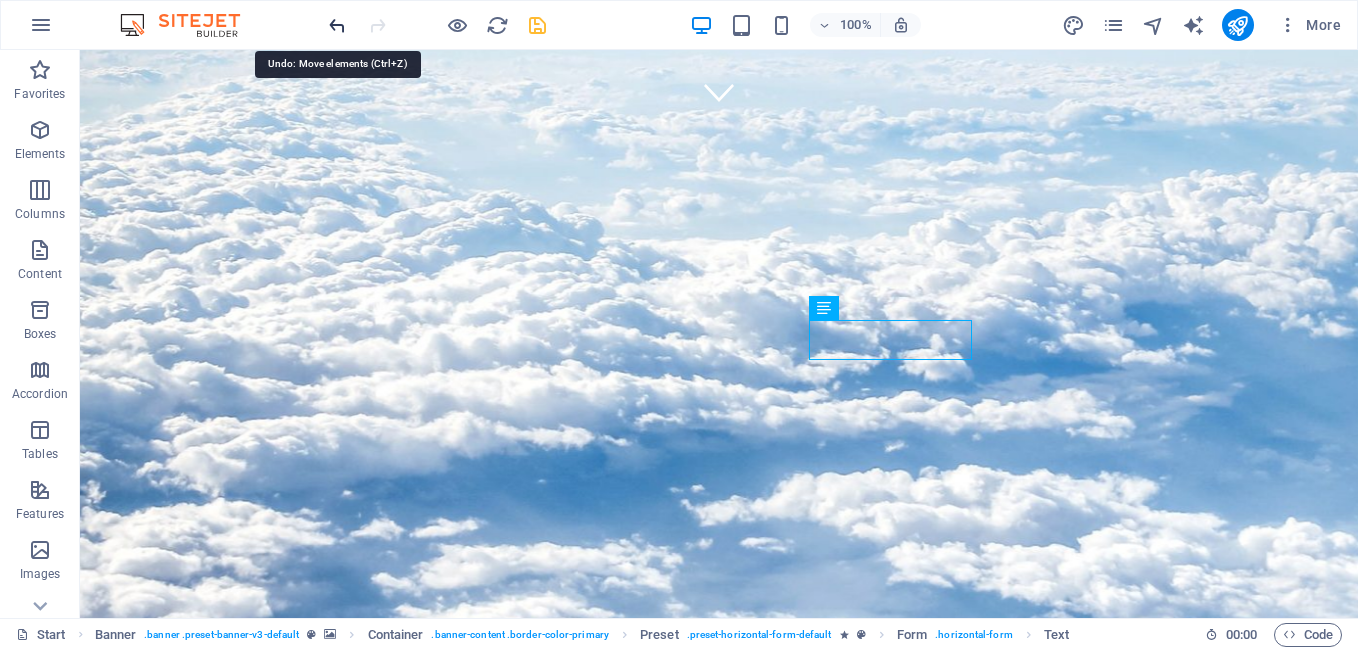 click at bounding box center (337, 25) 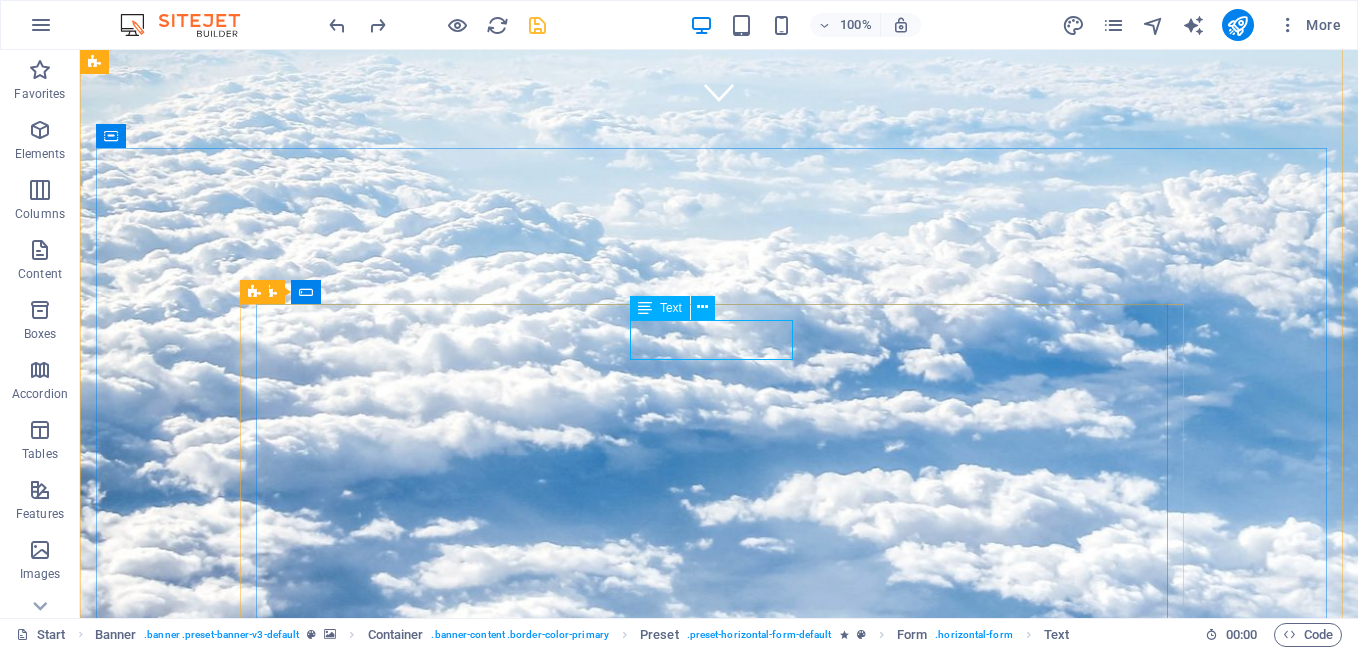 click on "Description" 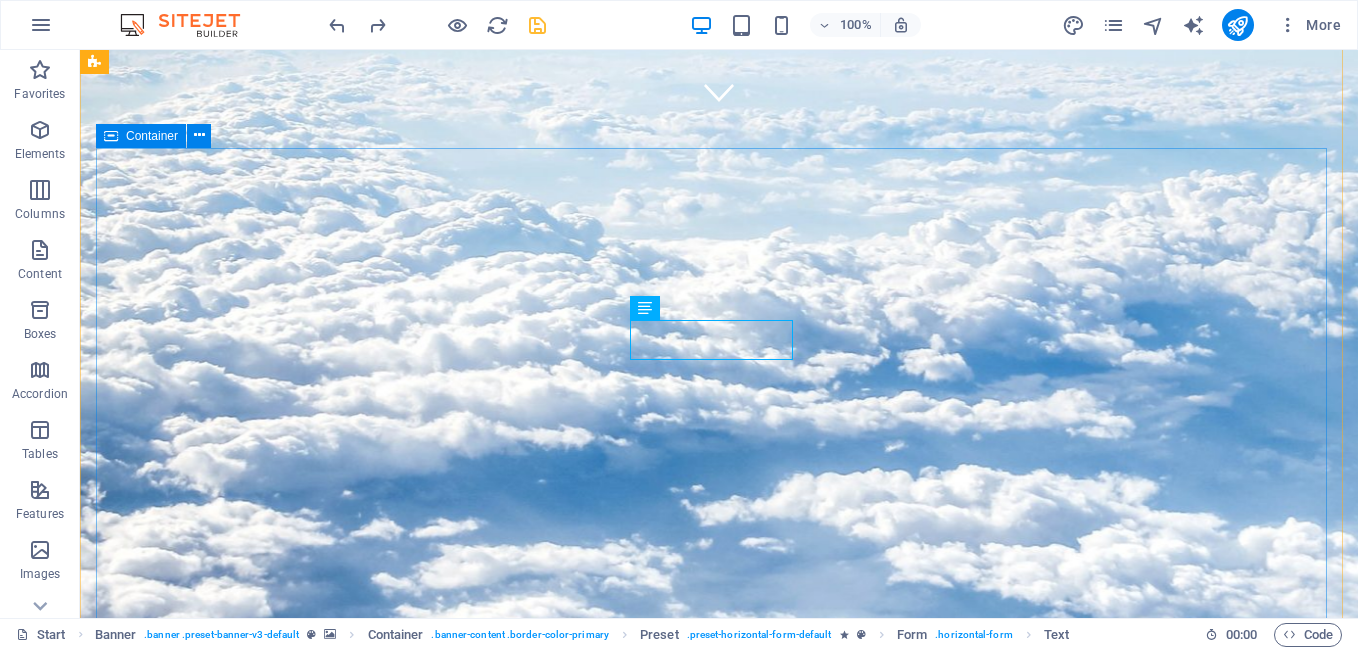 click on "one stop...many solutions Type of Services
Installations Photography Virtual Assistance Description Submit   I have read and understand the privacy policy. Nicht lesbar? Neu generieren" at bounding box center [719, 1621] 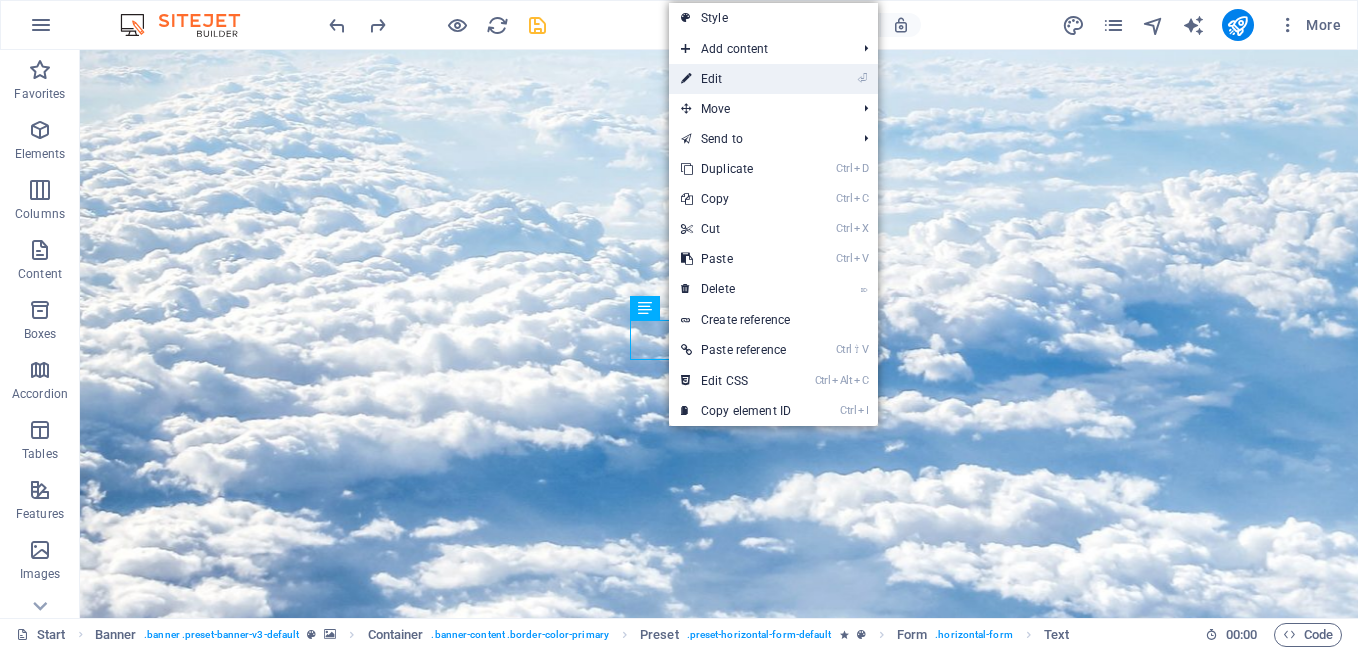 click on "⏎  Edit" at bounding box center (736, 79) 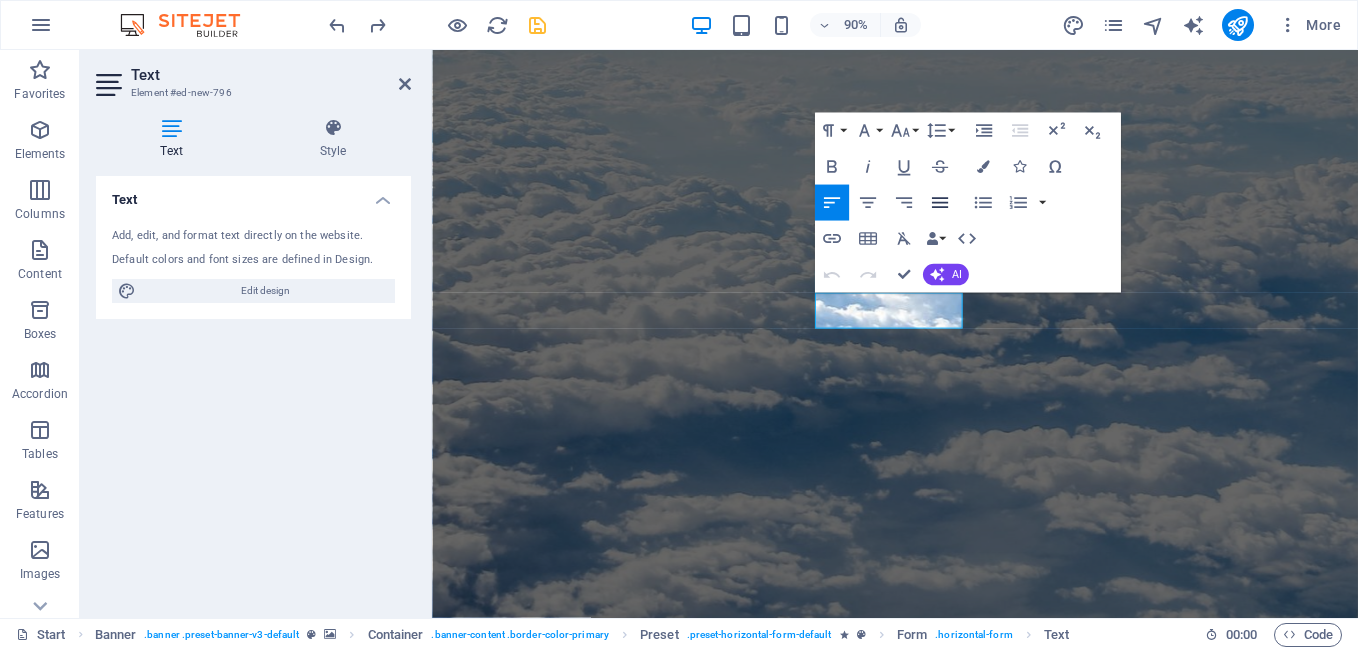 click 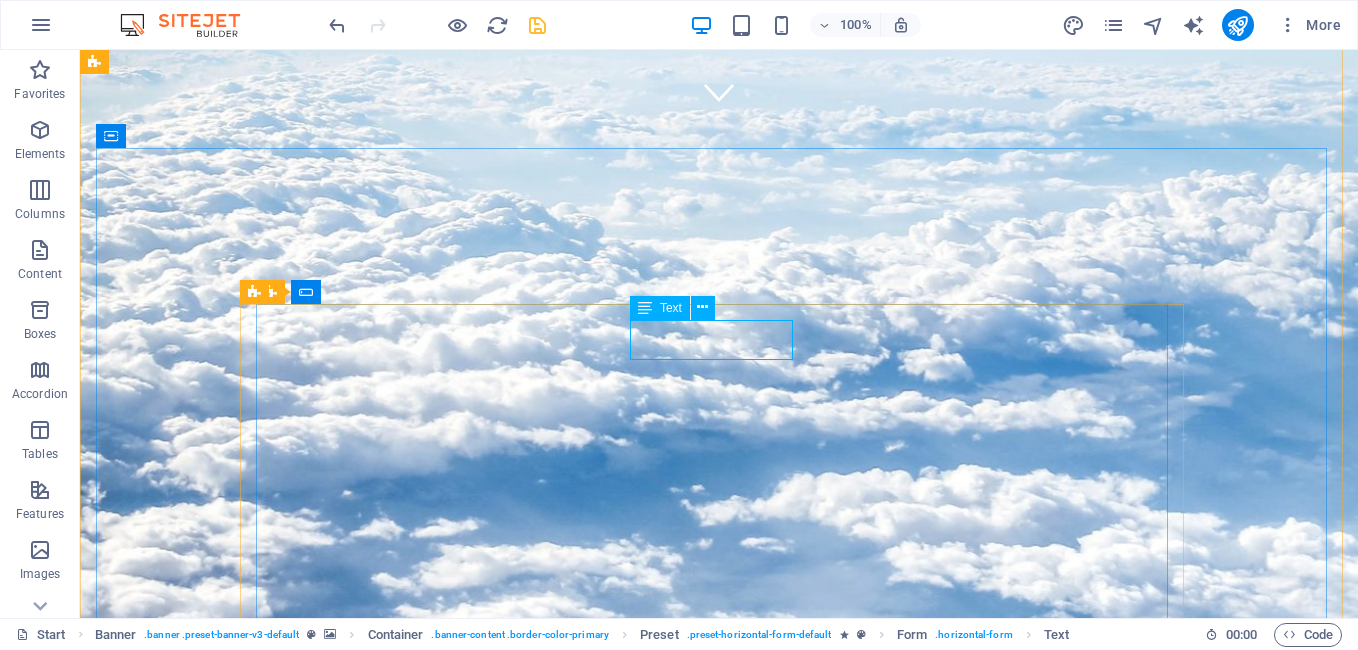 click on "Description" 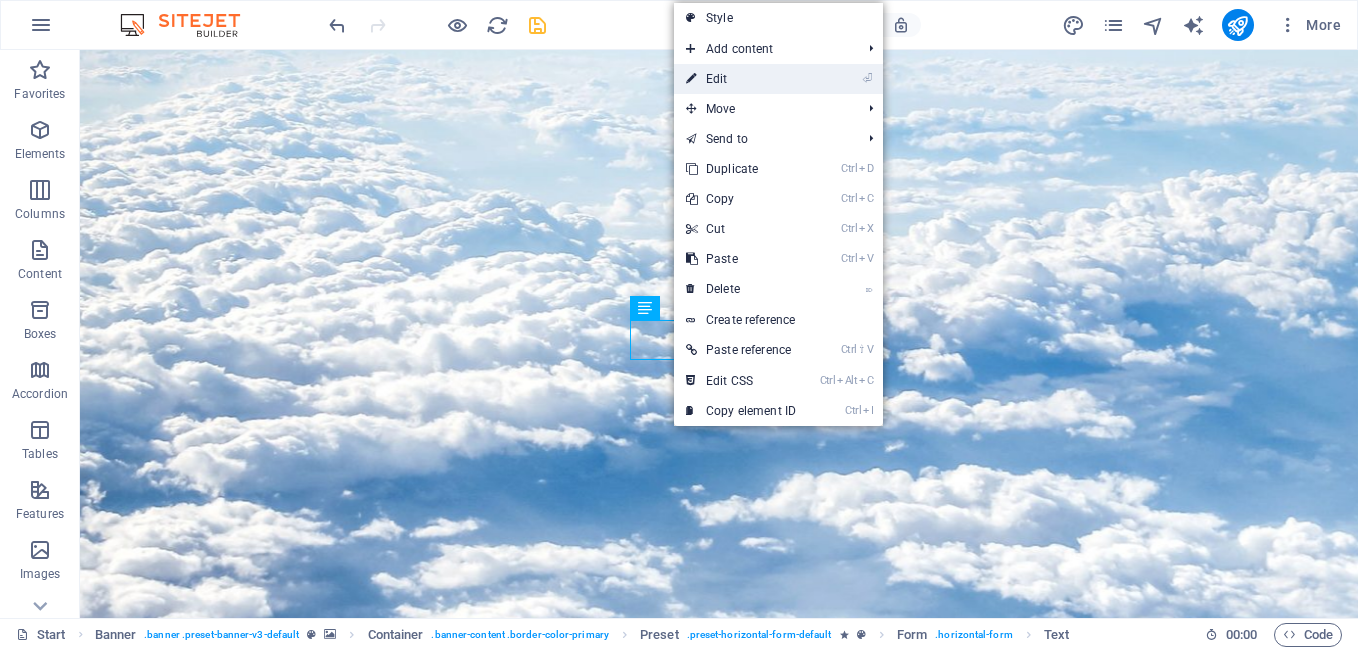 click on "⏎  Edit" at bounding box center (741, 79) 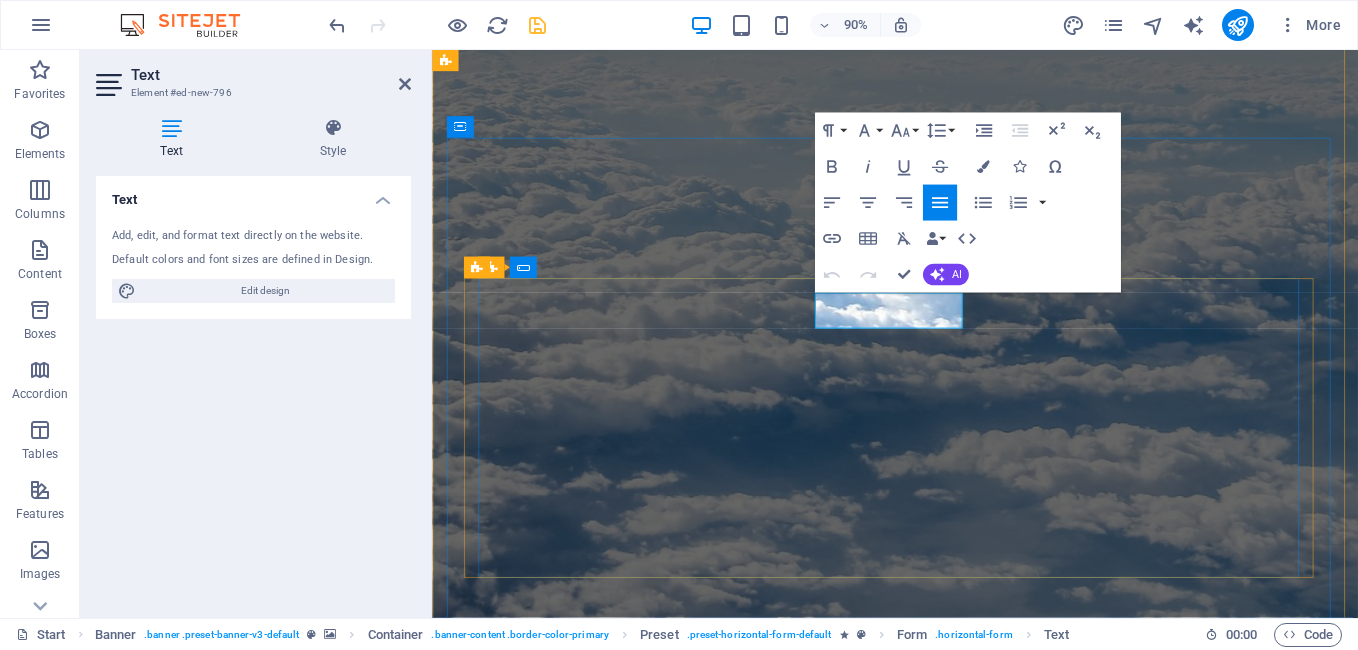 click on "Description" 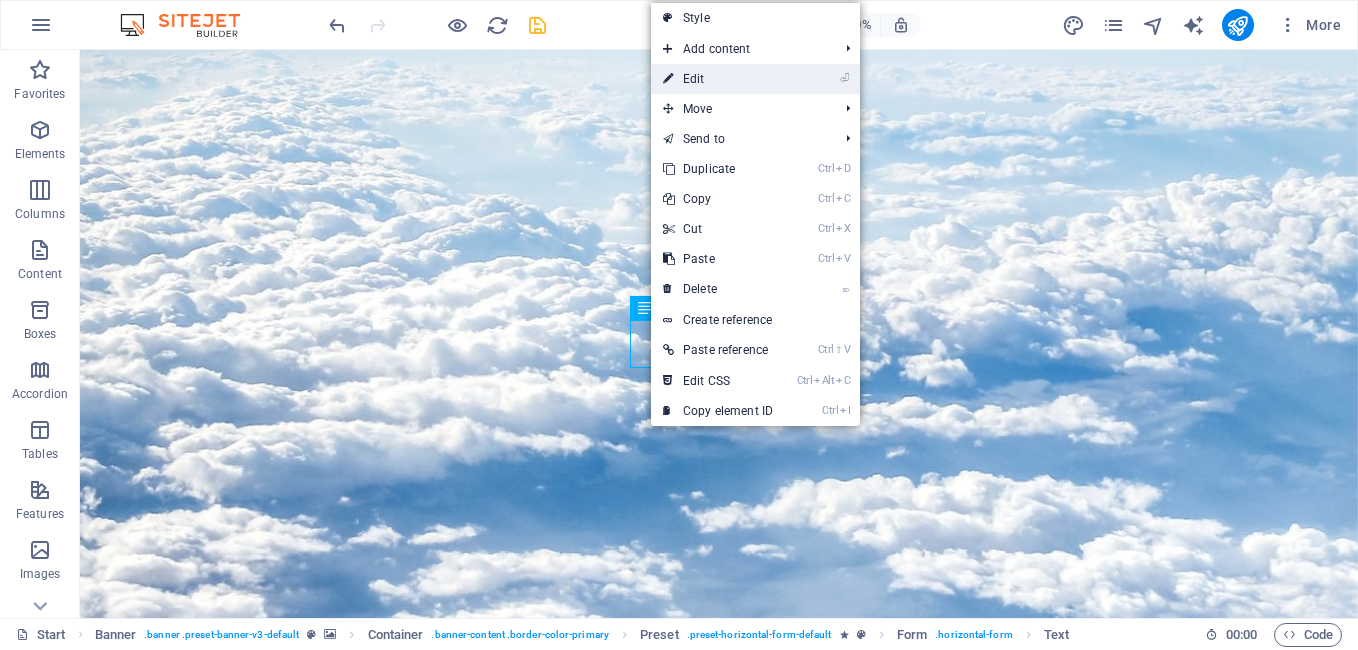 click on "⏎  Edit" at bounding box center (718, 79) 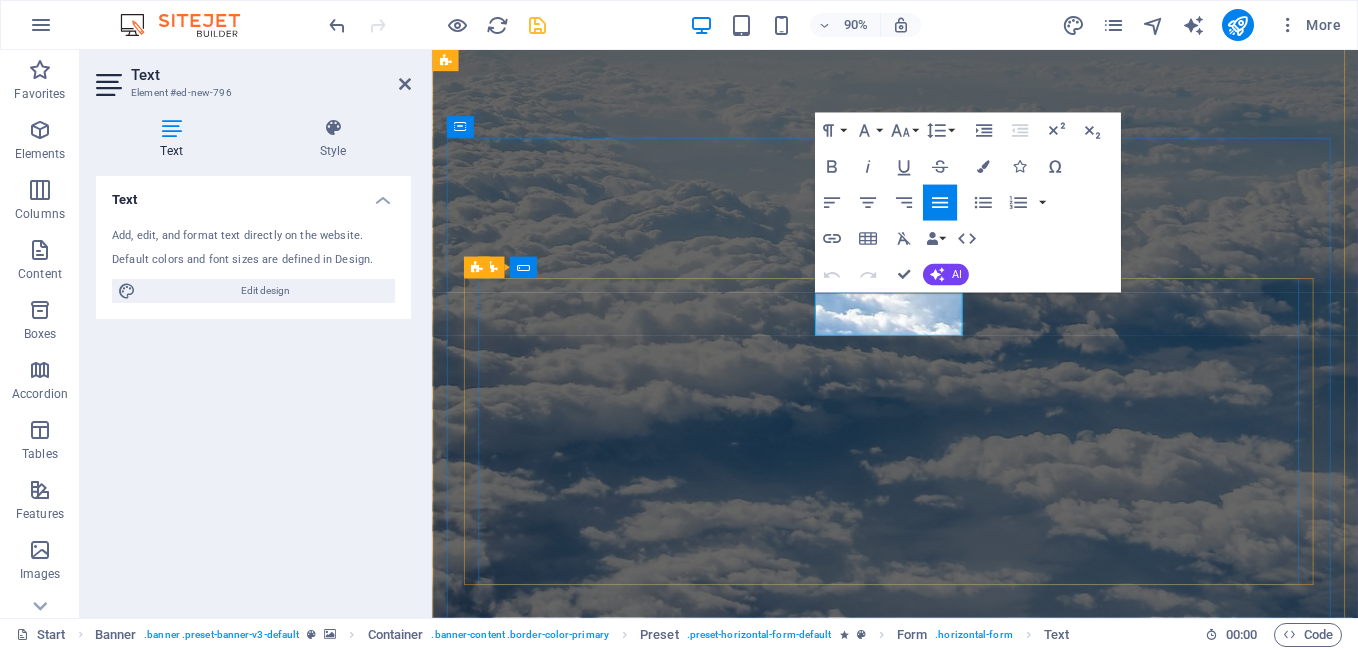 click 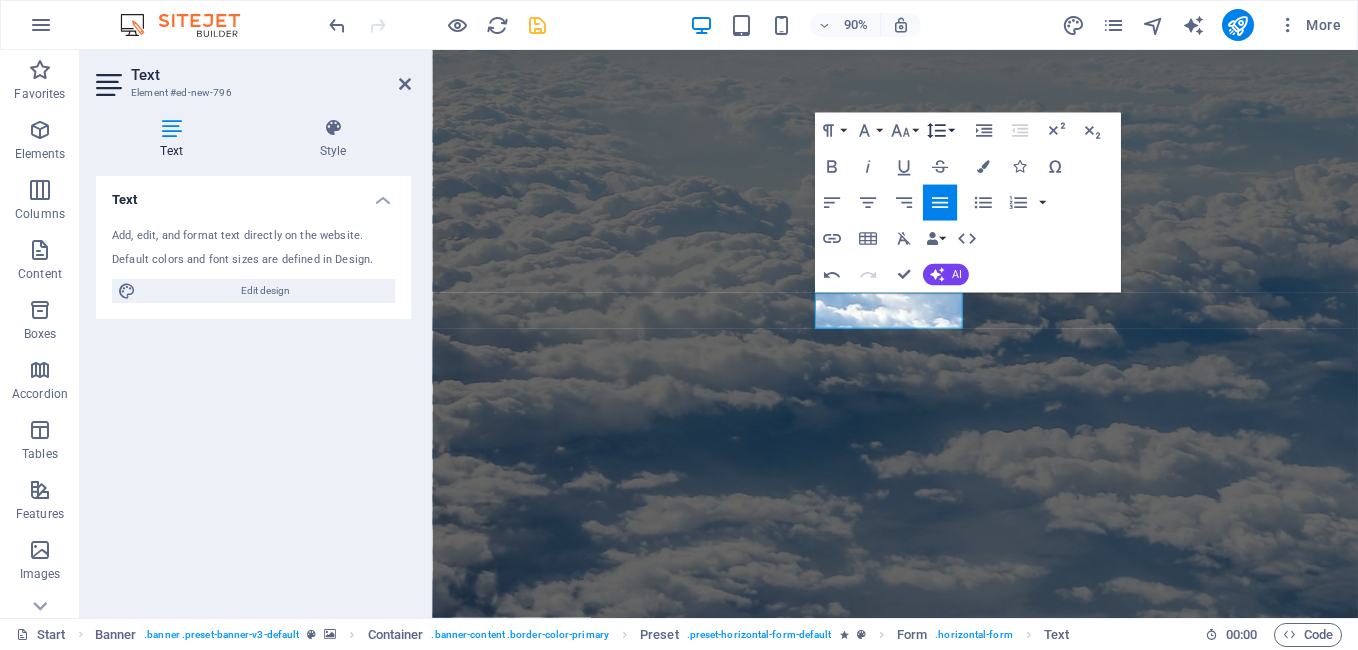 click on "Line Height" at bounding box center (940, 131) 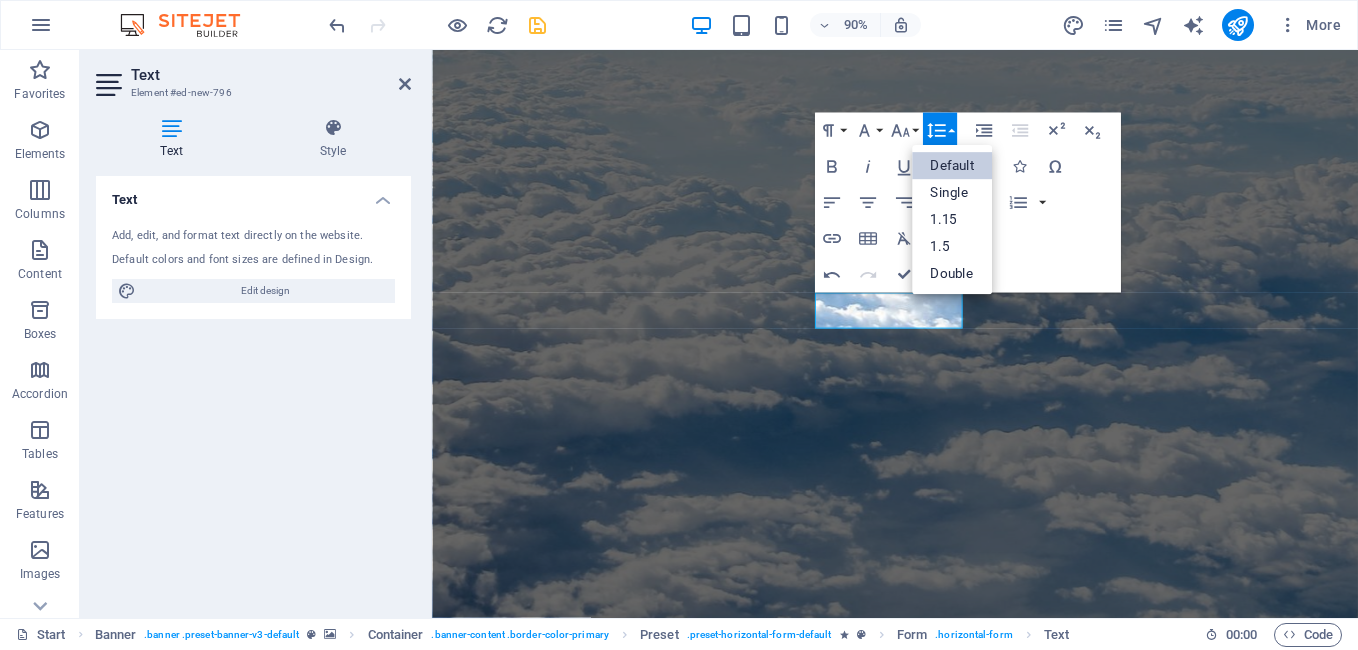 scroll, scrollTop: 0, scrollLeft: 0, axis: both 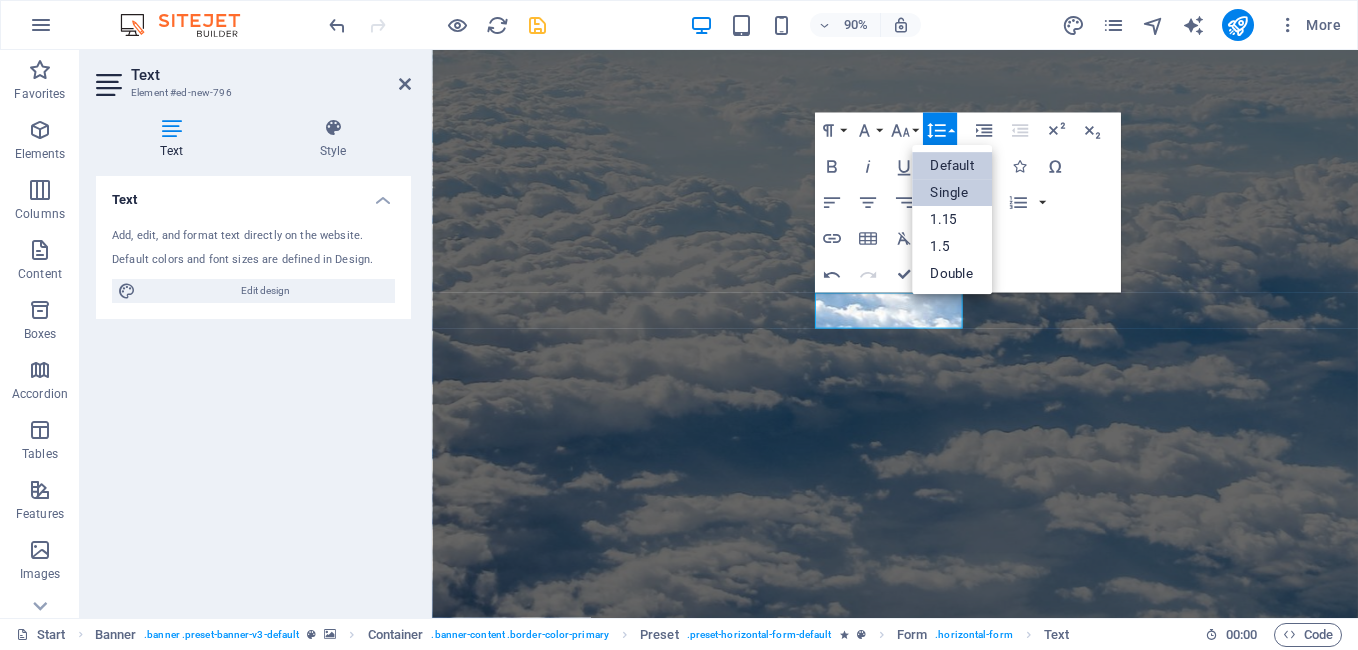 click on "Single" at bounding box center [952, 192] 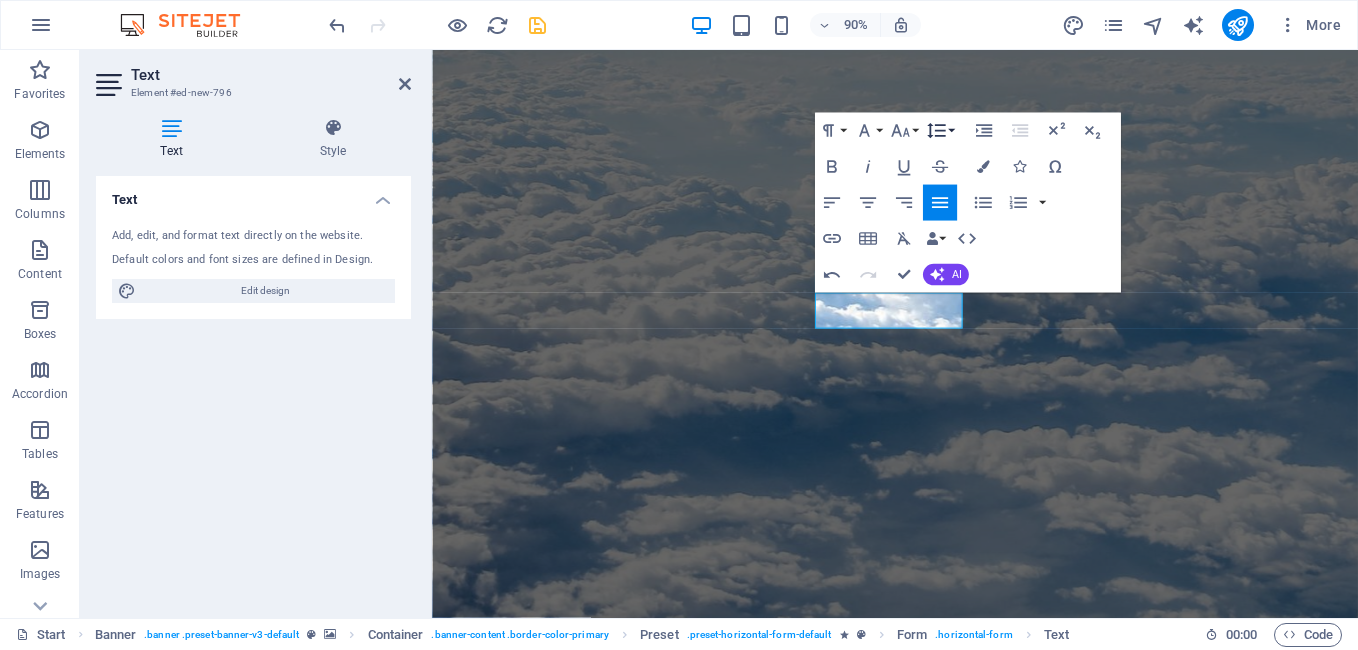 click on "Line Height" at bounding box center [940, 131] 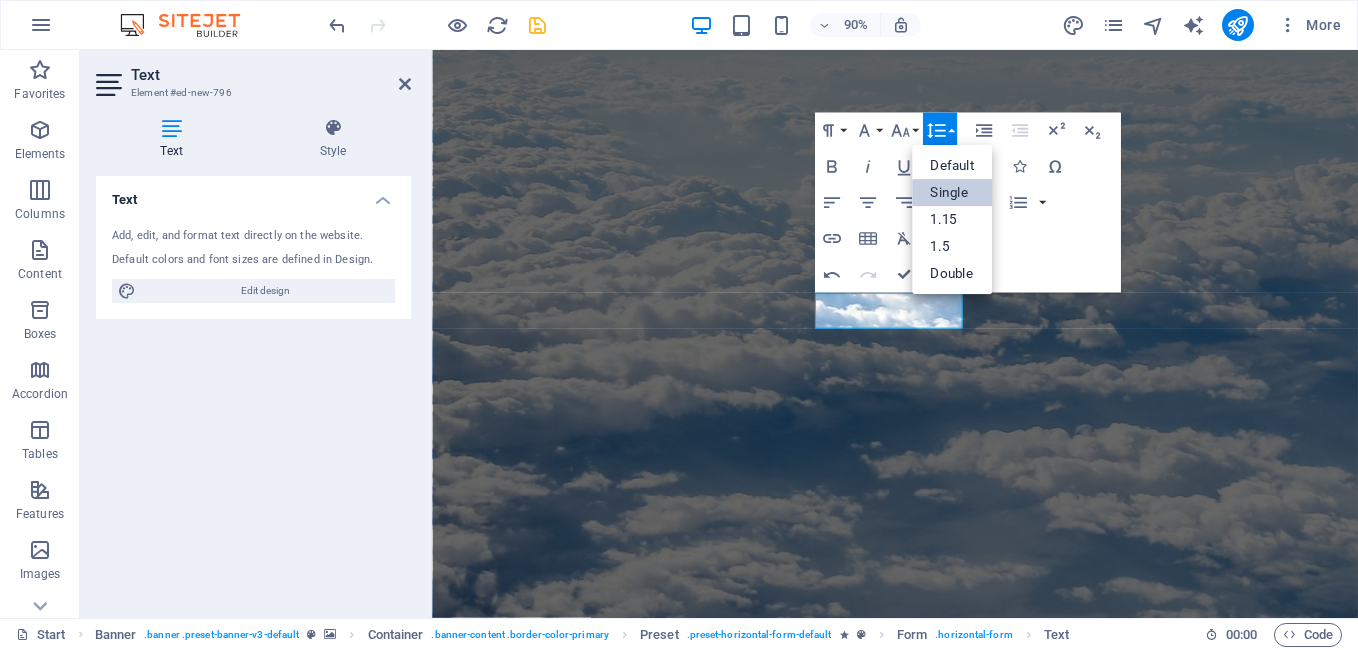scroll, scrollTop: 0, scrollLeft: 0, axis: both 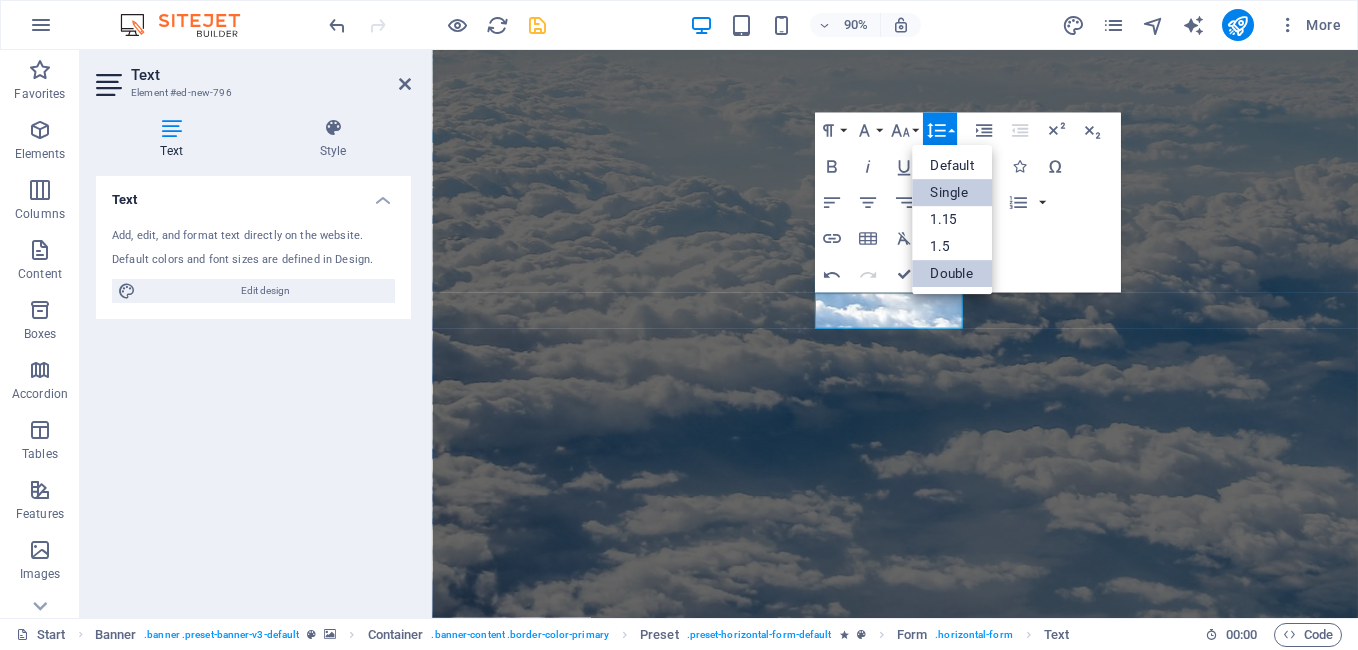 click on "Double" at bounding box center [952, 273] 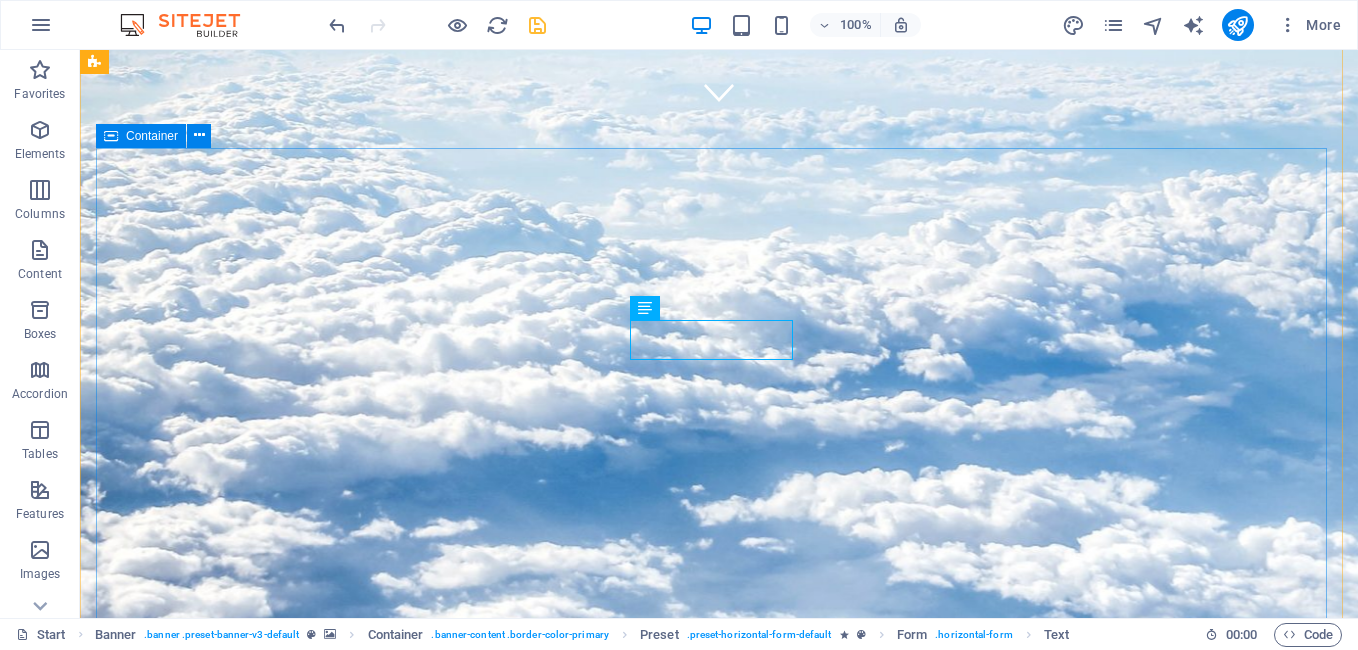 click on "one stop...many solutions Type of Services
Installations Photography Virtual Assistance Description Submit   I have read and understand the privacy policy. Nicht lesbar? Neu generieren" at bounding box center (719, 1621) 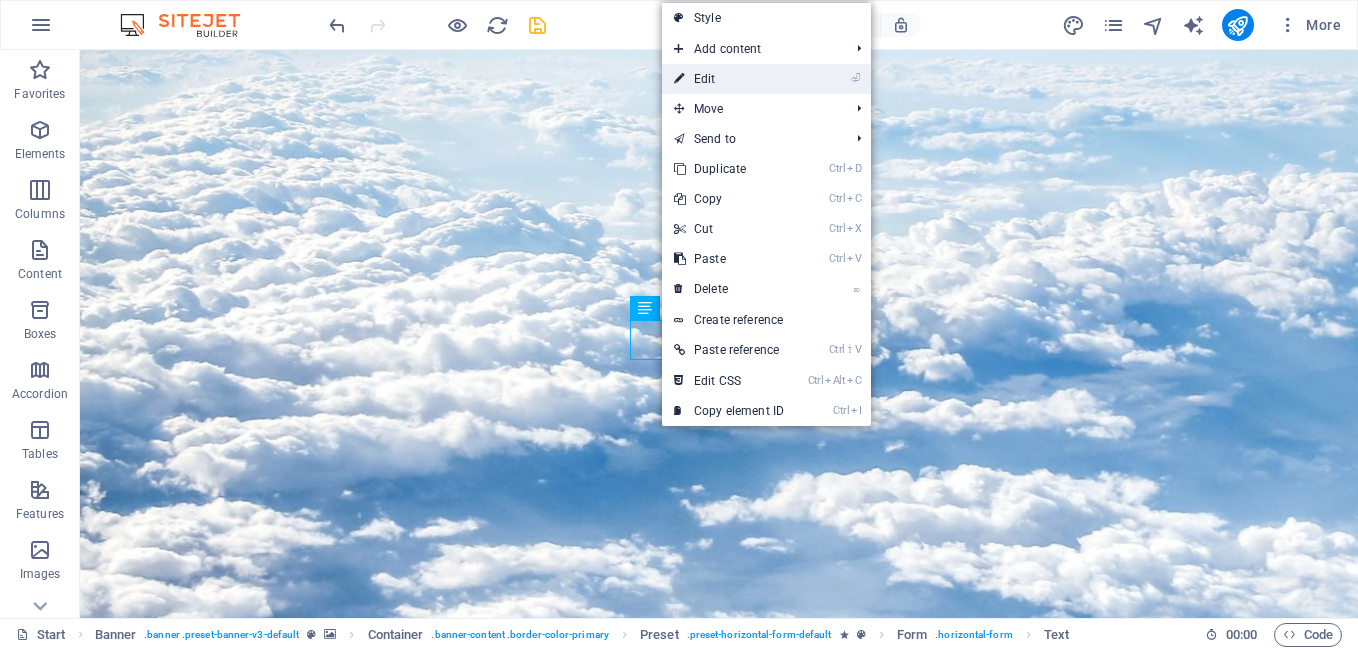click on "⏎  Edit" at bounding box center (729, 79) 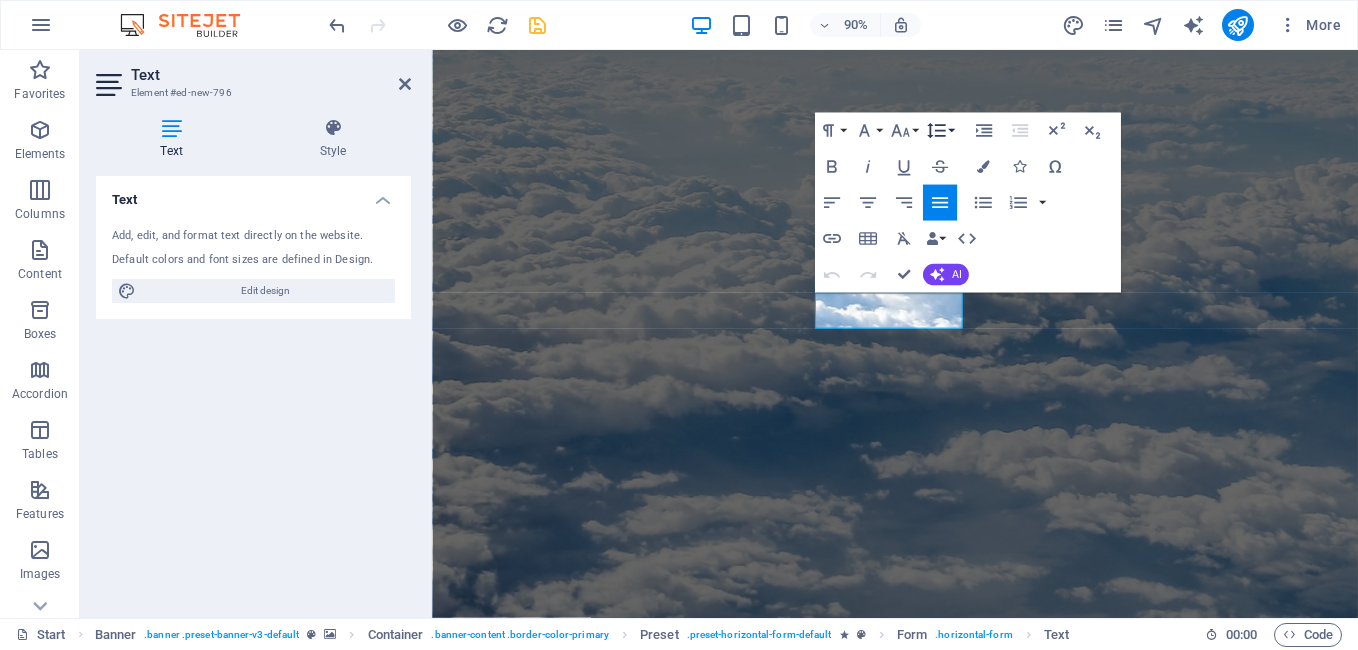 click on "Line Height" at bounding box center [940, 131] 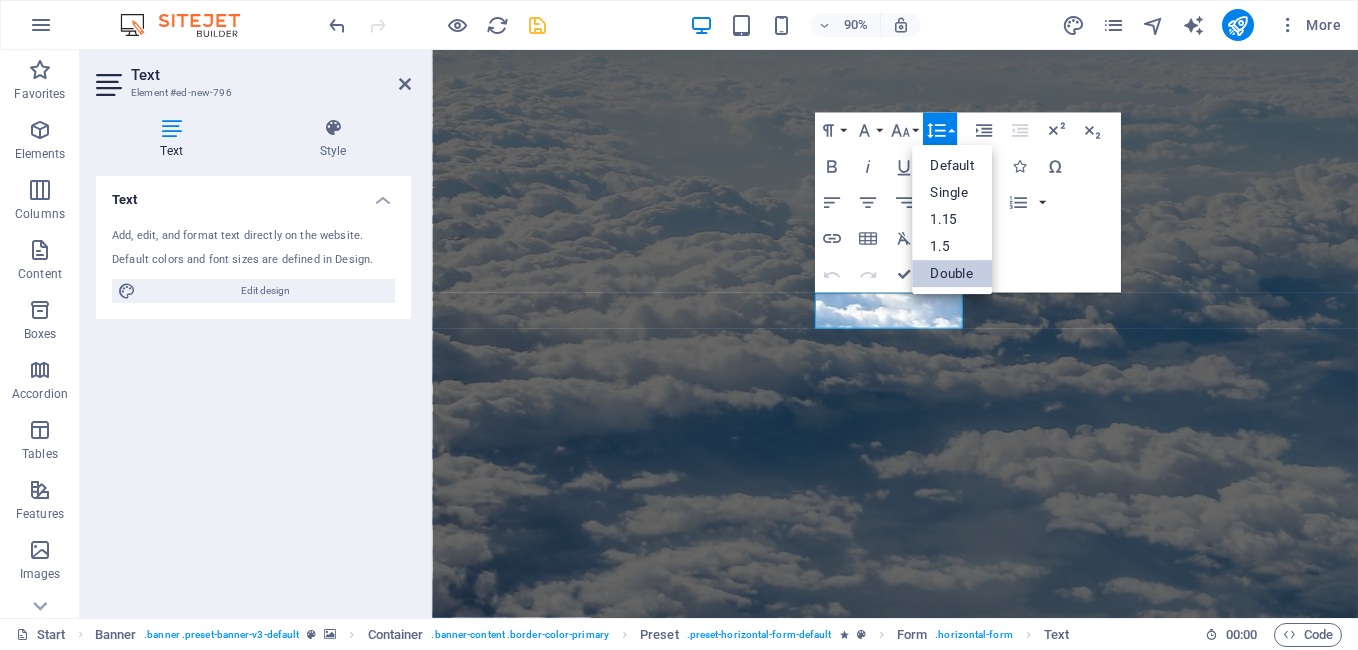 scroll, scrollTop: 0, scrollLeft: 0, axis: both 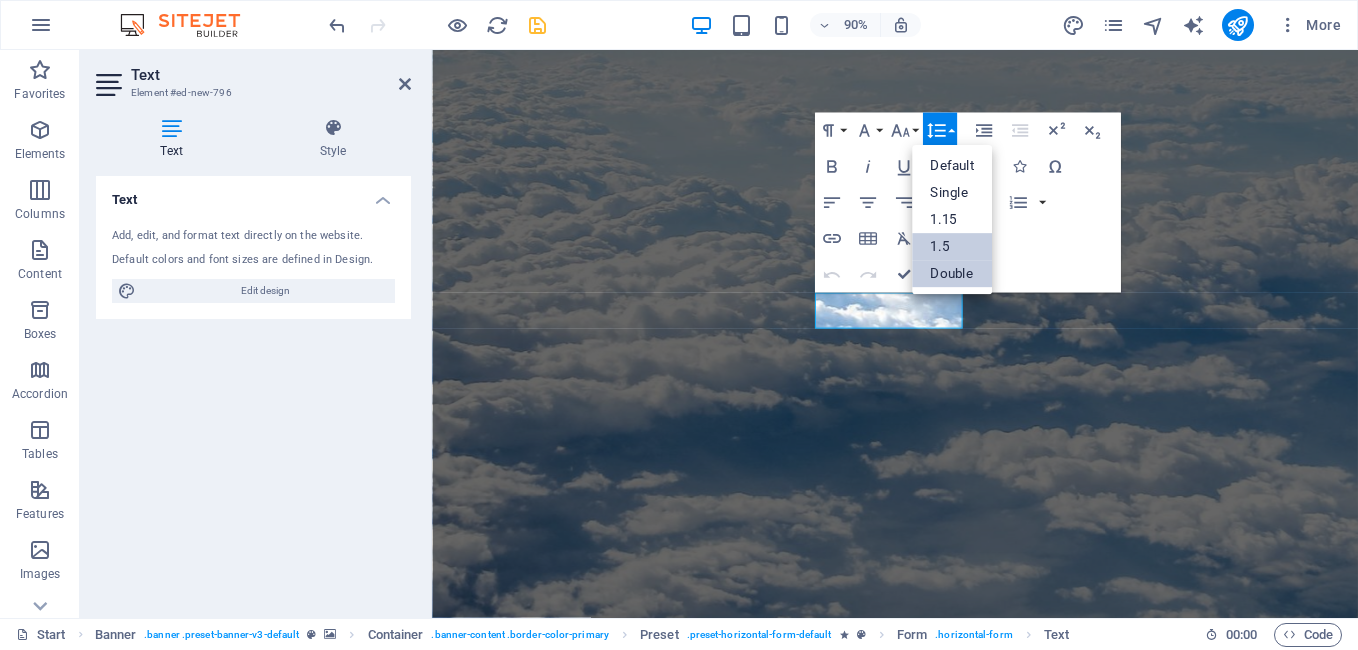 click on "1.5" at bounding box center (952, 246) 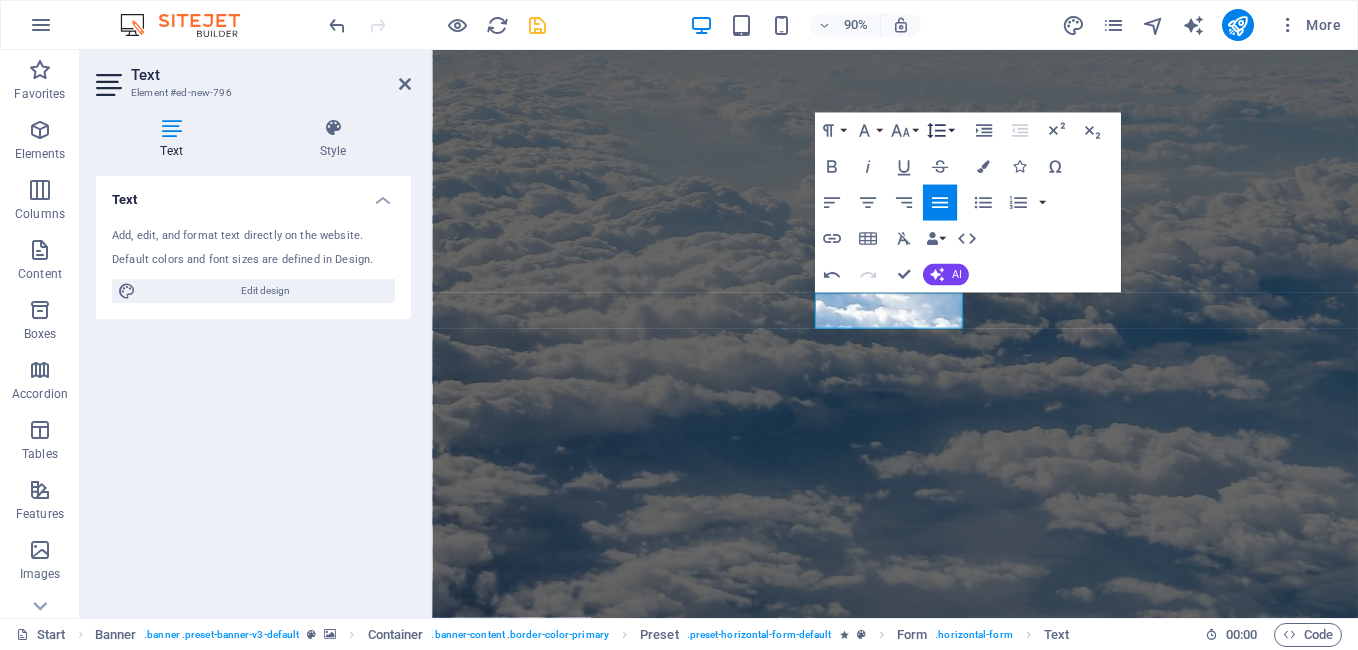 click 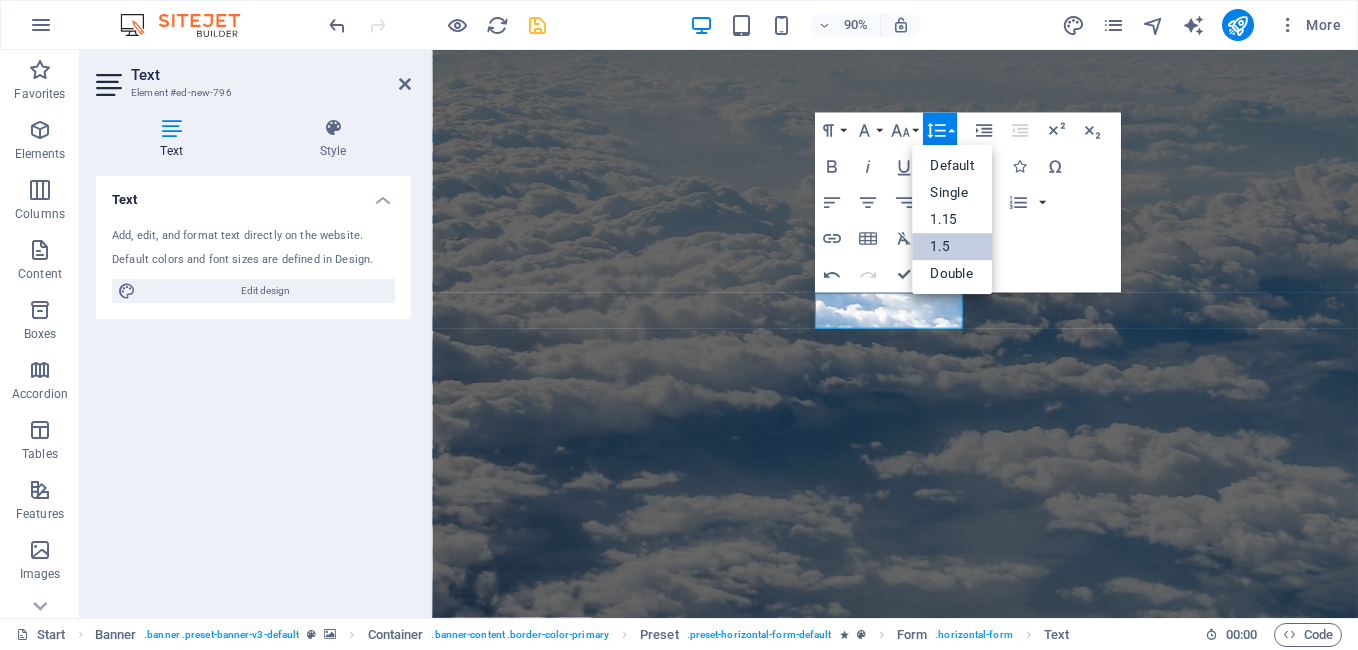 scroll, scrollTop: 0, scrollLeft: 0, axis: both 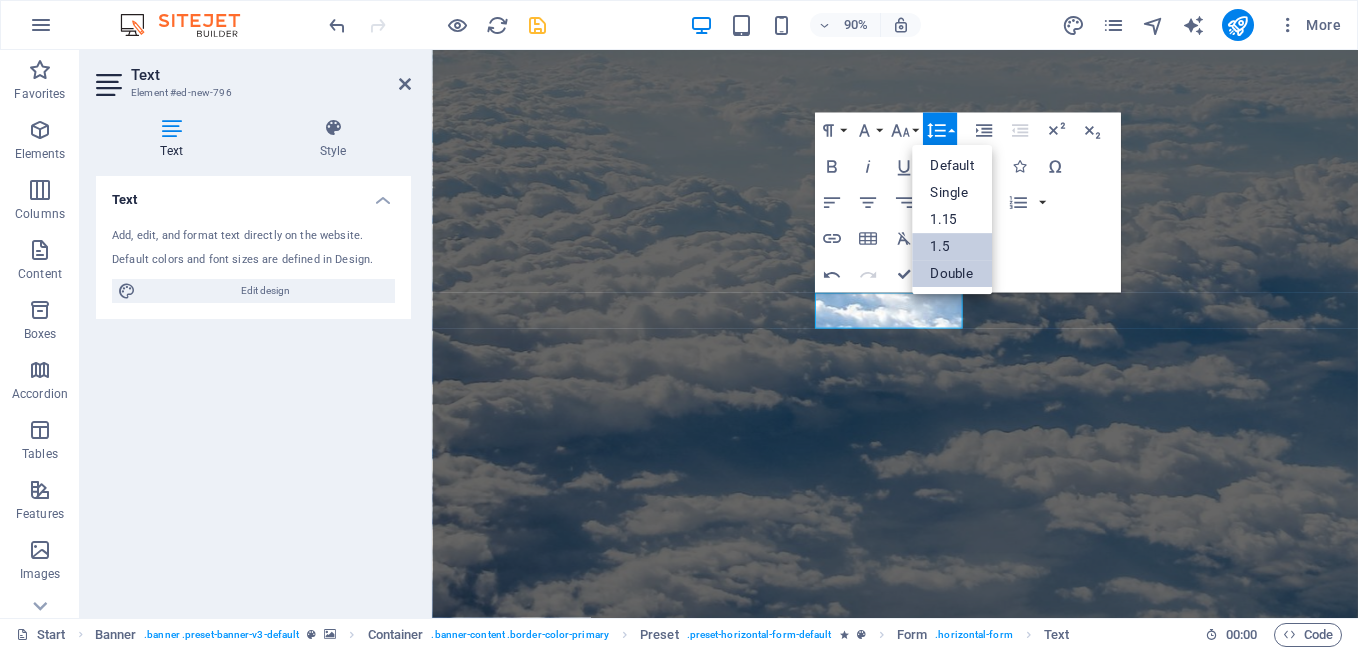 click on "Double" at bounding box center (952, 273) 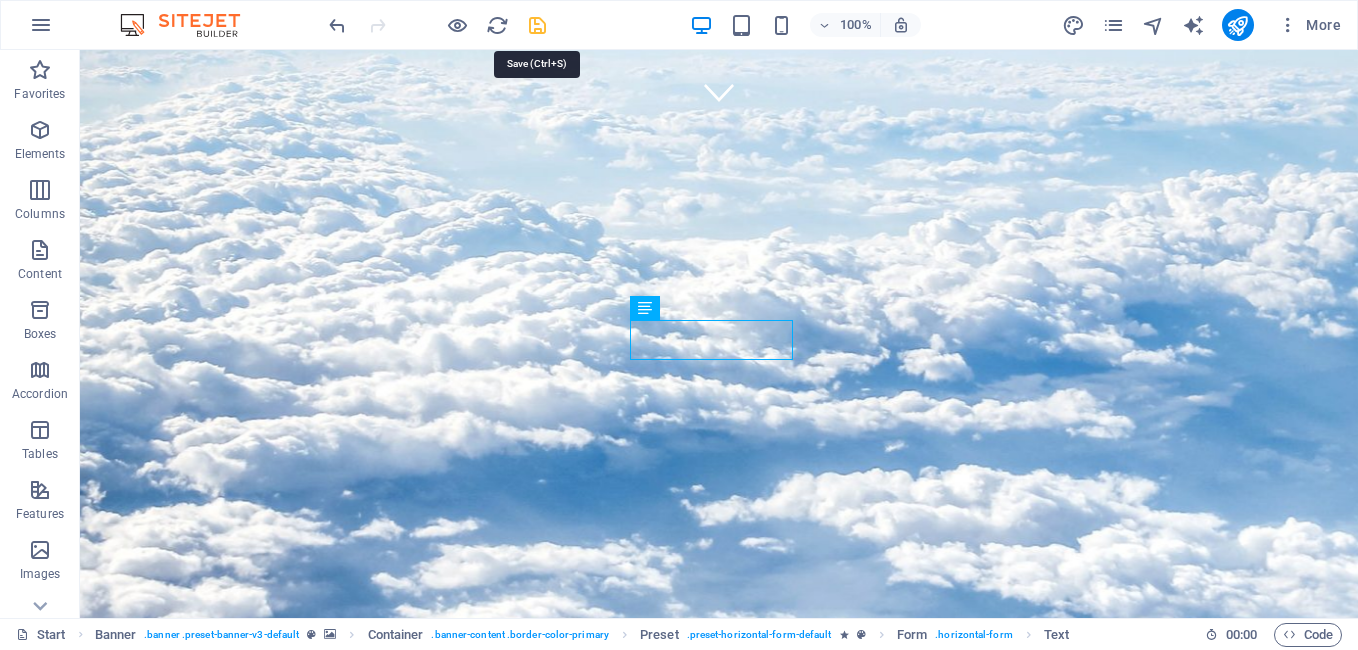 click at bounding box center (537, 25) 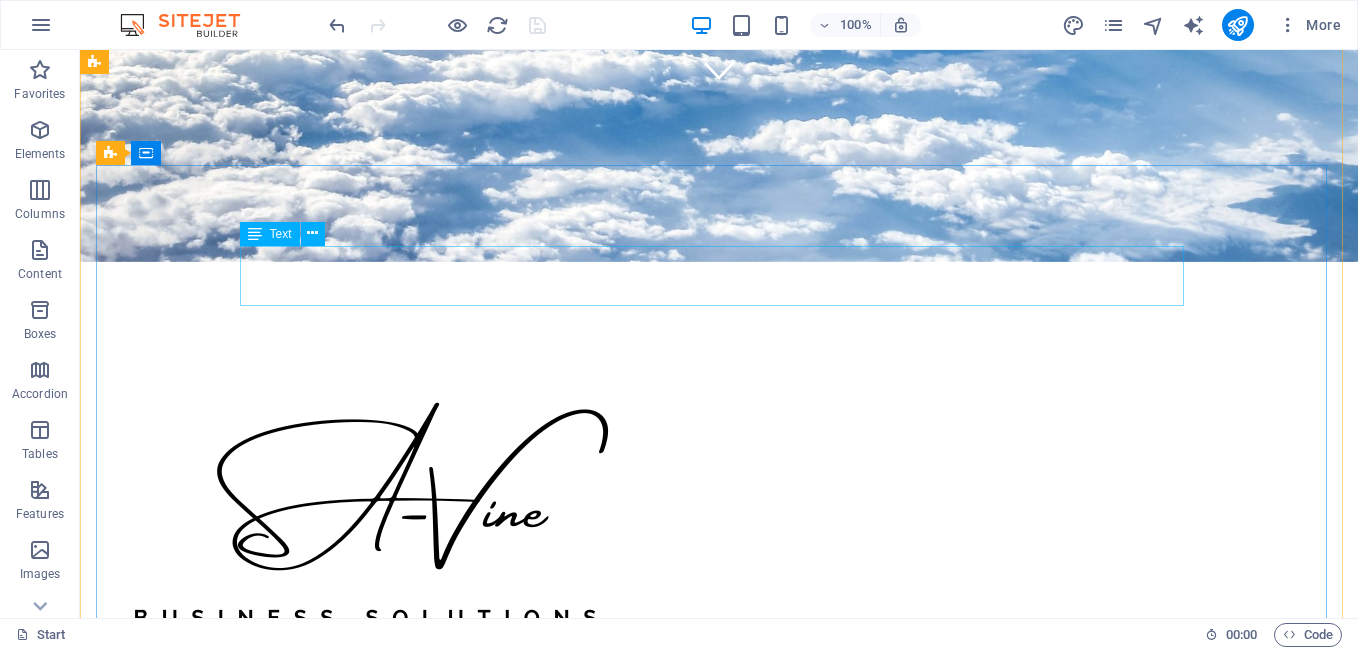 scroll, scrollTop: 483, scrollLeft: 0, axis: vertical 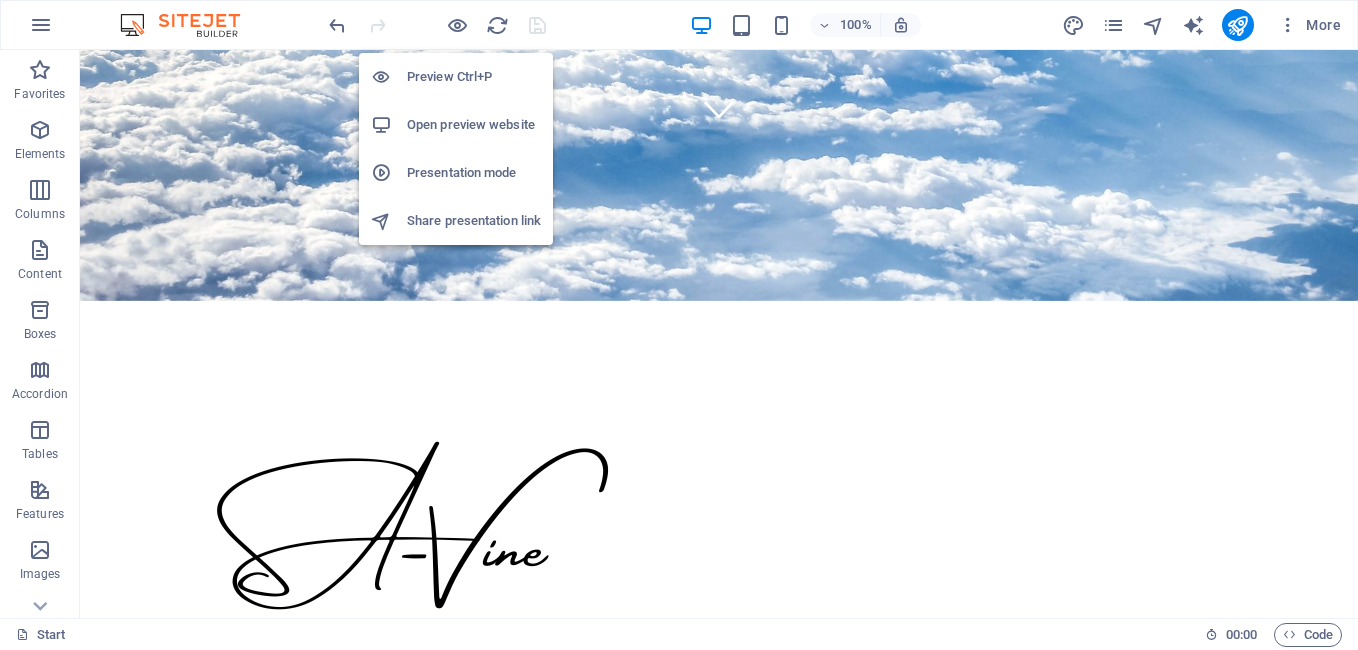 click on "Open preview website" at bounding box center [474, 125] 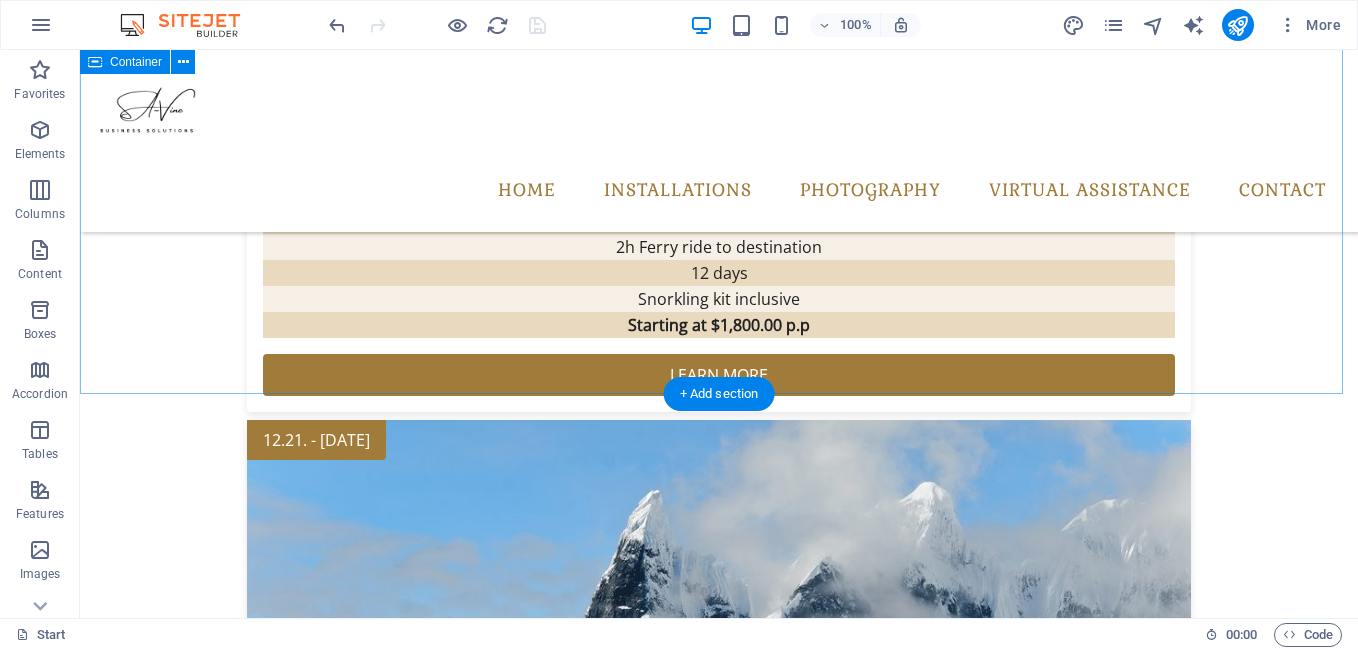 scroll, scrollTop: 3033, scrollLeft: 0, axis: vertical 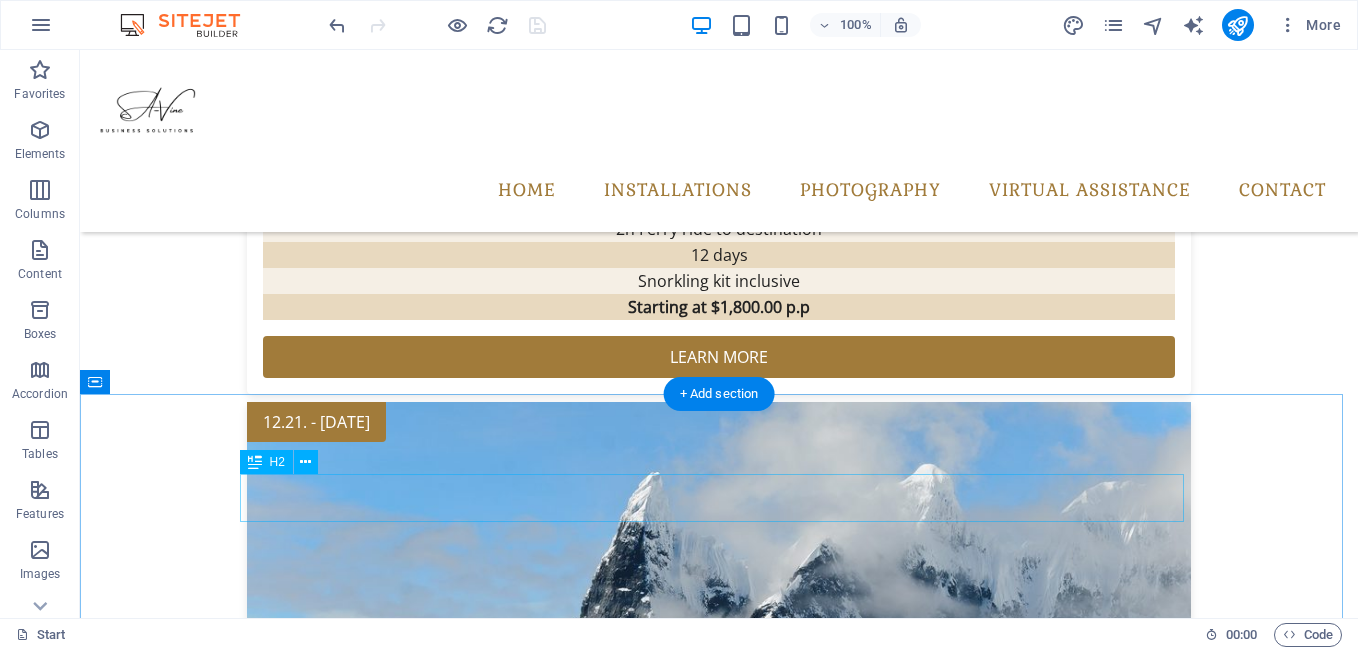 click on "Partners" at bounding box center [719, 4484] 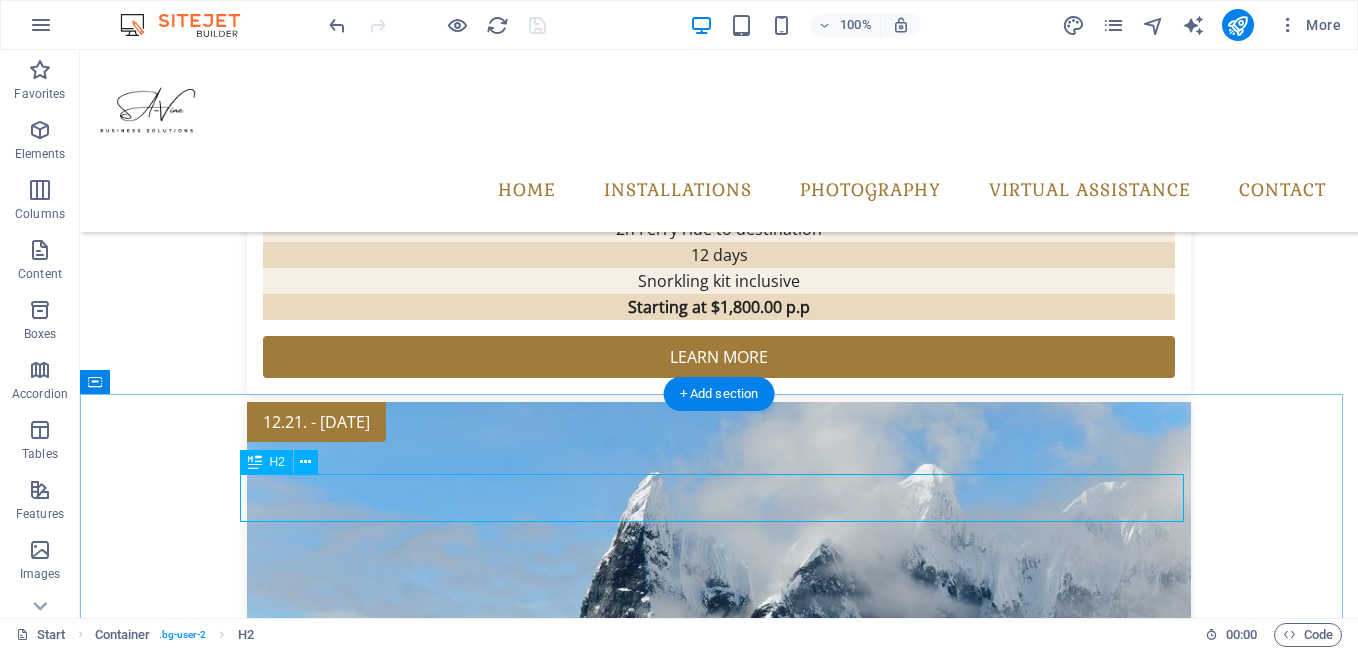 click on "Partners" at bounding box center [719, 4484] 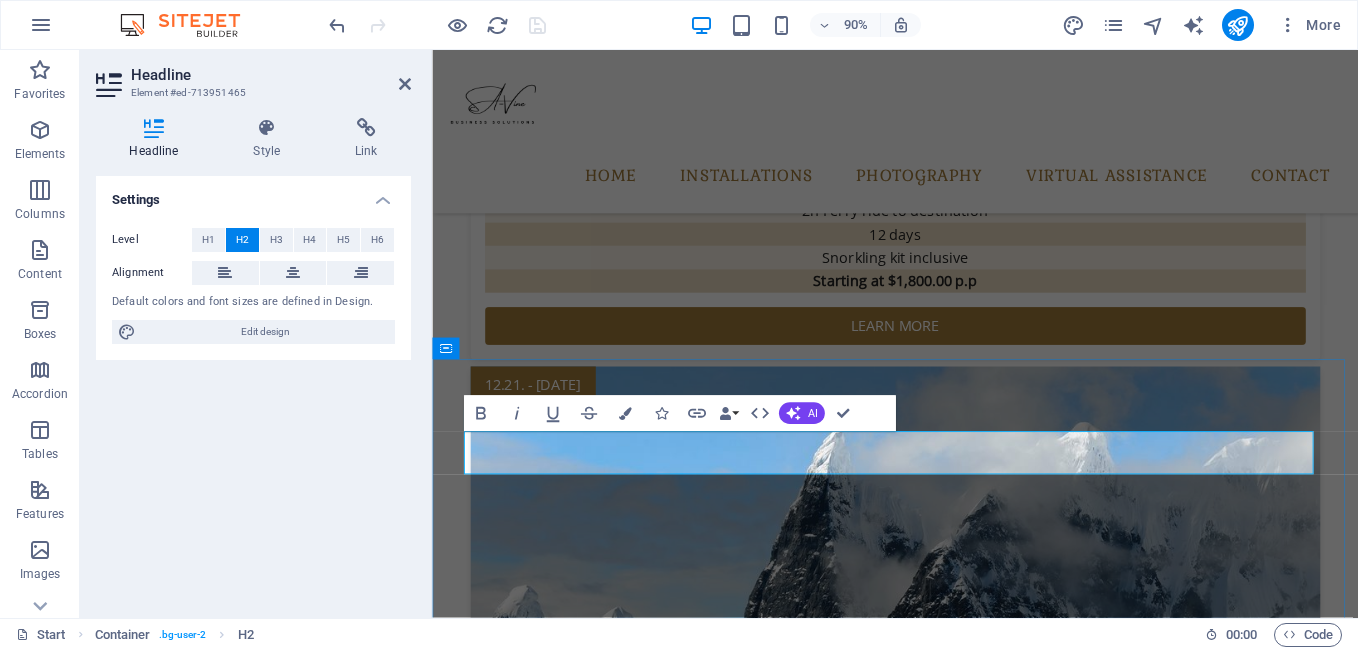 type 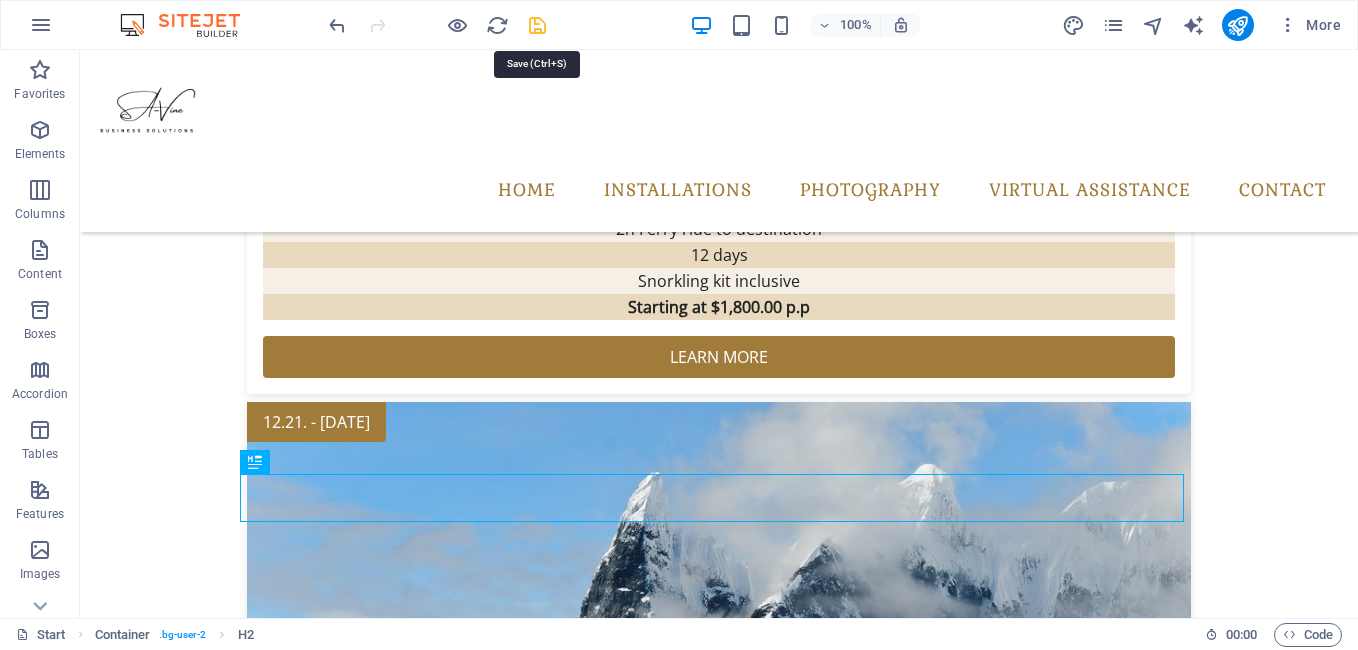 click at bounding box center (537, 25) 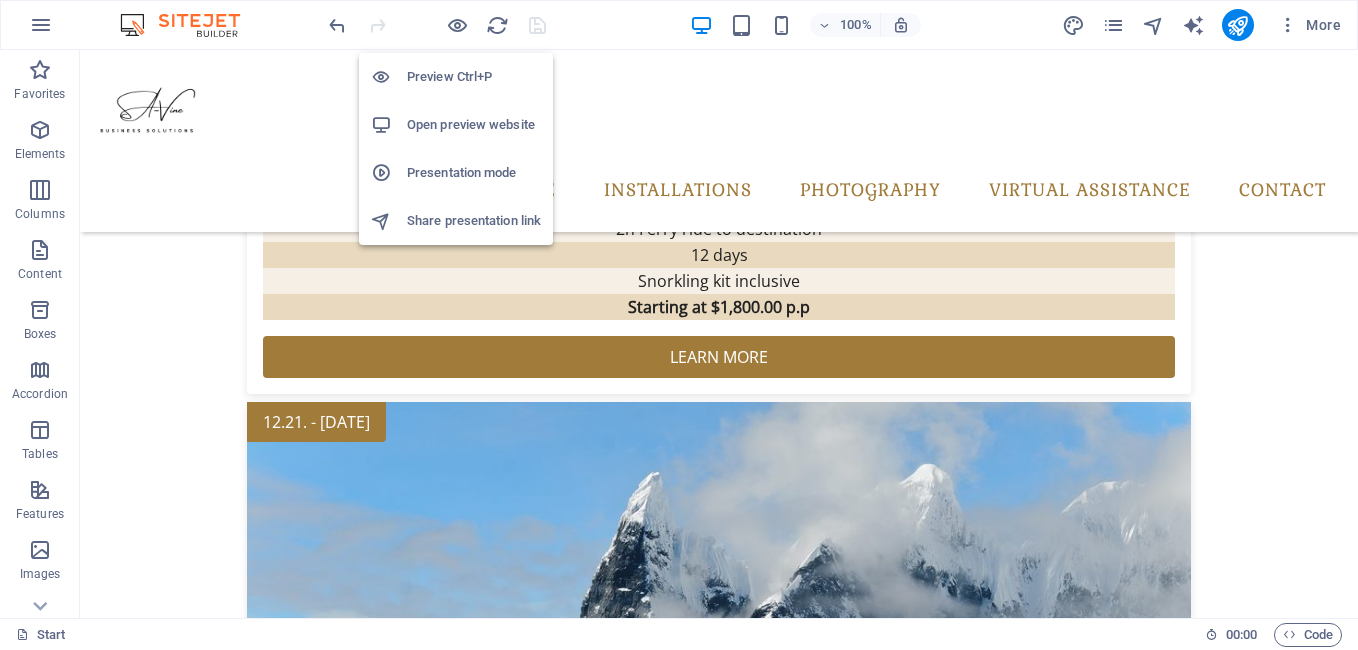 click on "Open preview website" at bounding box center (474, 125) 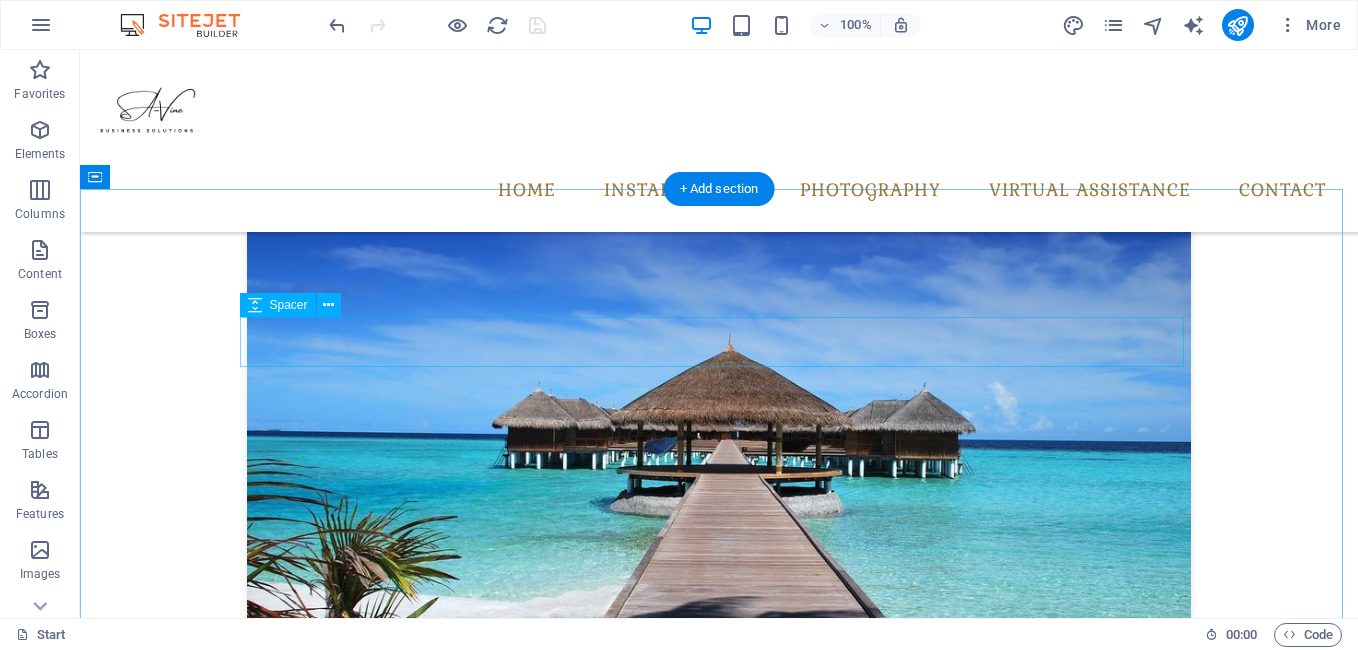 scroll, scrollTop: 2133, scrollLeft: 0, axis: vertical 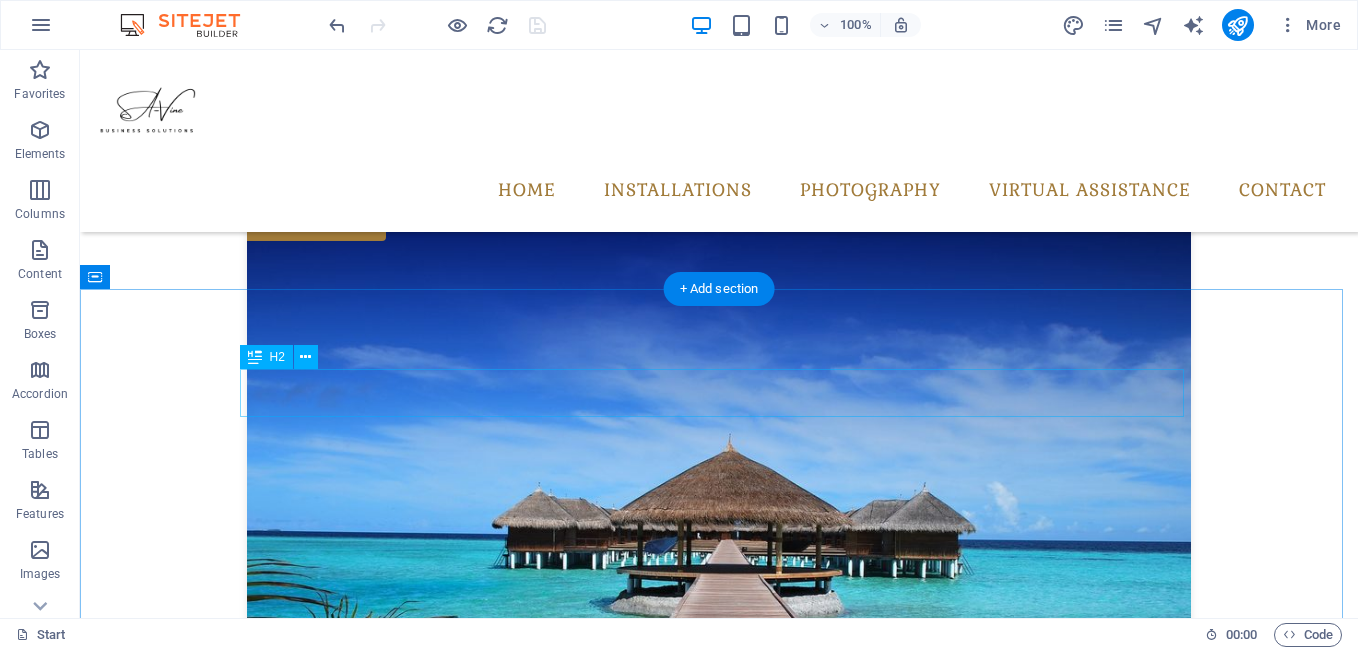 click on "Our Promises to You" at bounding box center (719, 4343) 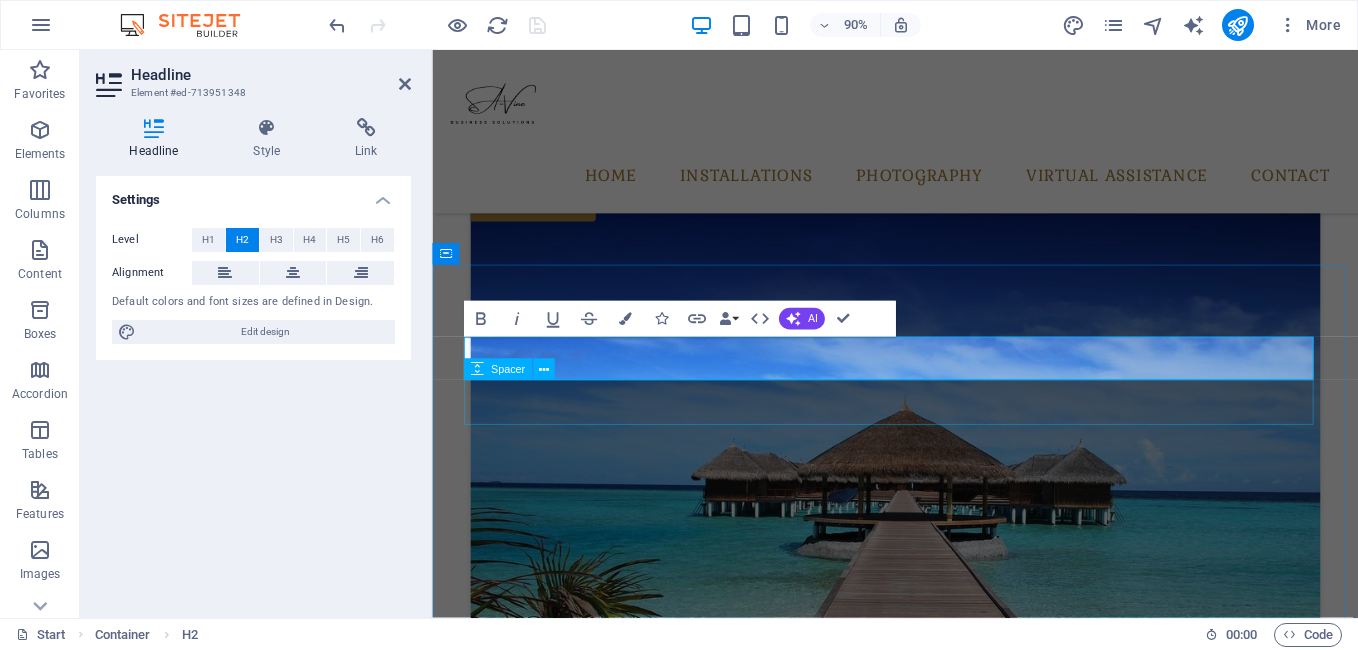 type 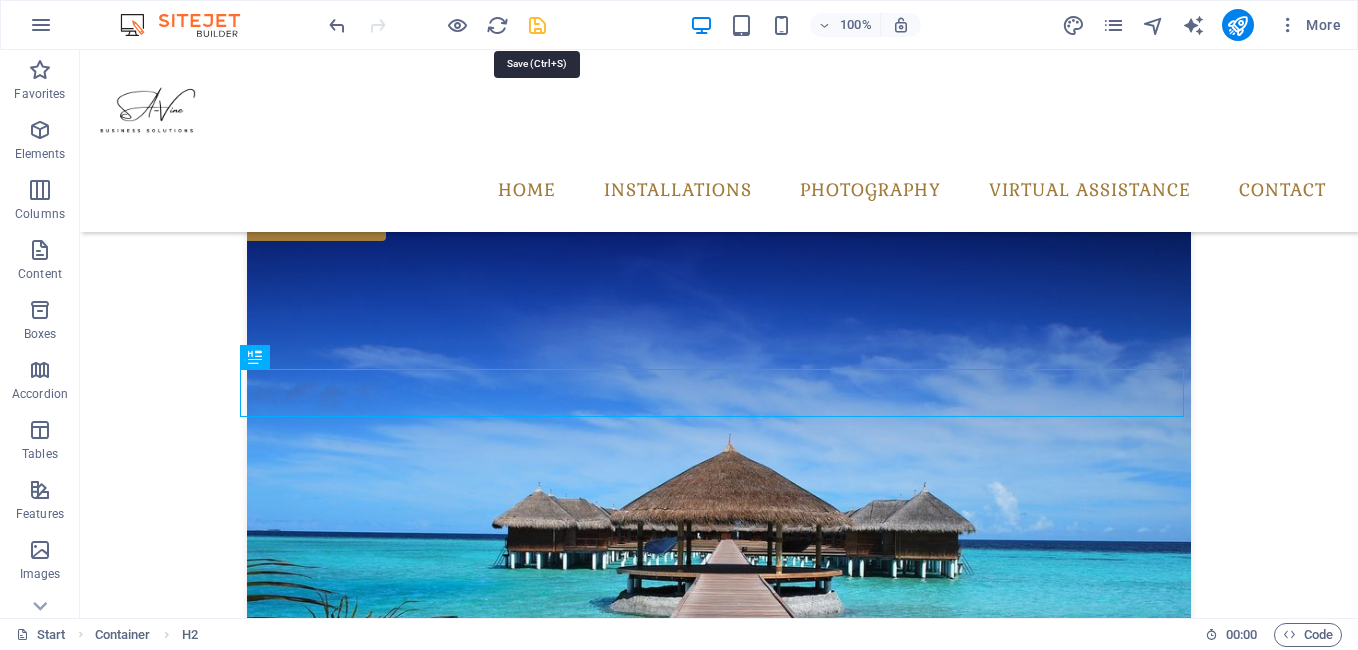 click at bounding box center [537, 25] 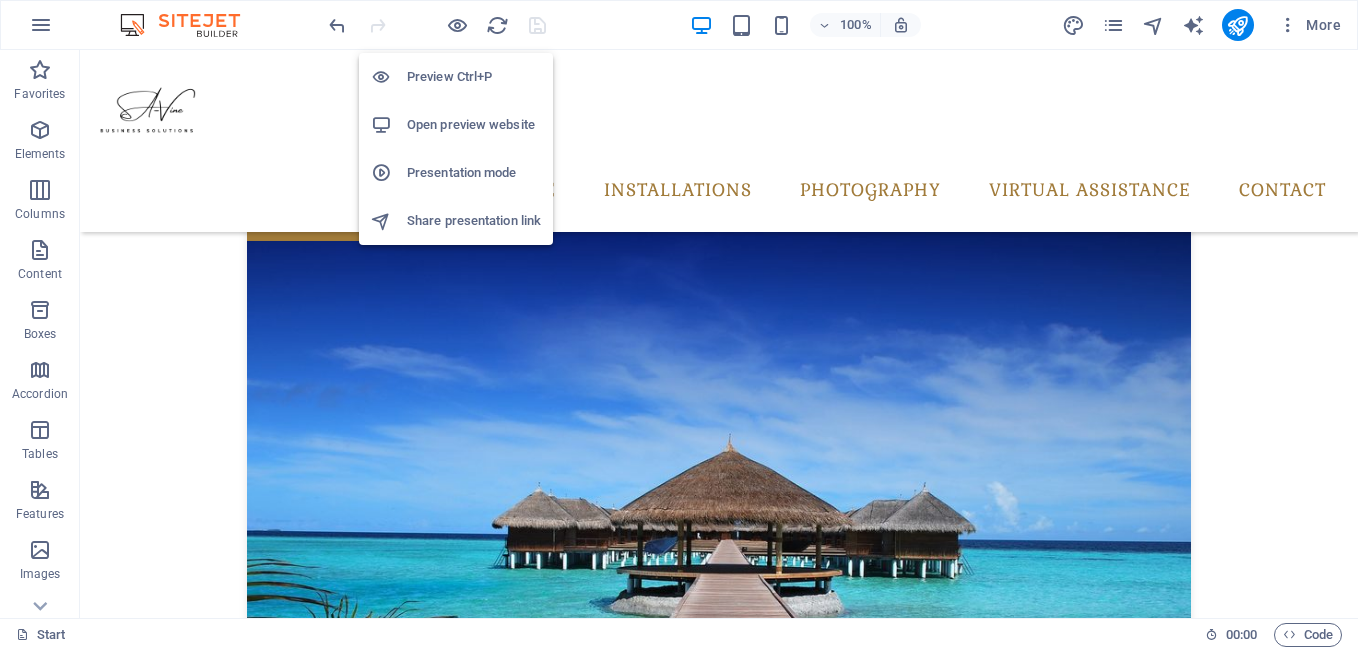 click on "Open preview website" at bounding box center [474, 125] 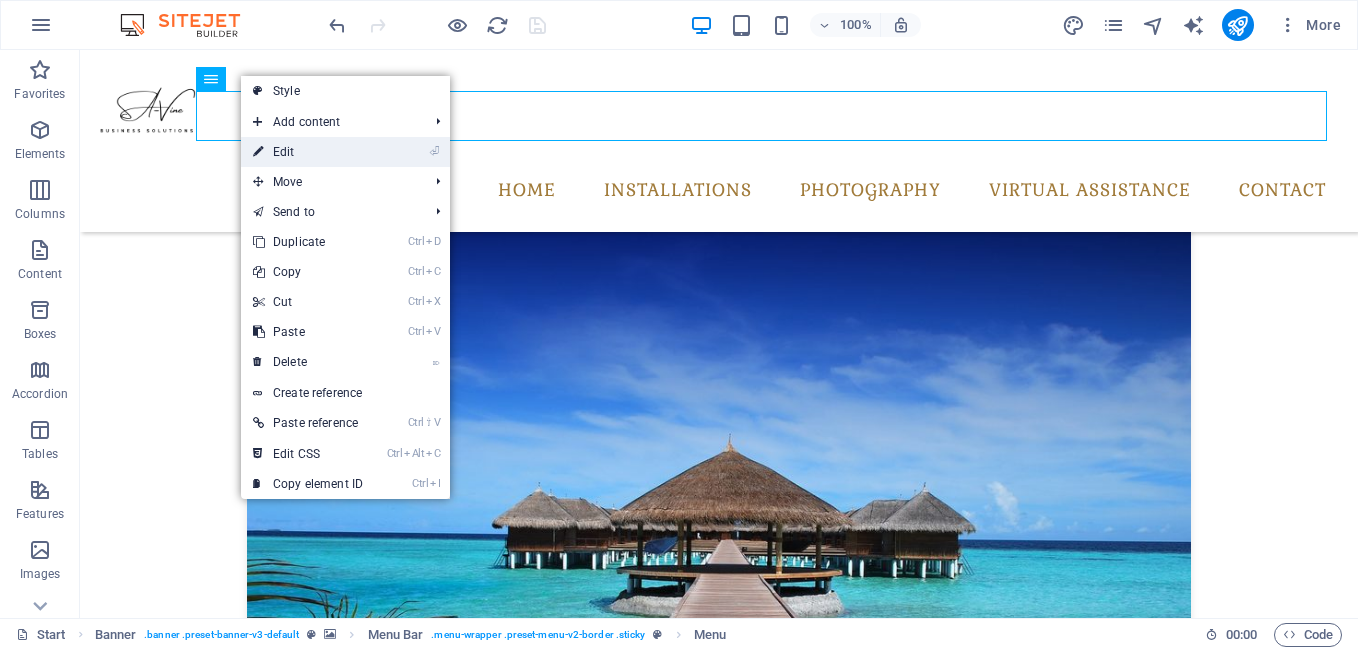 click on "⏎  Edit" at bounding box center [308, 152] 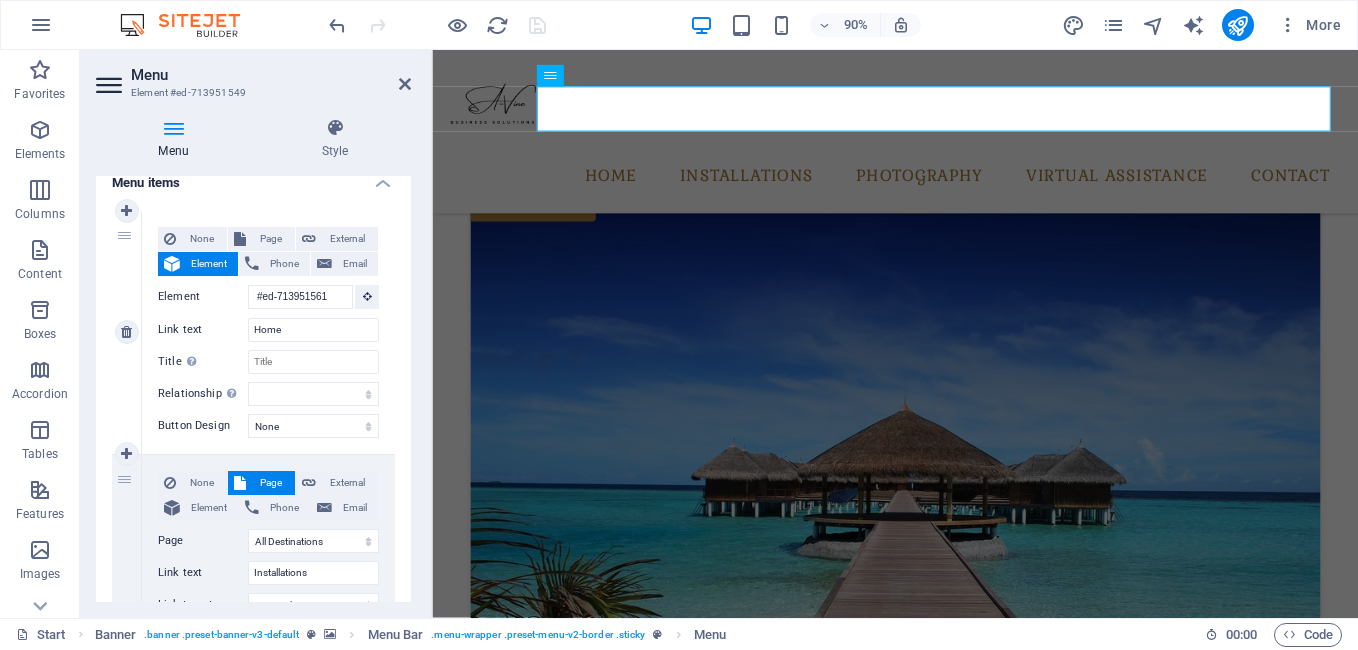 scroll, scrollTop: 200, scrollLeft: 0, axis: vertical 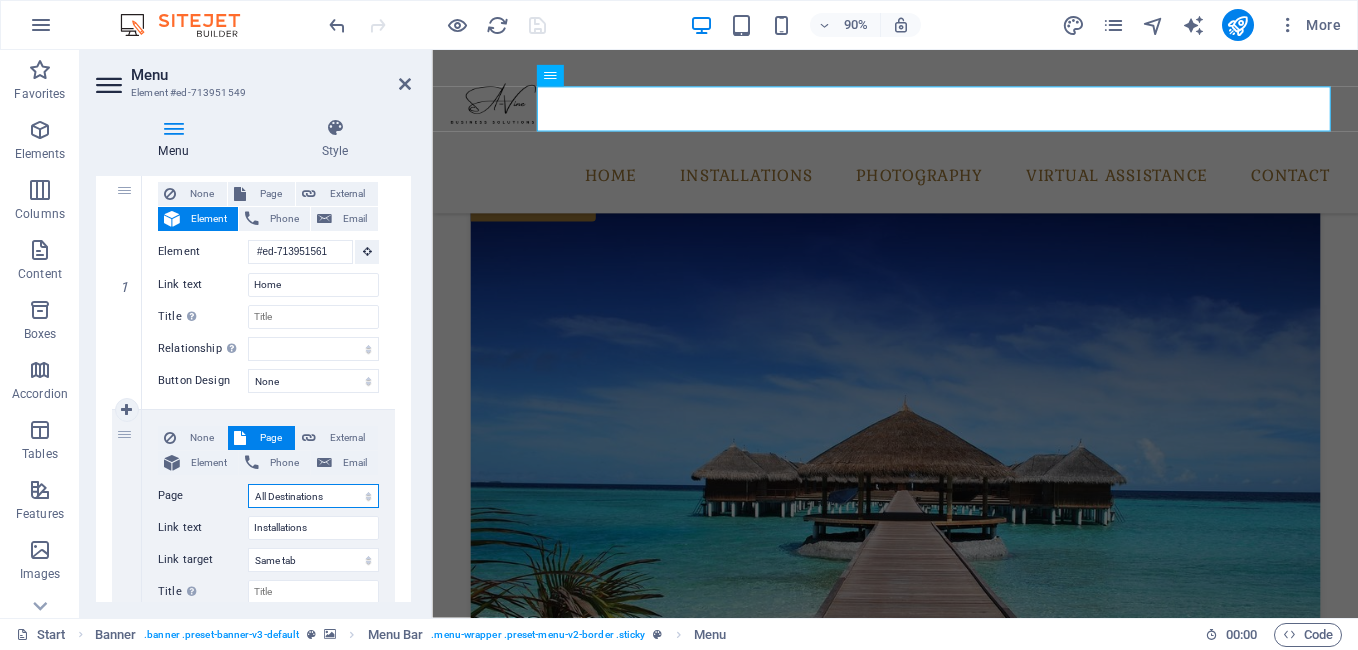 click on "Start All Destinations Legal Notice Privacy" at bounding box center [313, 496] 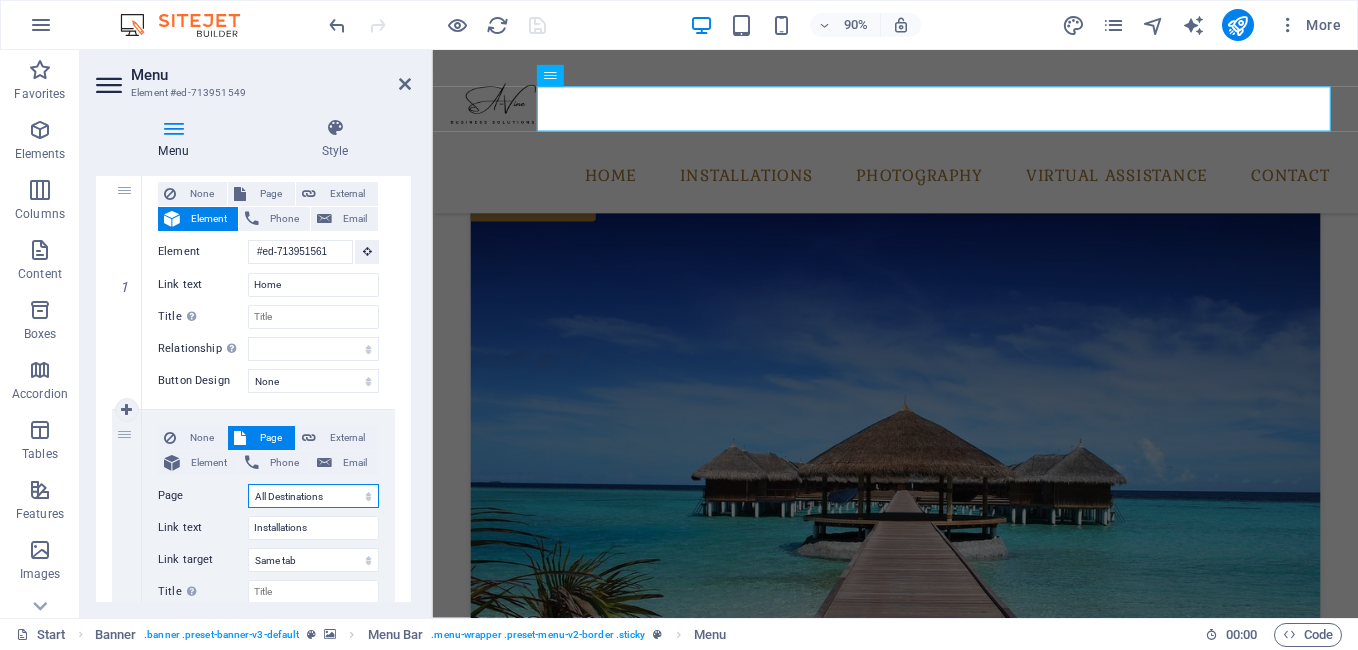 click on "Start All Destinations Legal Notice Privacy" at bounding box center (313, 496) 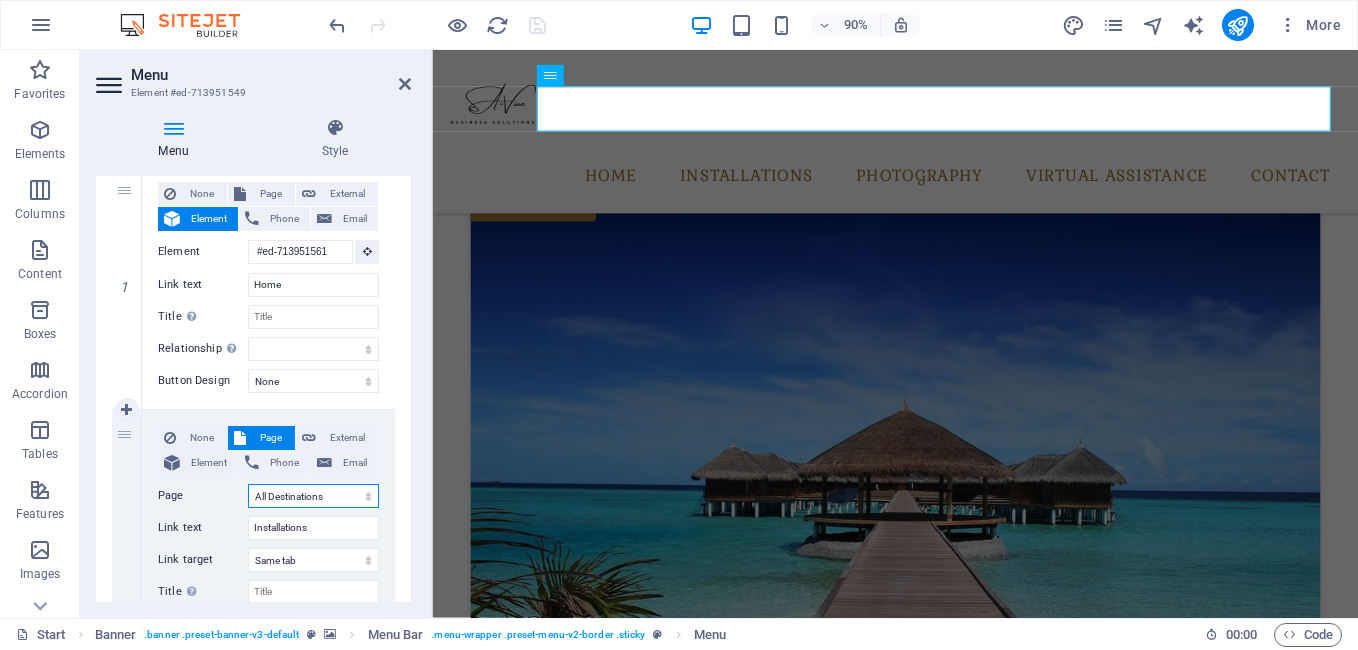 click on "Start All Destinations Legal Notice Privacy" at bounding box center (313, 496) 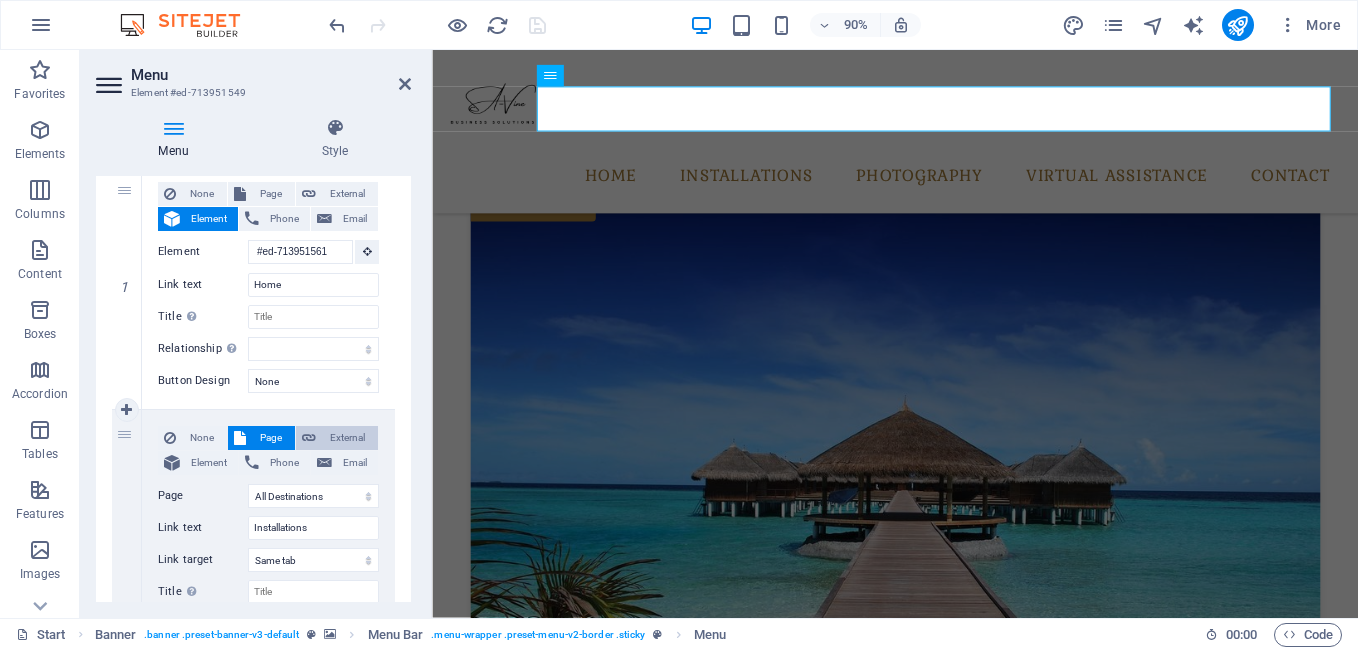 click on "External" at bounding box center [347, 438] 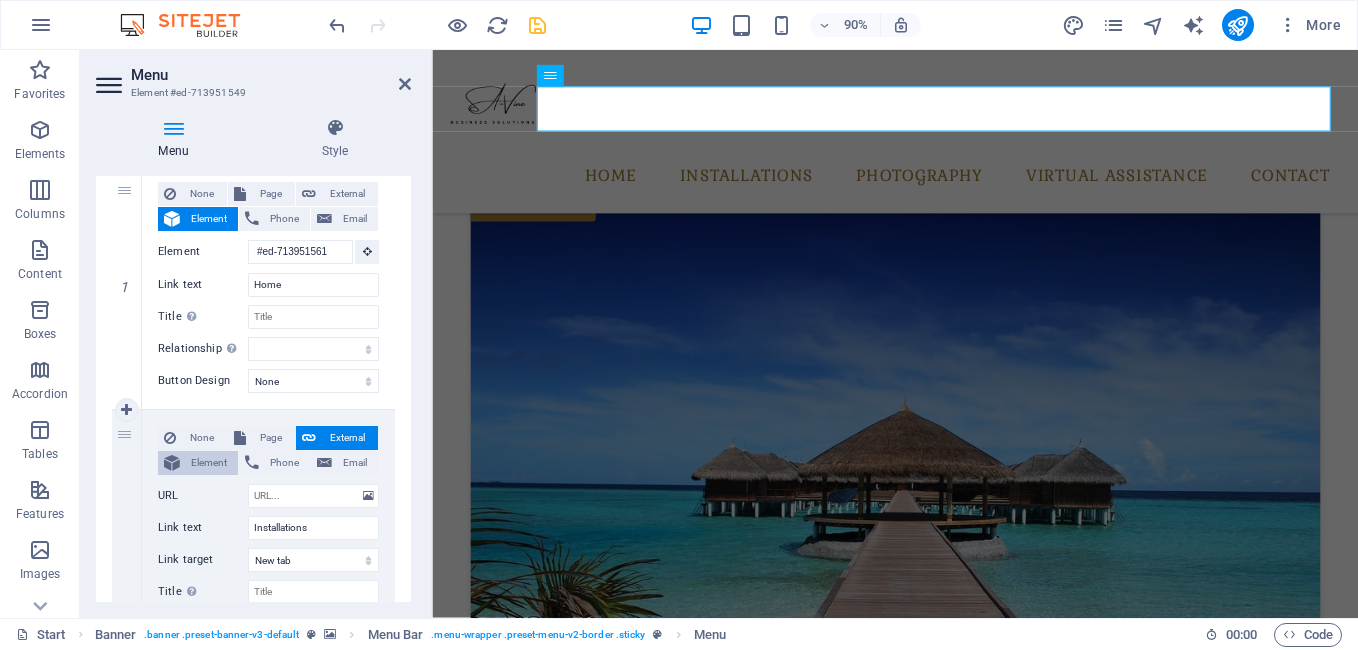 click on "Element" at bounding box center [209, 463] 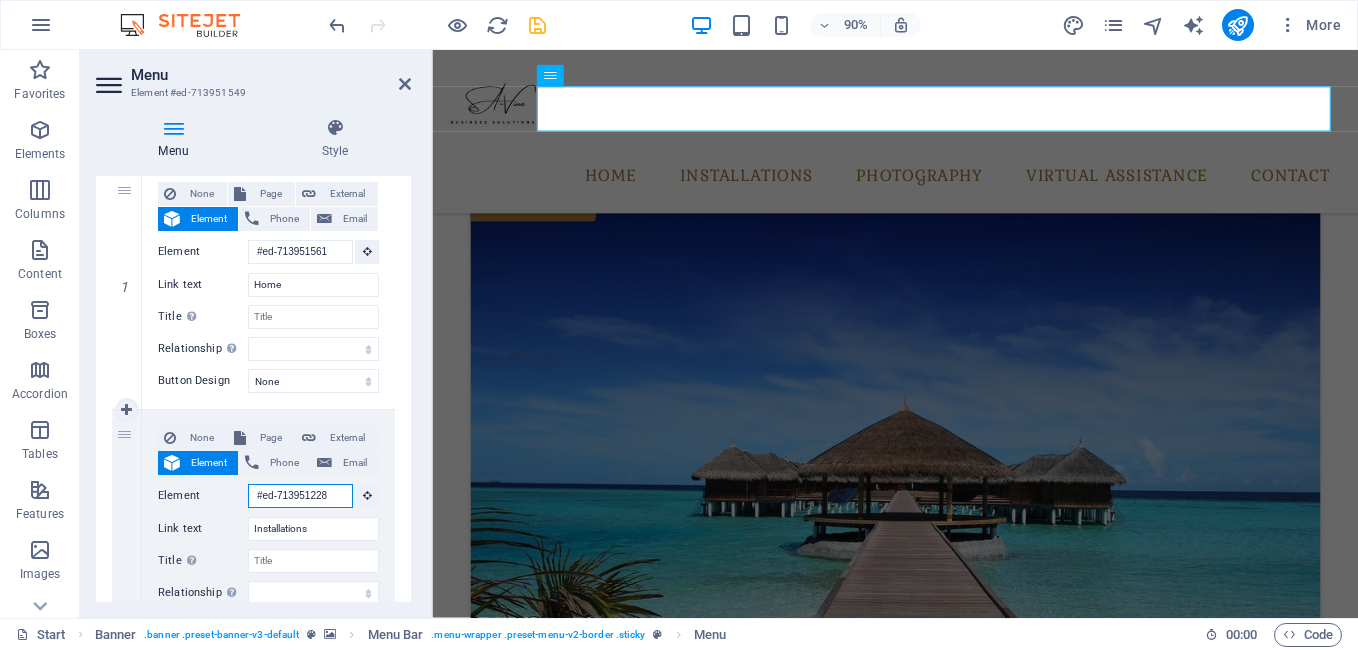 scroll, scrollTop: 0, scrollLeft: 3, axis: horizontal 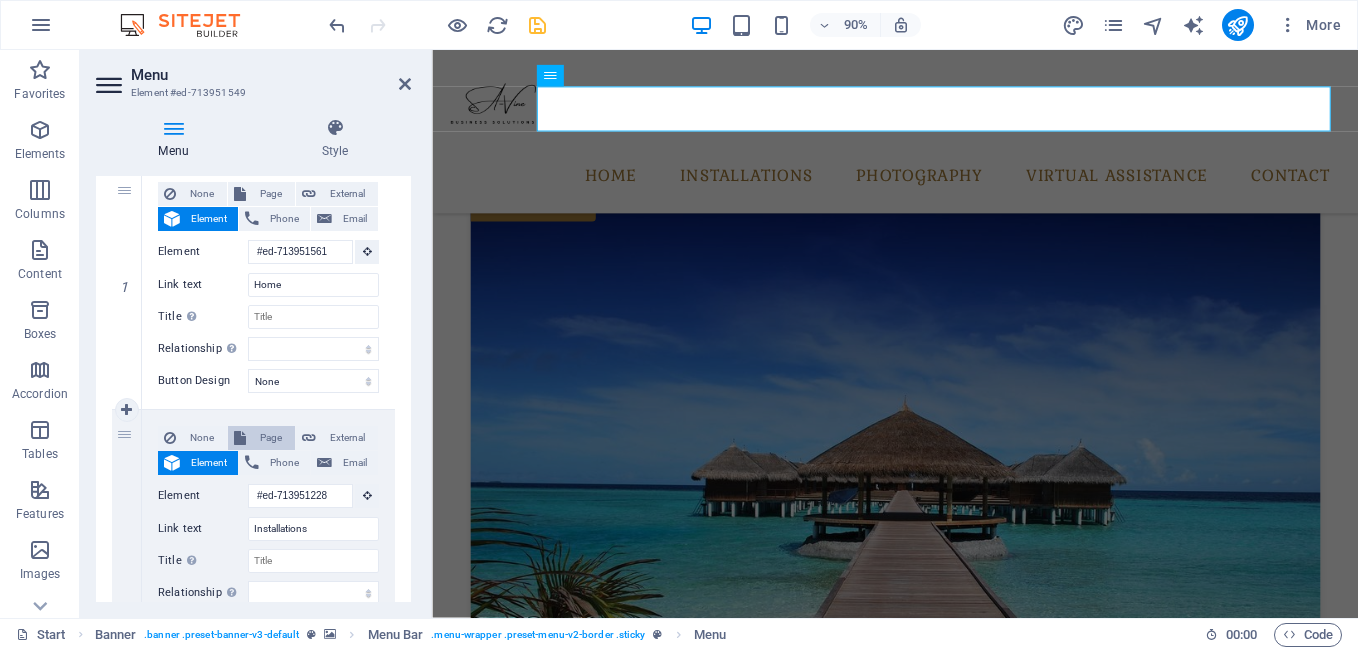 click on "Page" at bounding box center [270, 438] 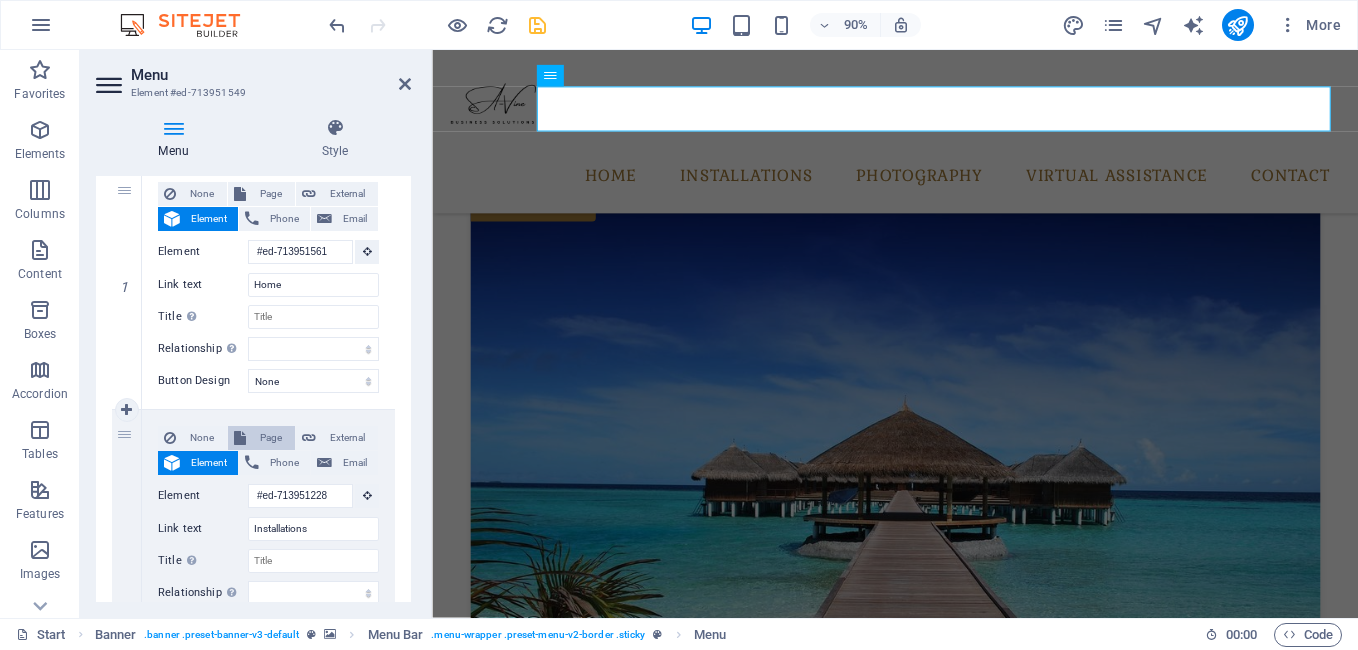 scroll, scrollTop: 0, scrollLeft: 0, axis: both 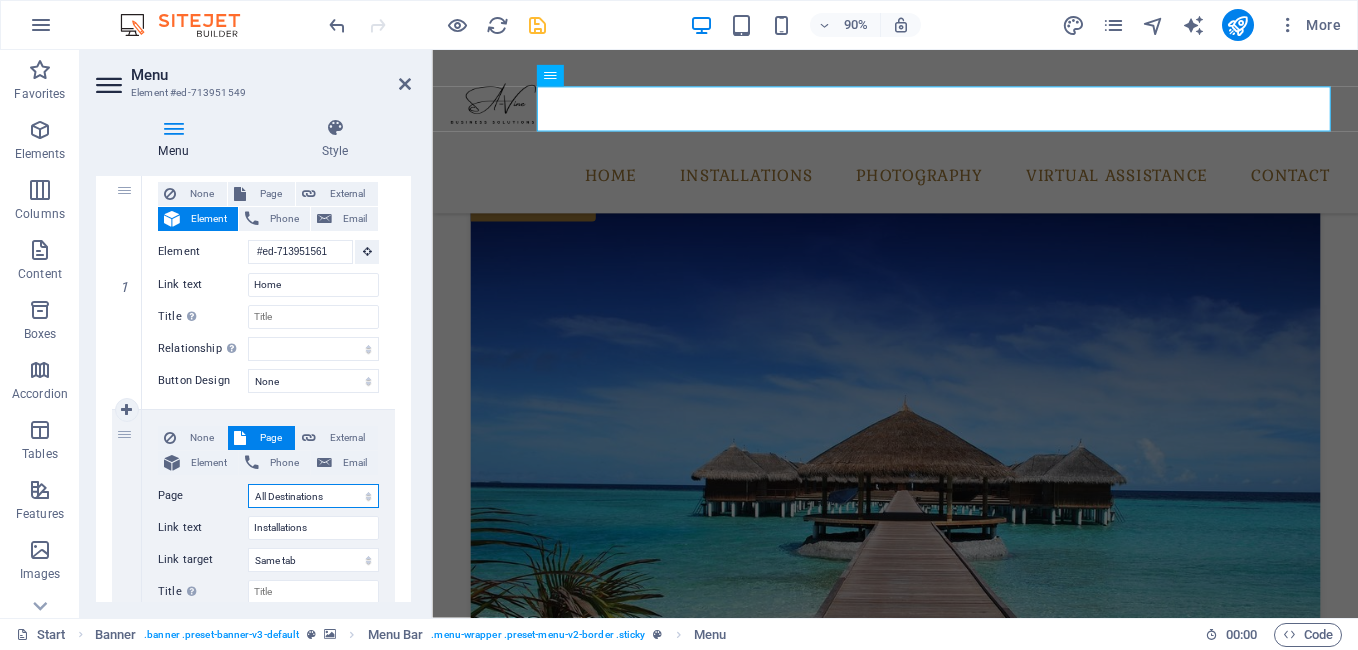 click on "Start All Destinations Legal Notice Privacy" at bounding box center (313, 496) 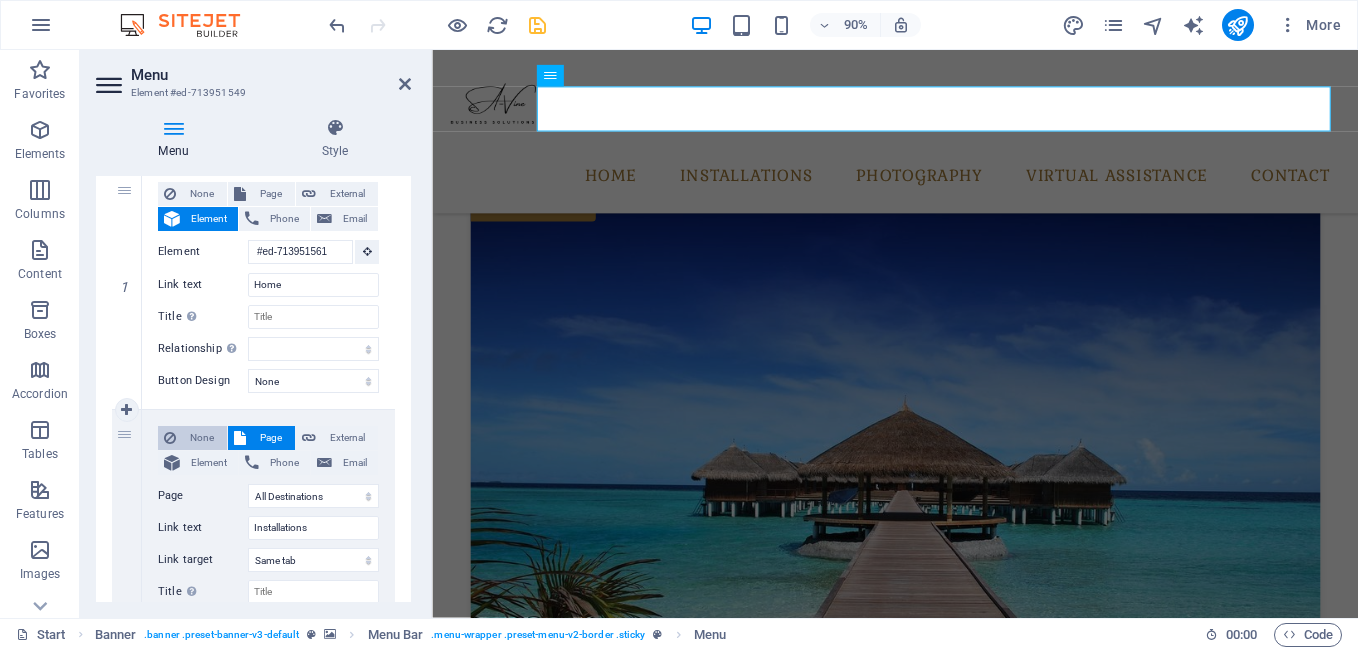 click on "None" at bounding box center [201, 438] 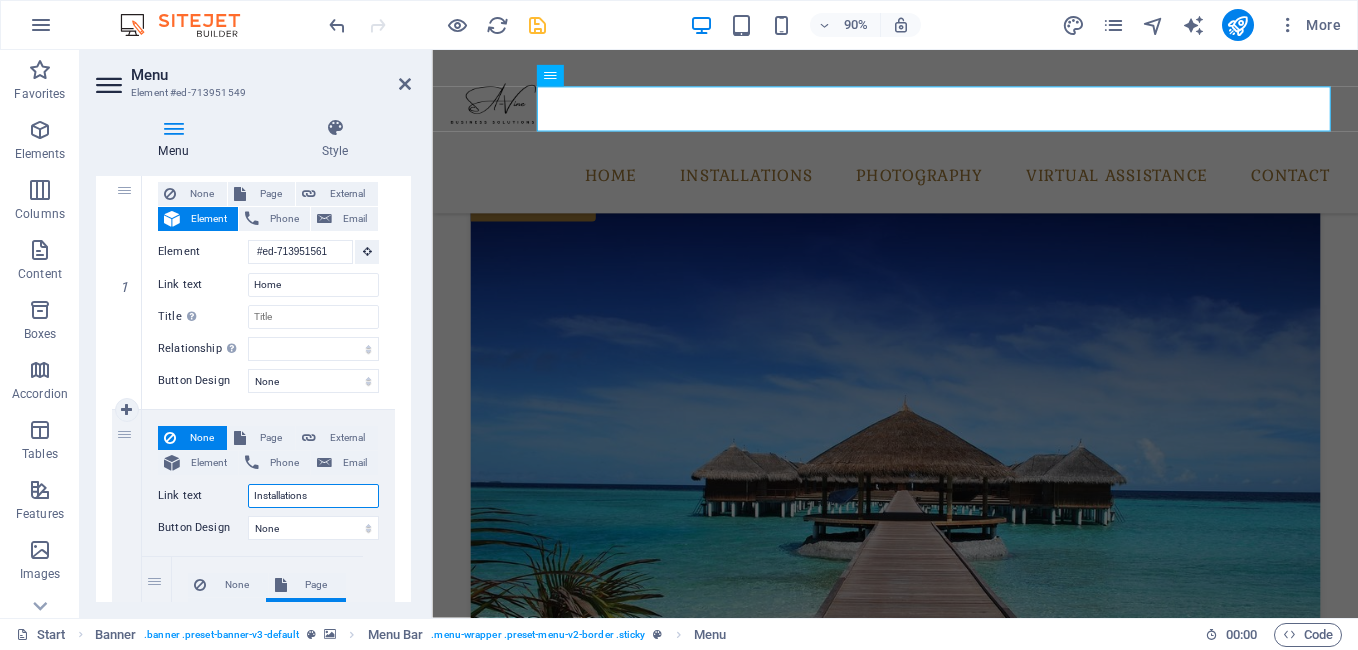 click on "Installations" at bounding box center [313, 496] 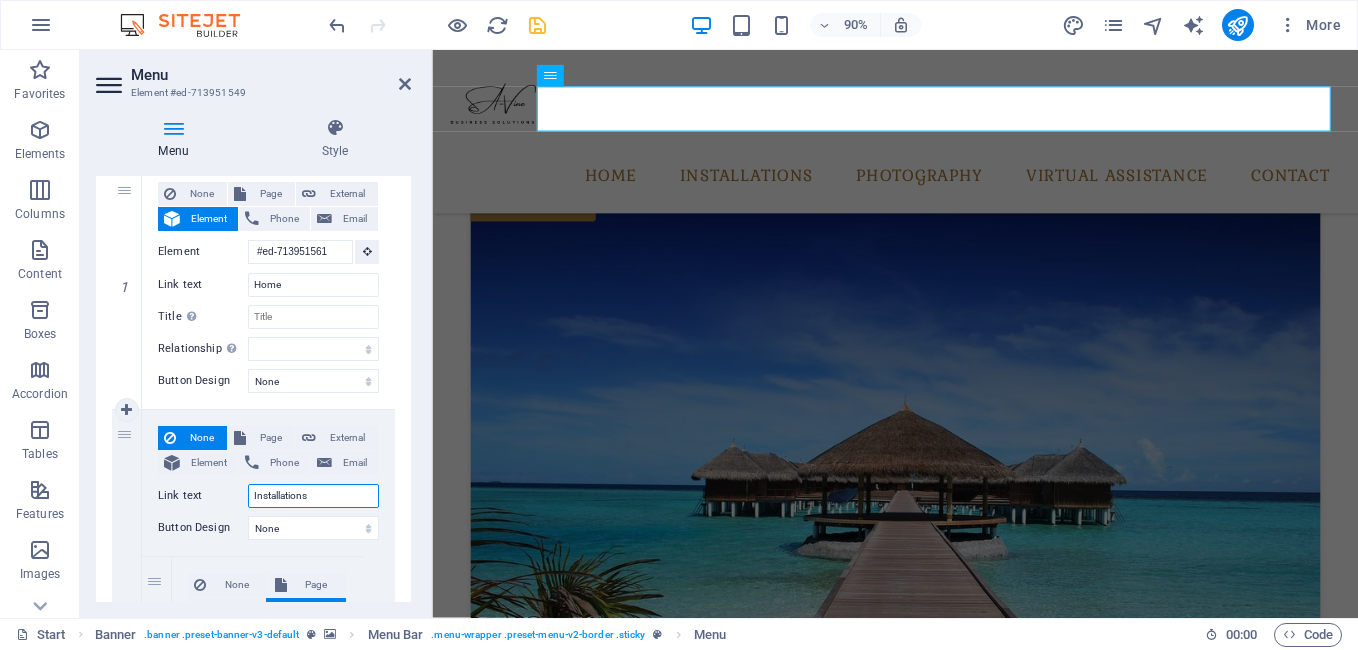 scroll, scrollTop: 100, scrollLeft: 0, axis: vertical 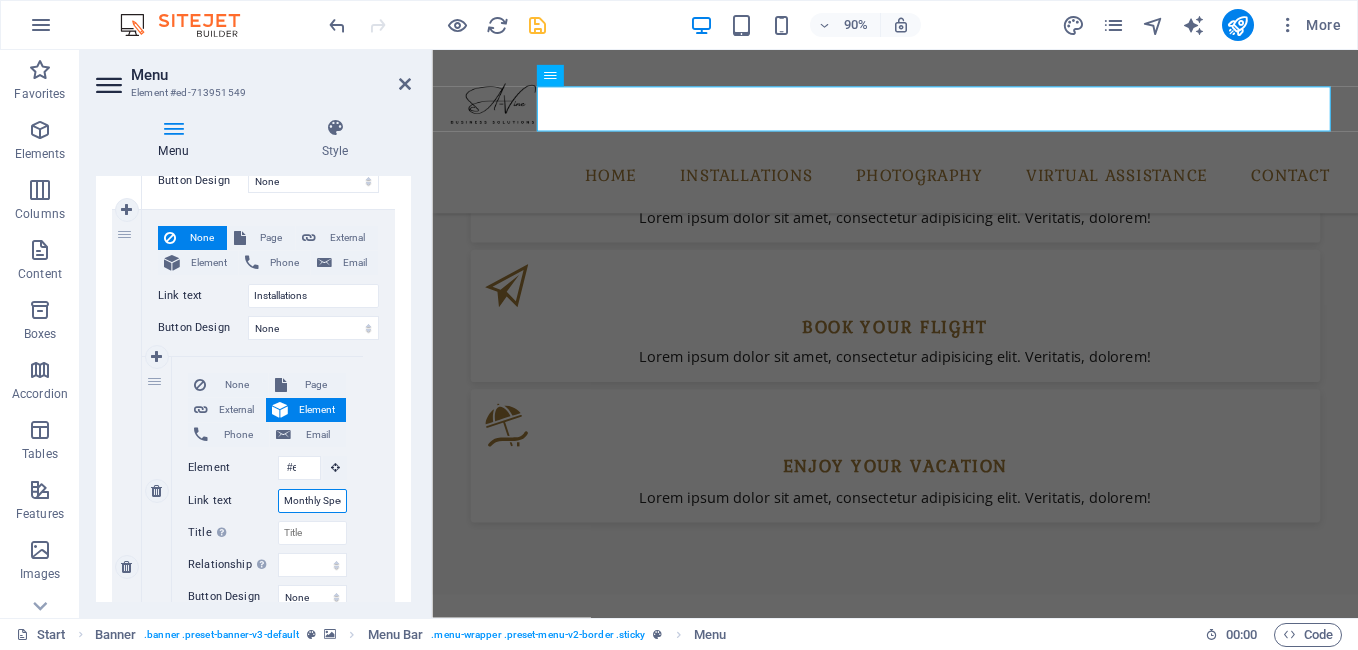 click on "Monthly Specials" at bounding box center (312, 501) 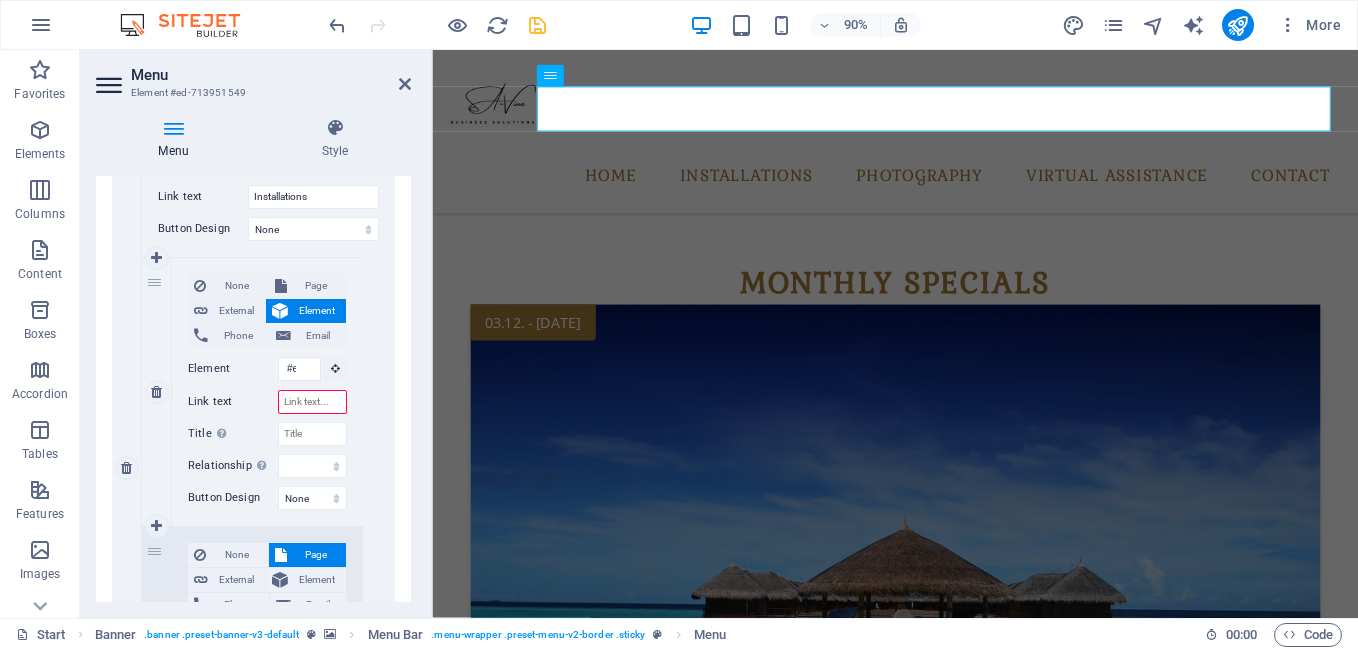 scroll, scrollTop: 500, scrollLeft: 0, axis: vertical 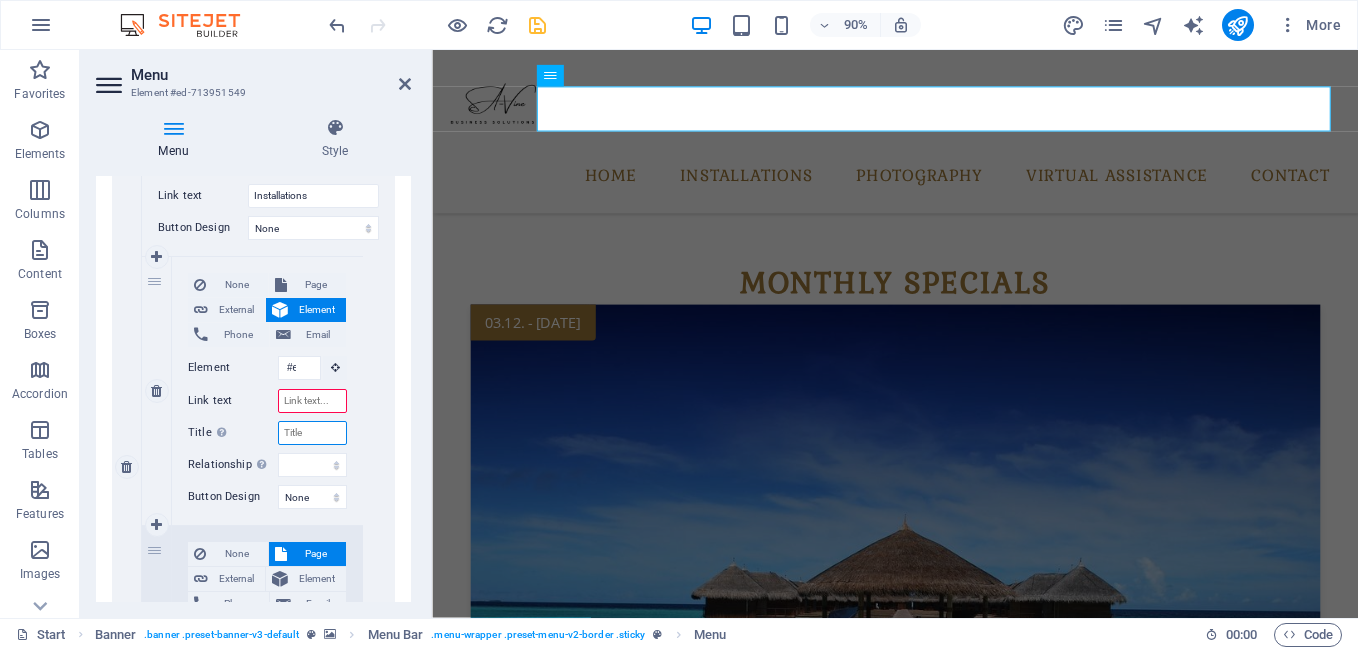 click on "Title Additional link description, should not be the same as the link text. The title is most often shown as a tooltip text when the mouse moves over the element. Leave empty if uncertain." at bounding box center (312, 433) 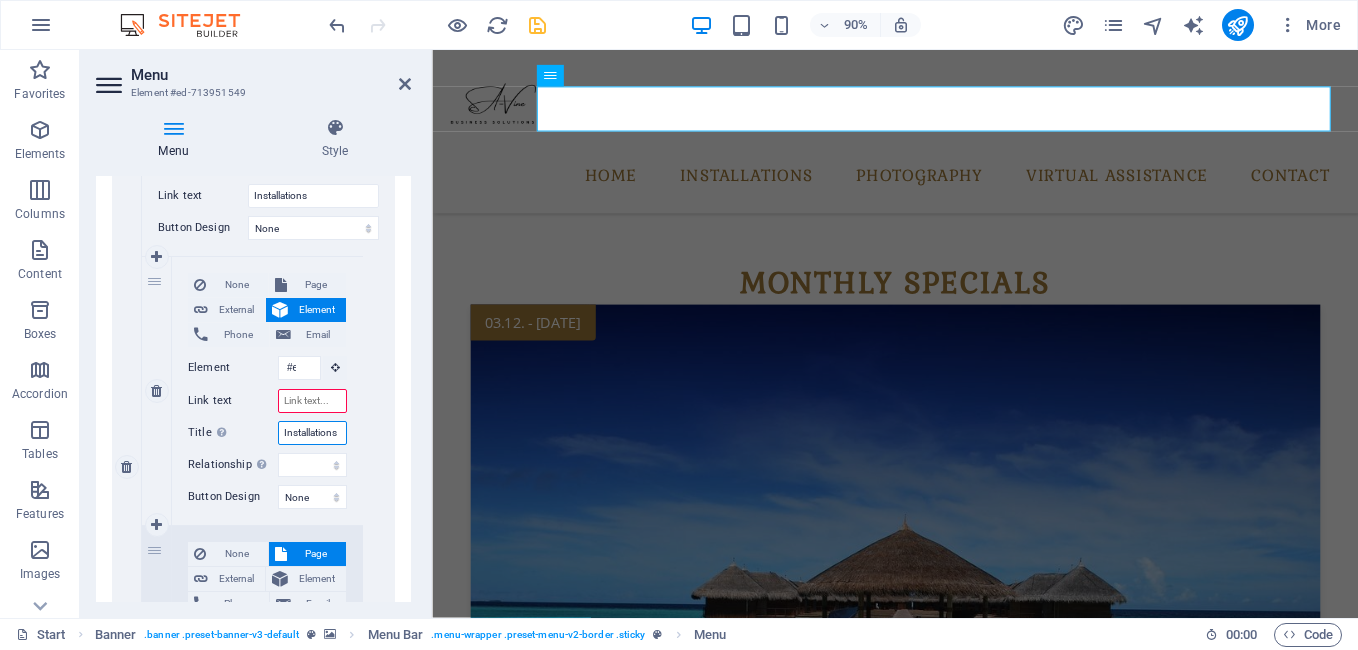 scroll, scrollTop: 0, scrollLeft: 1, axis: horizontal 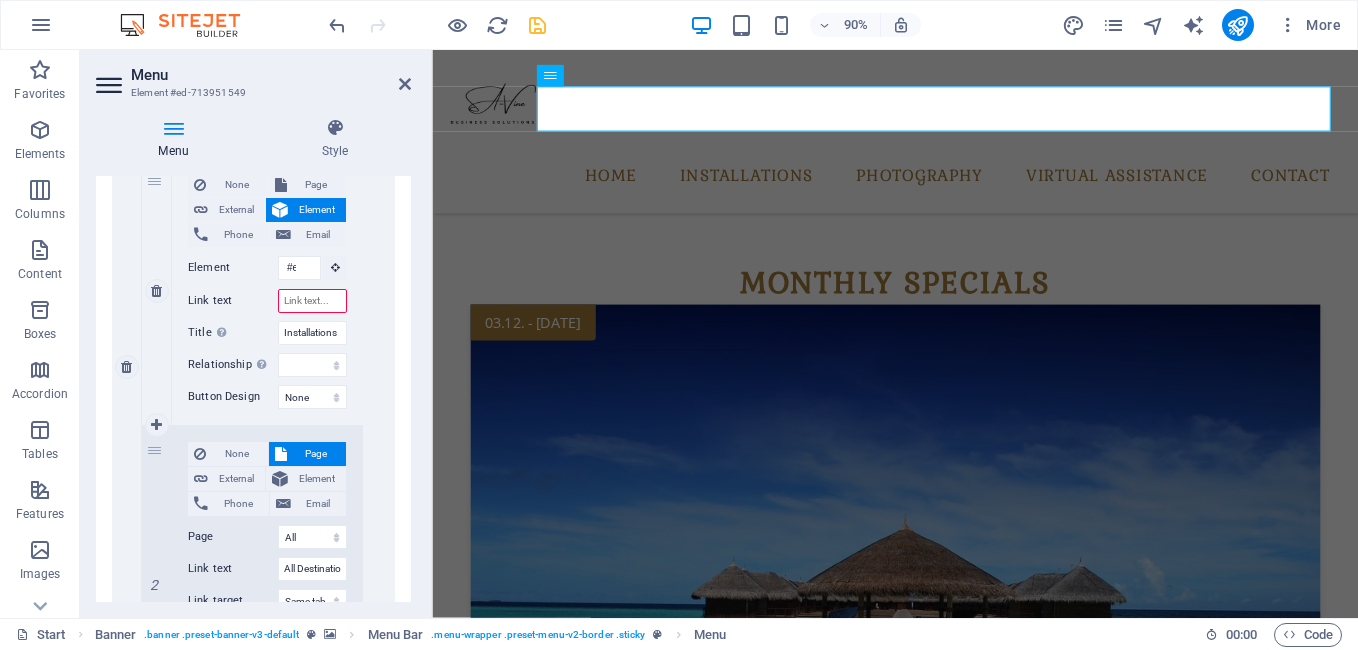 click on "Link text" at bounding box center (312, 301) 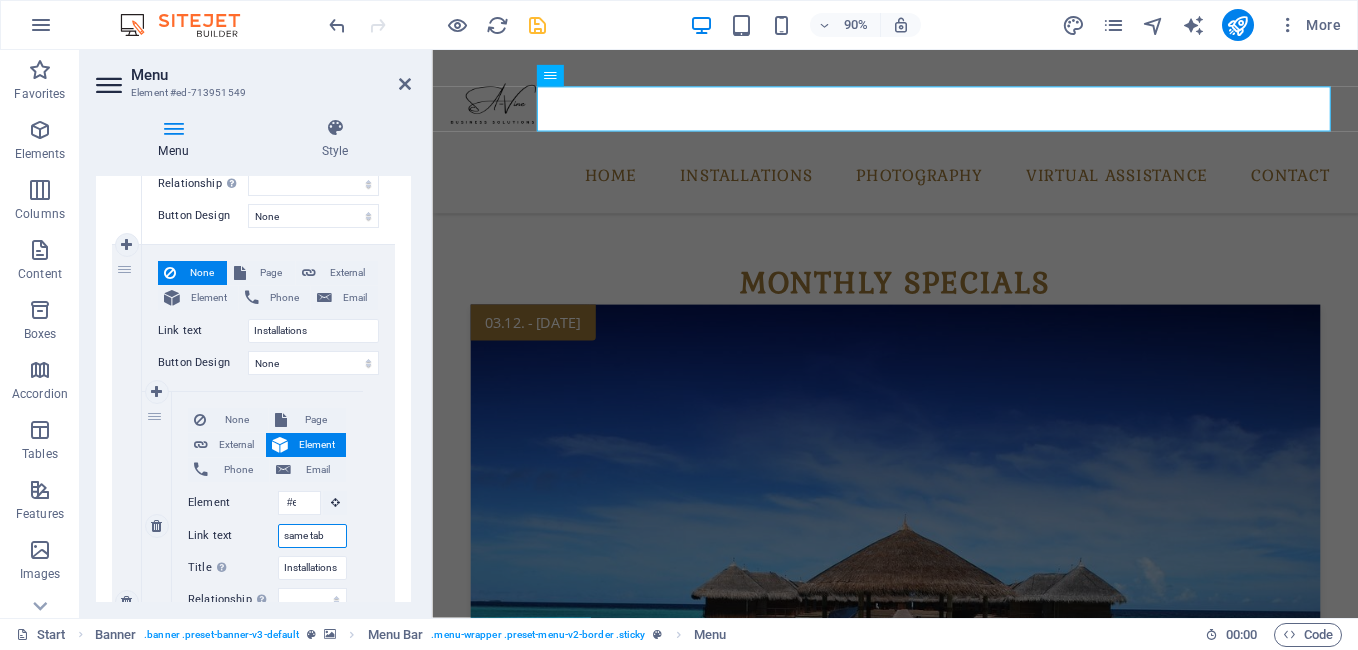 scroll, scrollTop: 400, scrollLeft: 0, axis: vertical 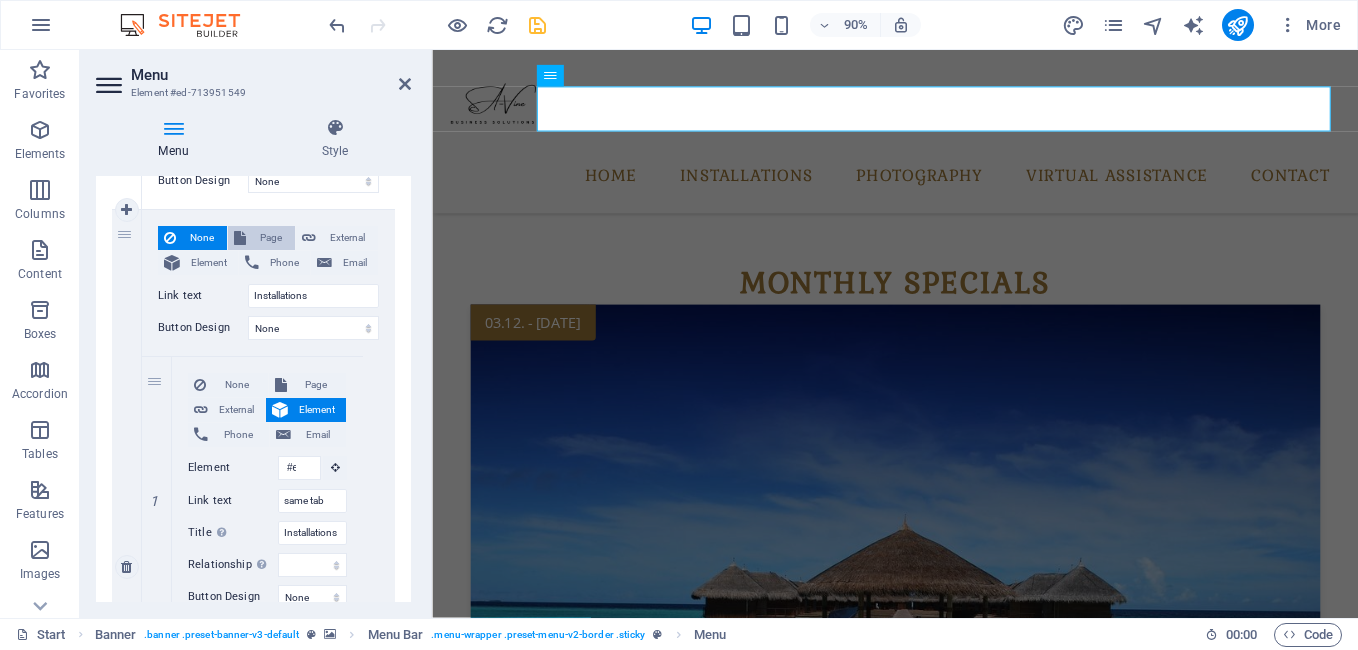 click on "Page" at bounding box center (270, 238) 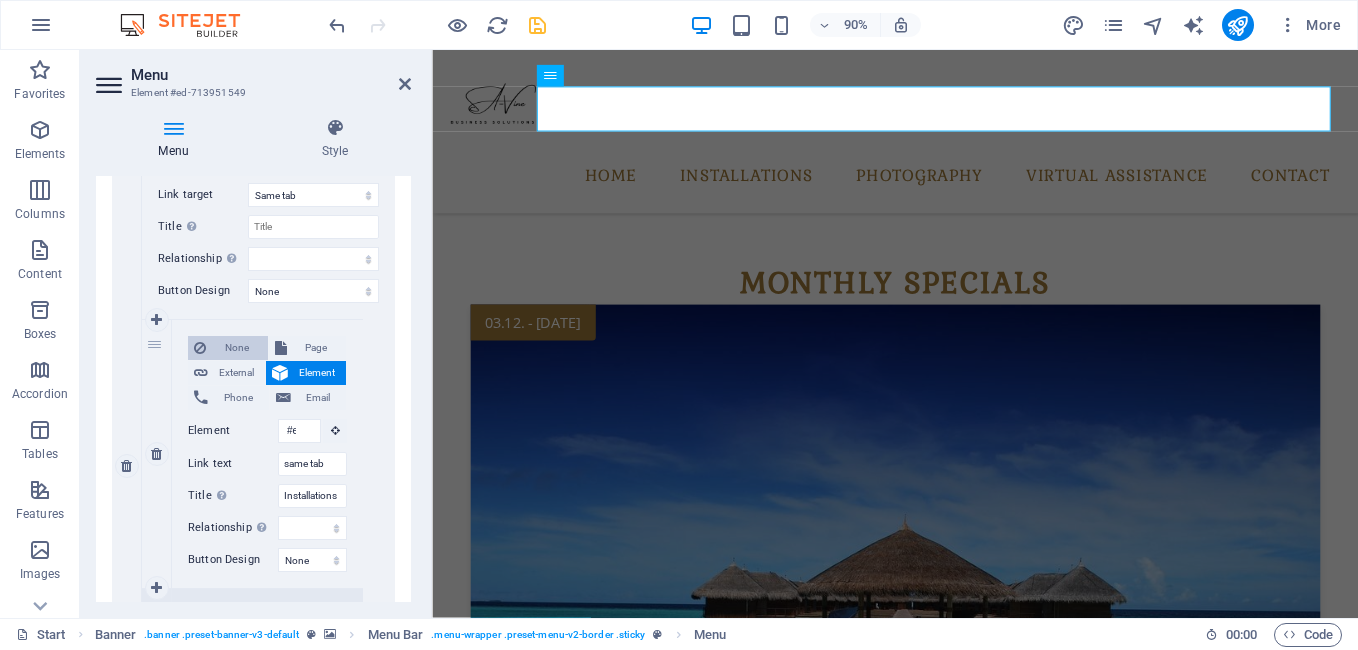 scroll, scrollTop: 600, scrollLeft: 0, axis: vertical 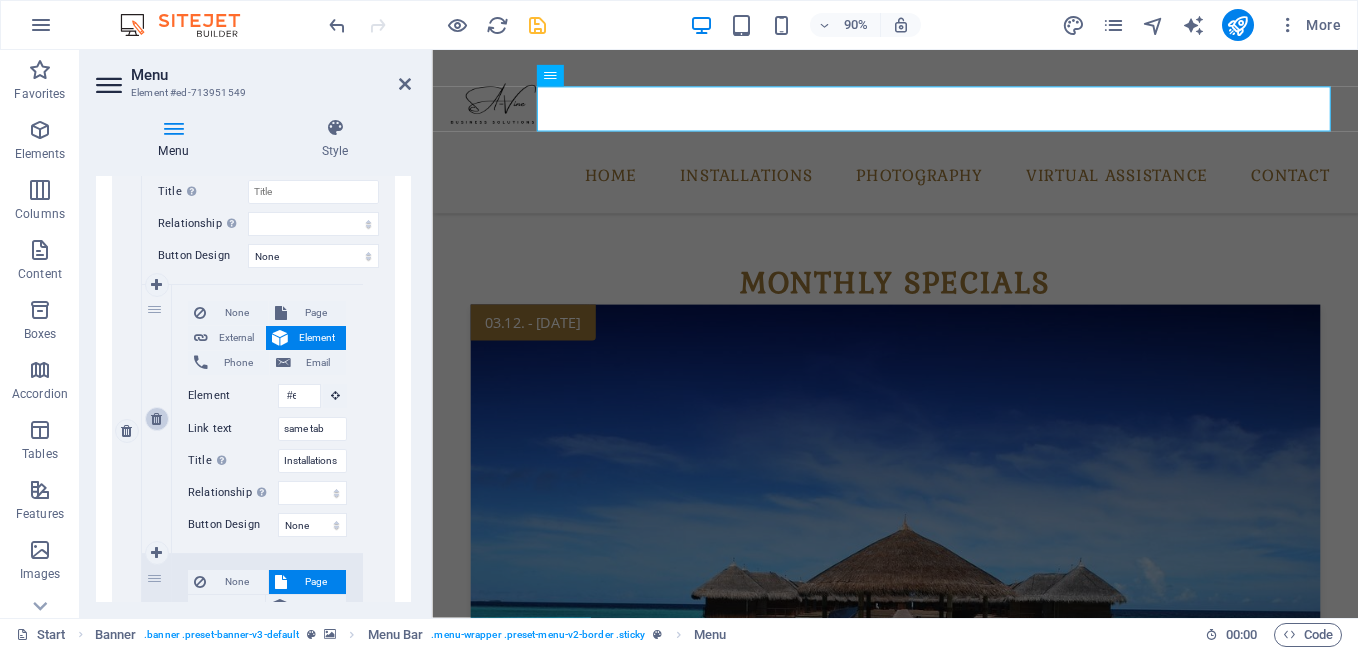 click at bounding box center [156, 419] 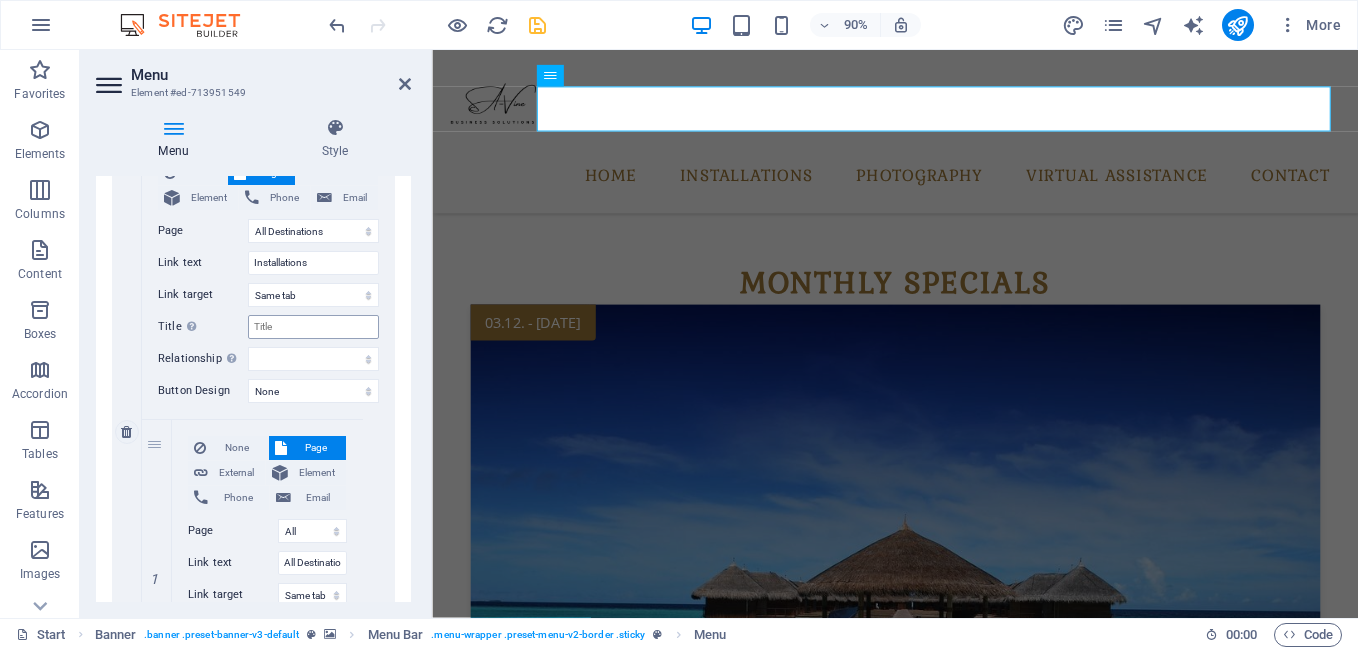 scroll, scrollTop: 365, scrollLeft: 0, axis: vertical 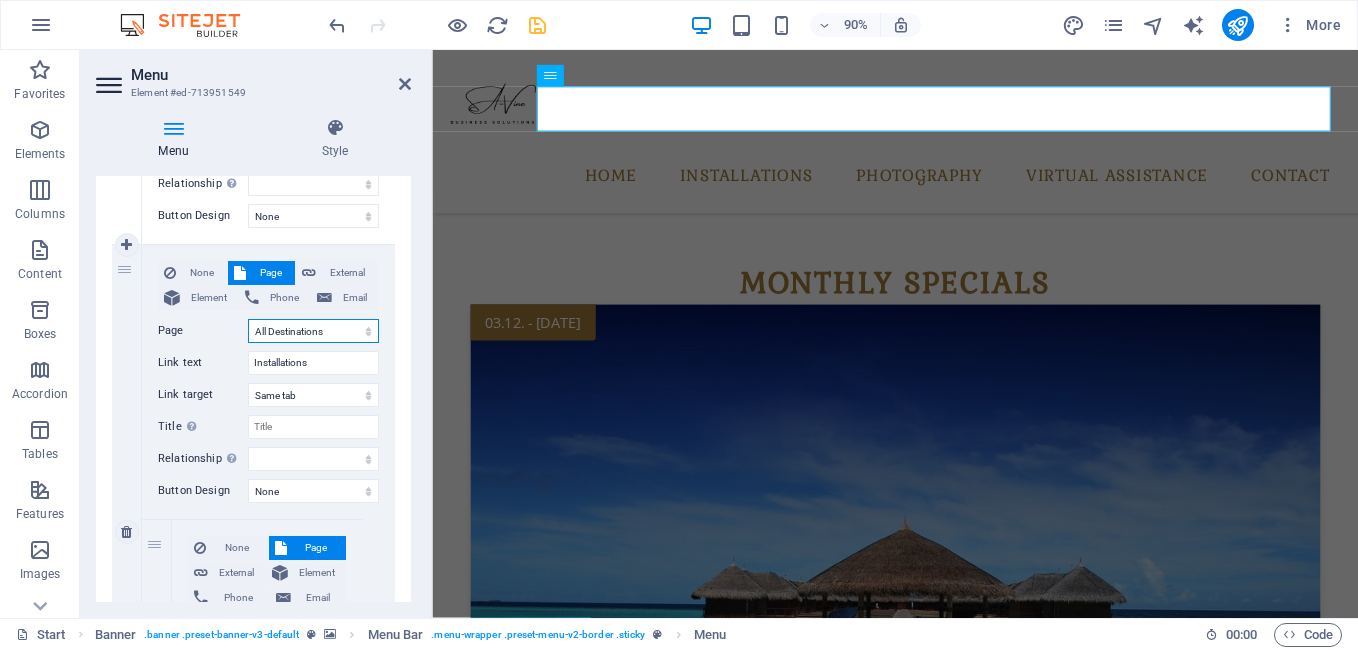 click on "Start All Destinations Legal Notice Privacy" at bounding box center (313, 331) 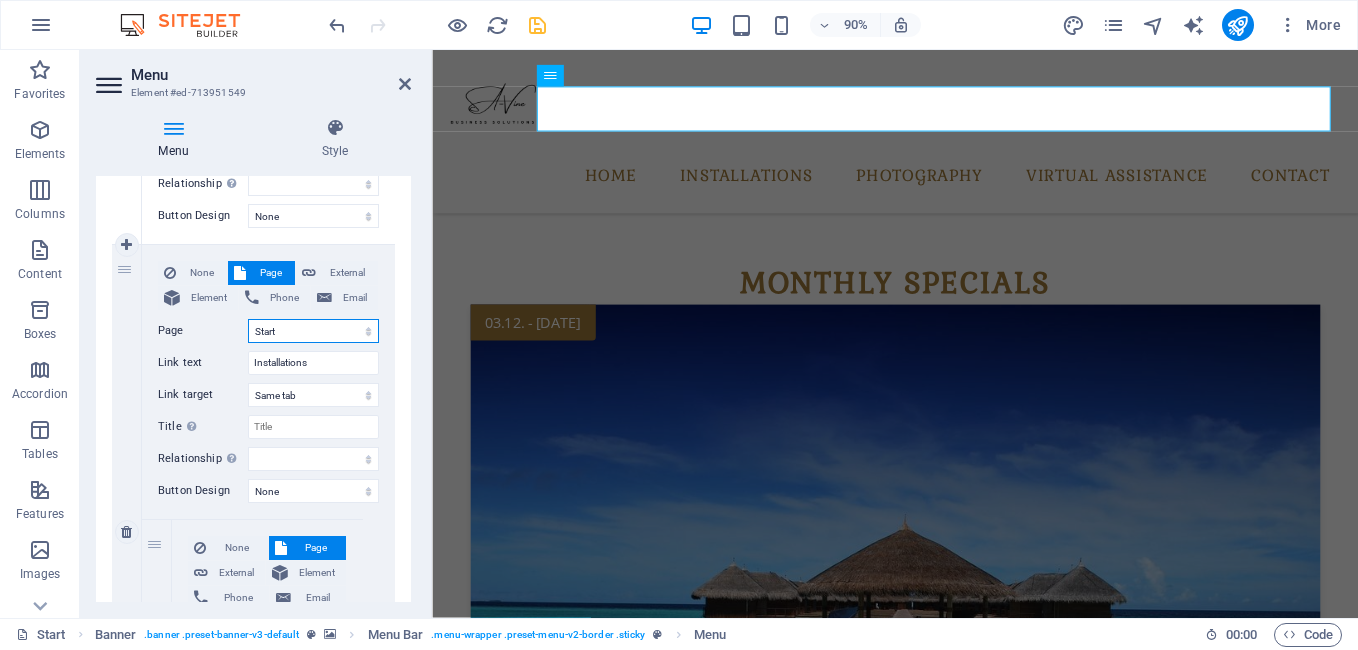 click on "Start All Destinations Legal Notice Privacy" at bounding box center [313, 331] 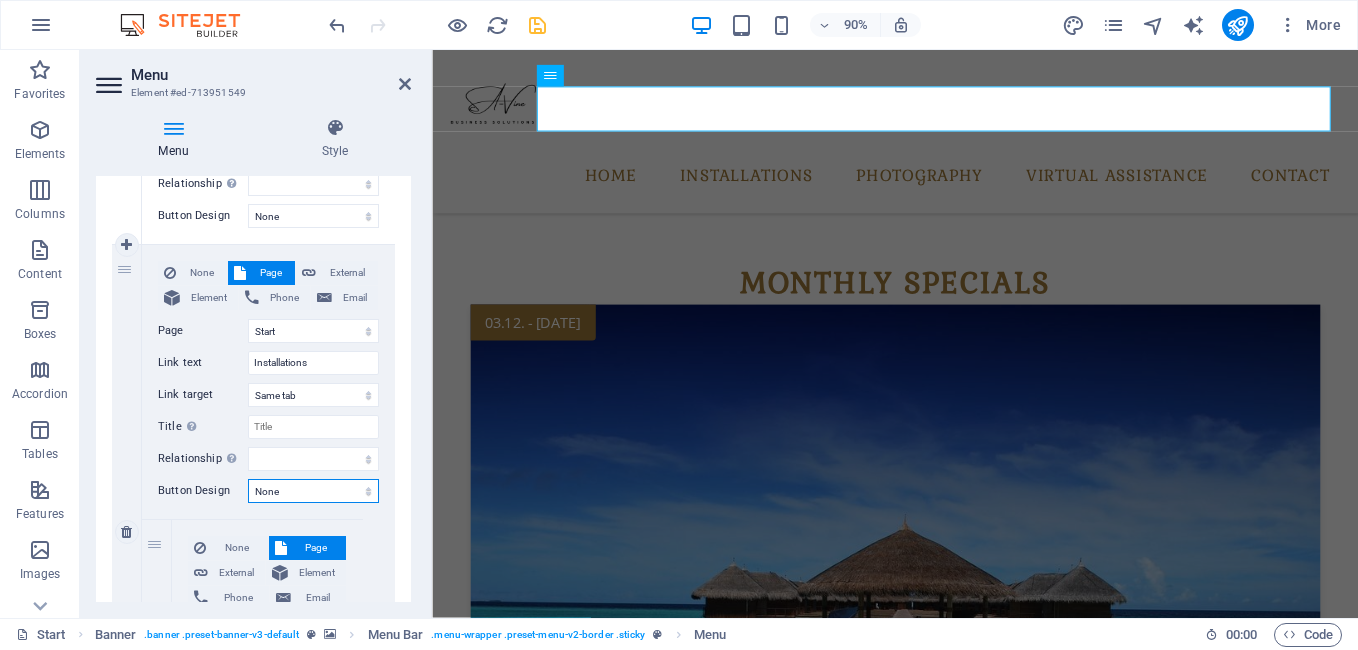 click on "None Default Primary Secondary" at bounding box center (313, 491) 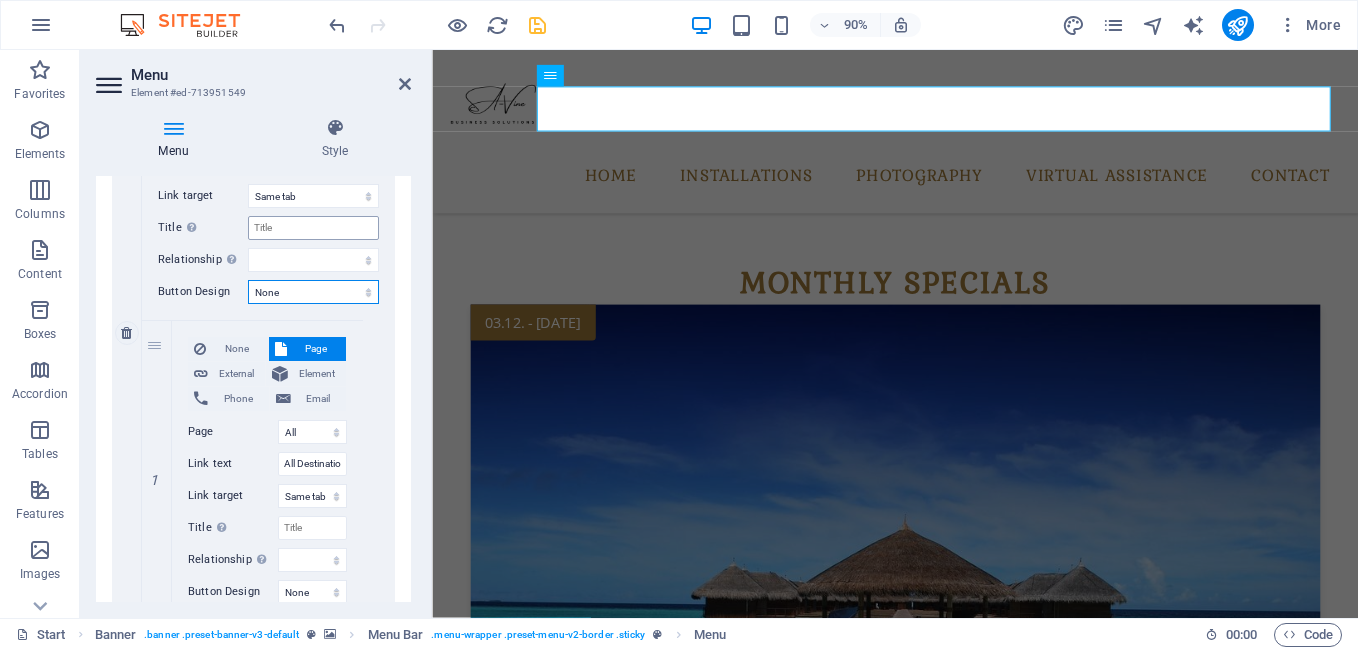 scroll, scrollTop: 665, scrollLeft: 0, axis: vertical 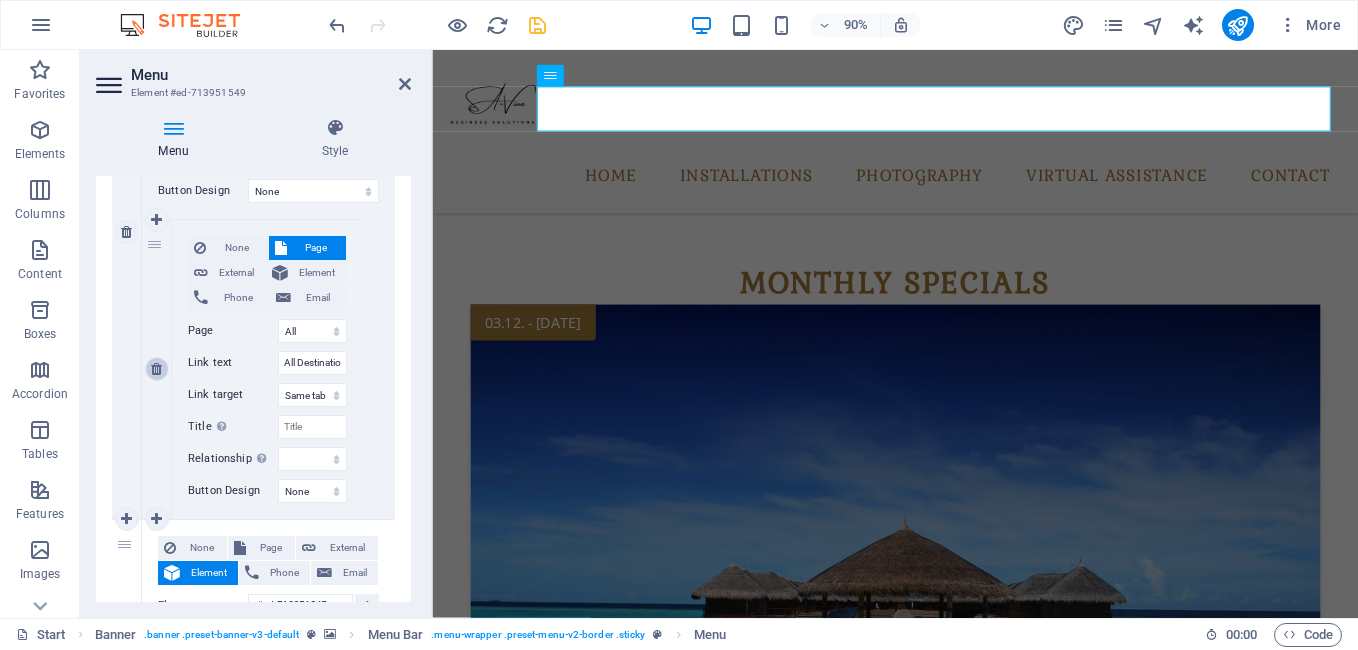 click at bounding box center (156, 369) 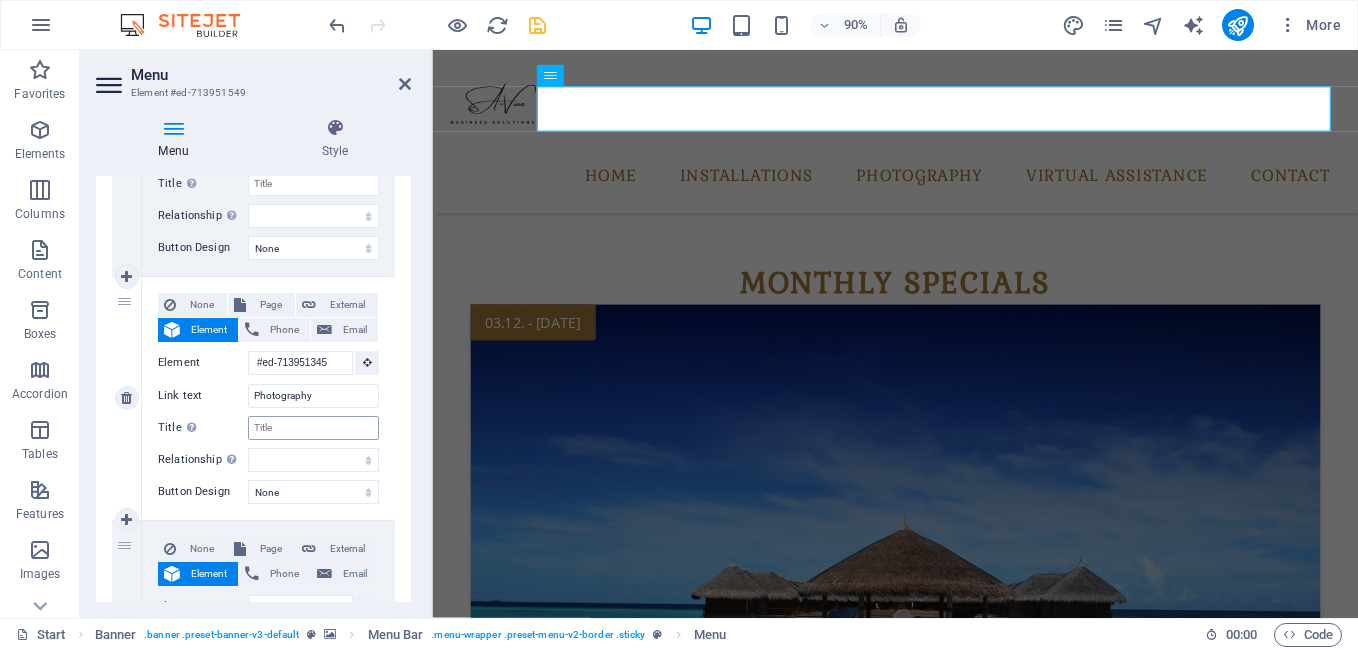 scroll, scrollTop: 565, scrollLeft: 0, axis: vertical 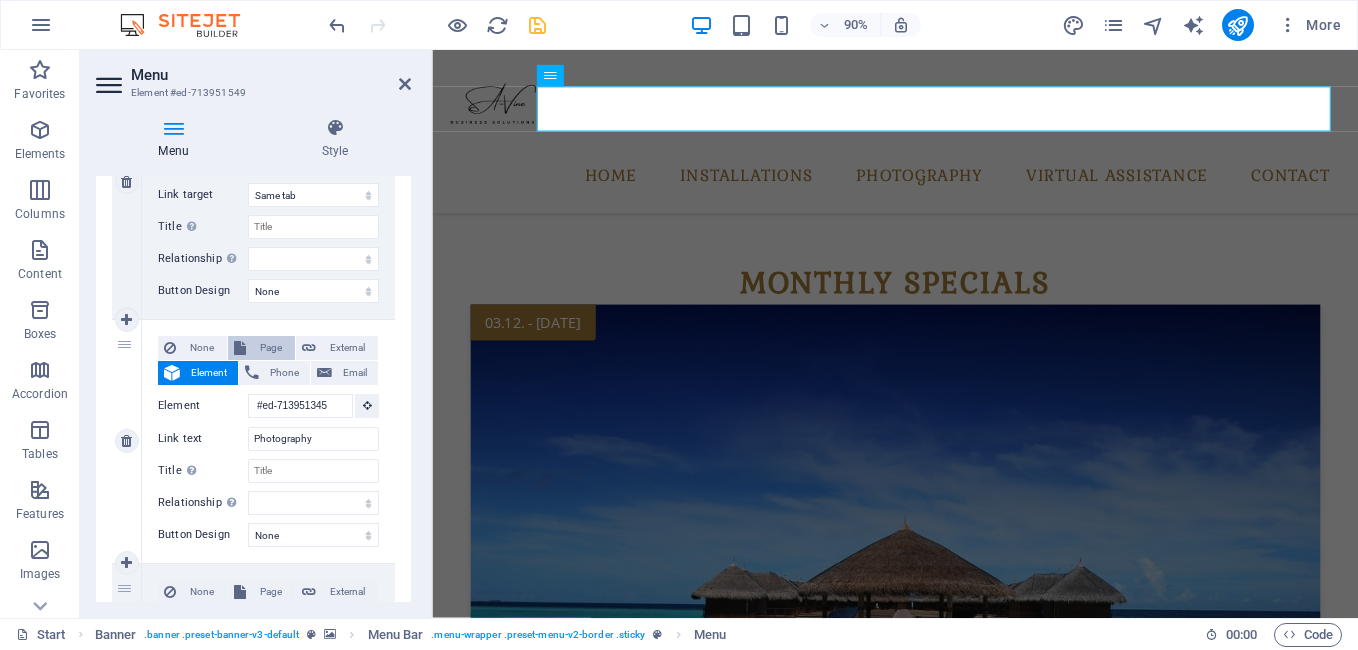 click on "Page" at bounding box center [270, 348] 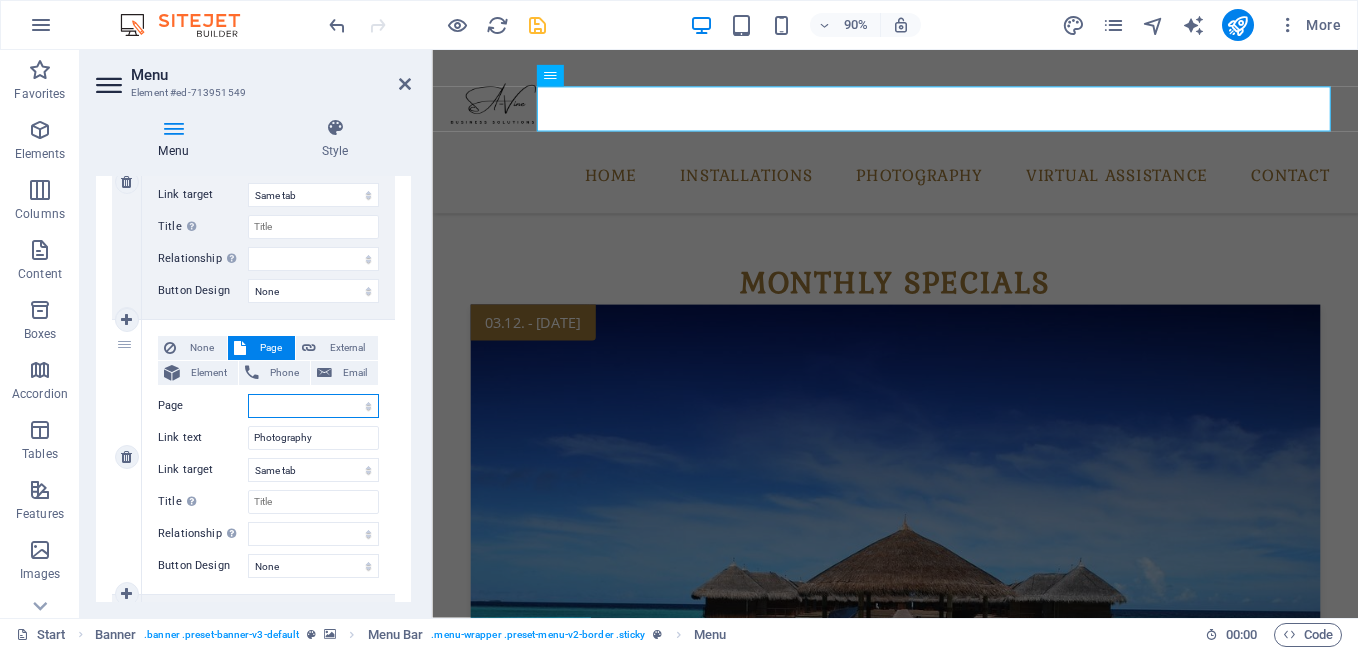 click on "Start All Destinations Legal Notice Privacy" at bounding box center [313, 406] 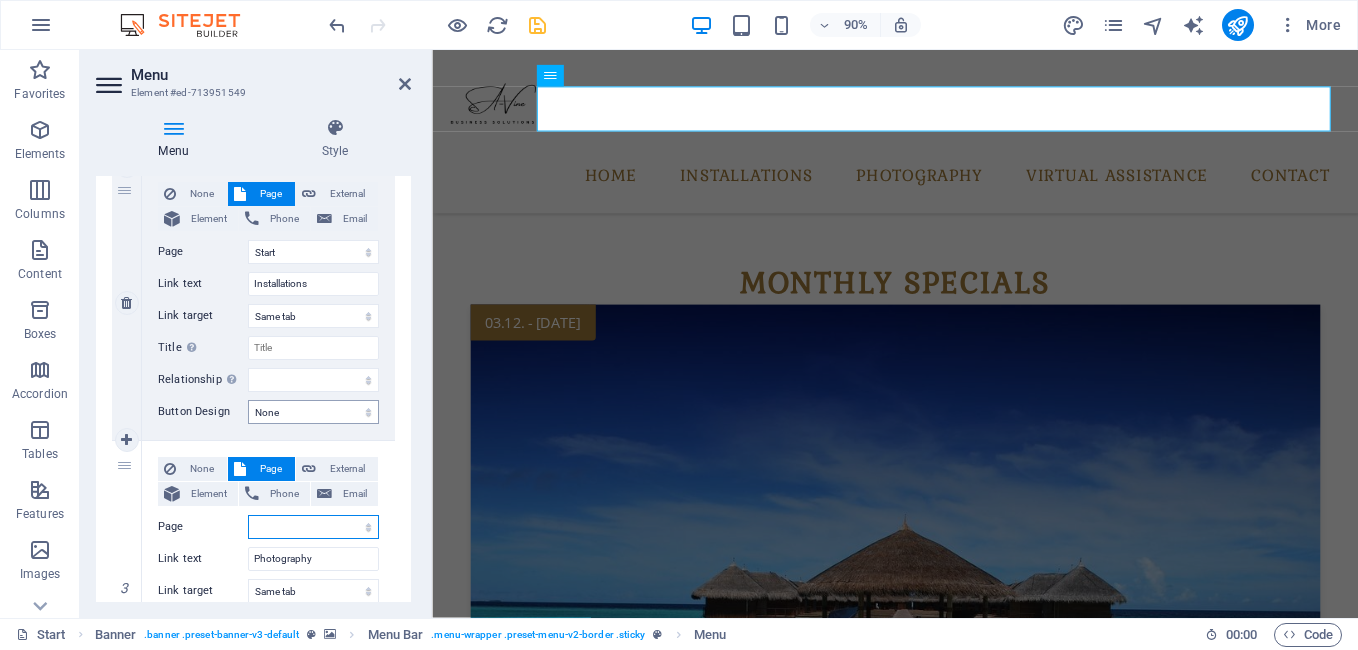 scroll, scrollTop: 365, scrollLeft: 0, axis: vertical 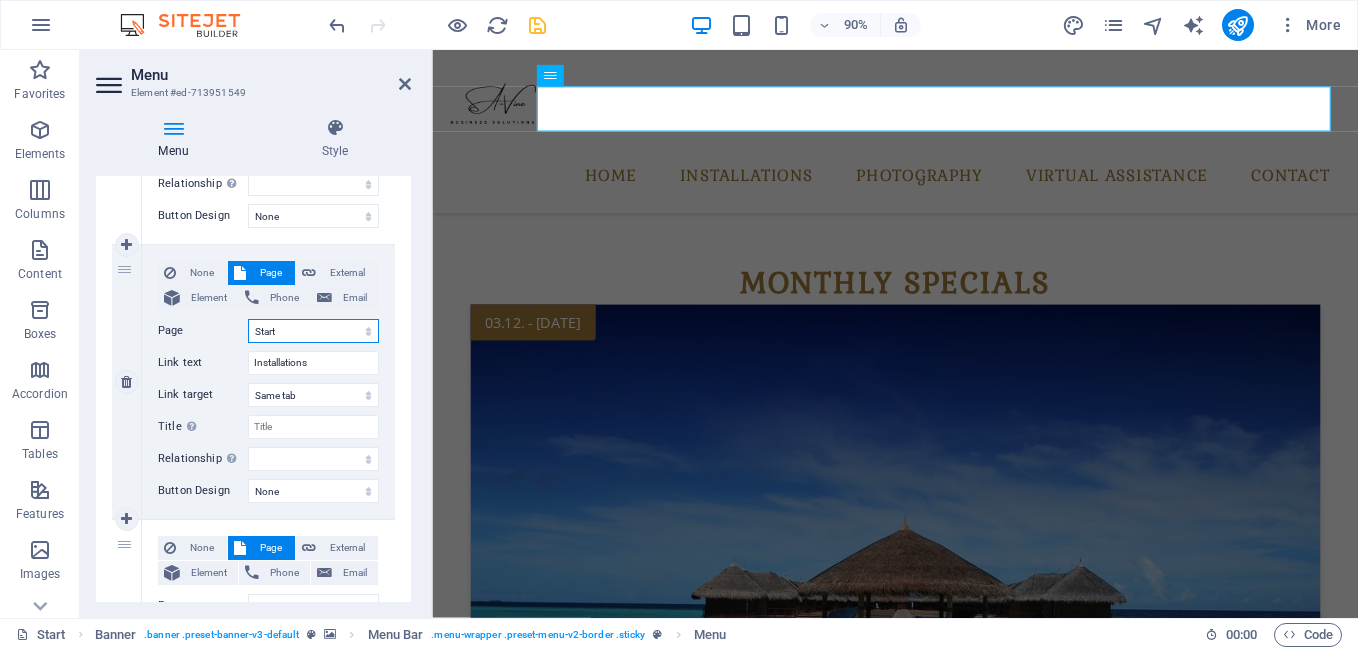 click on "Start All Destinations Legal Notice Privacy" at bounding box center (313, 331) 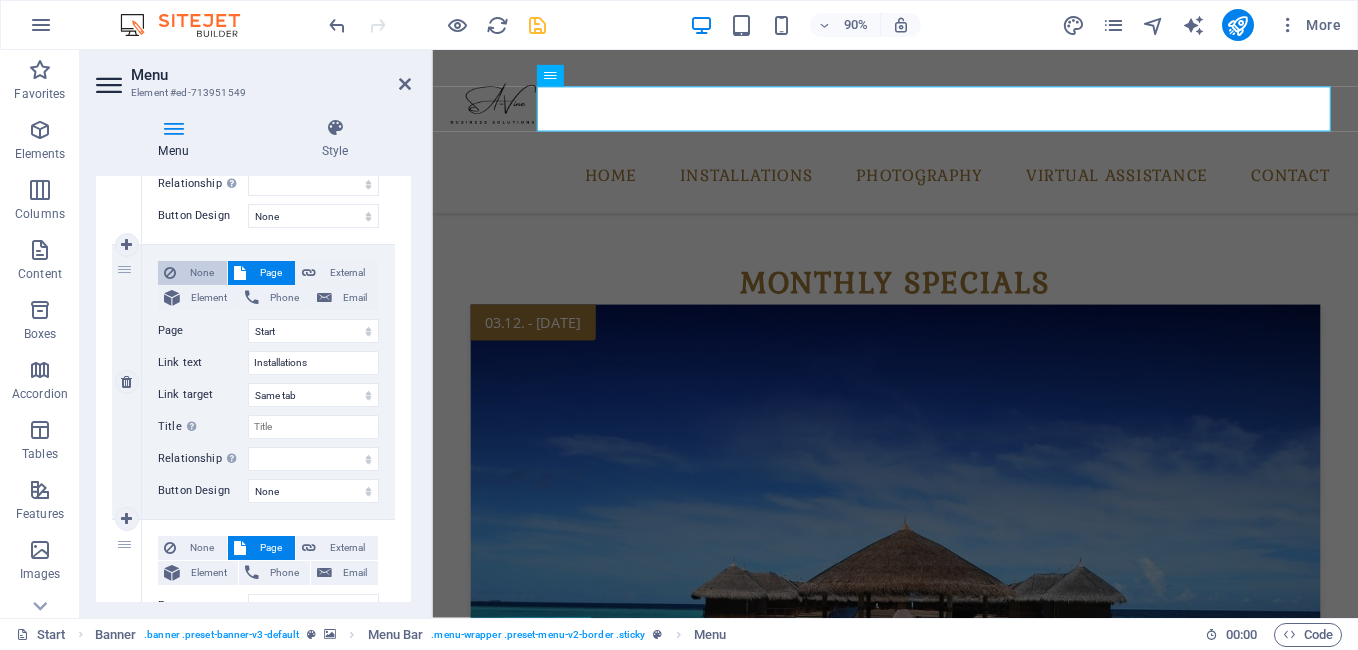 click on "None" at bounding box center (201, 273) 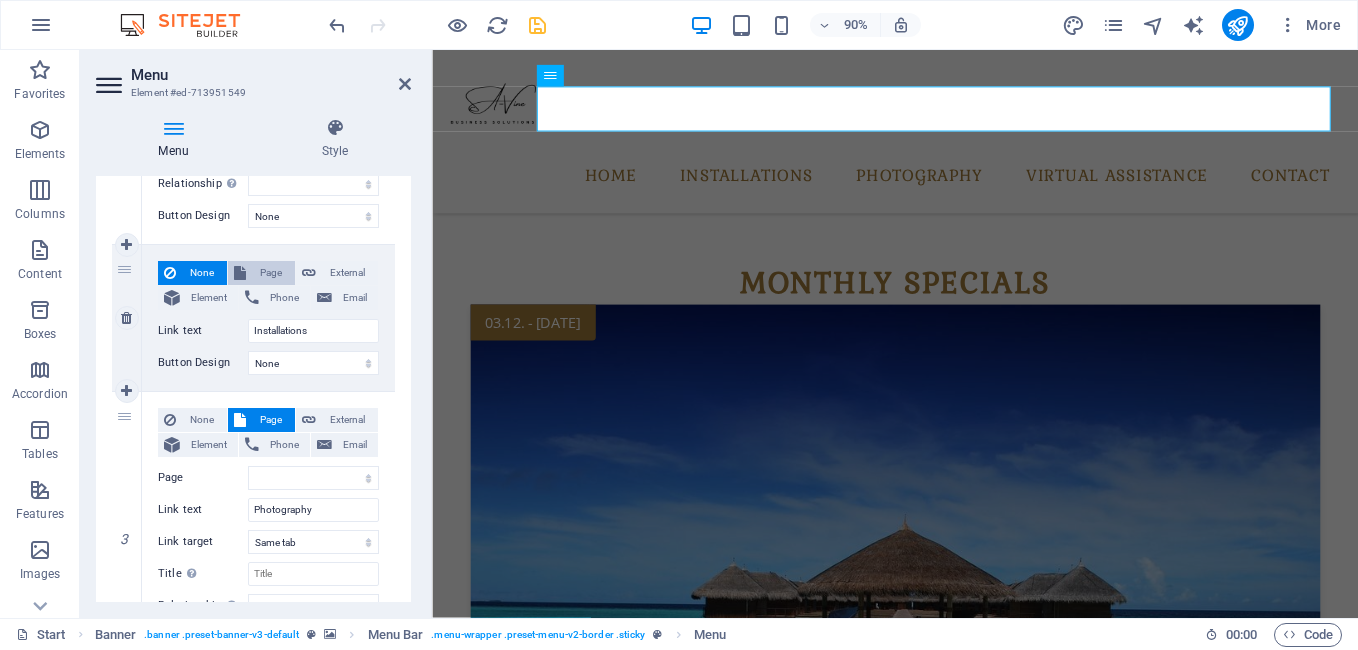 click on "Page" at bounding box center (270, 273) 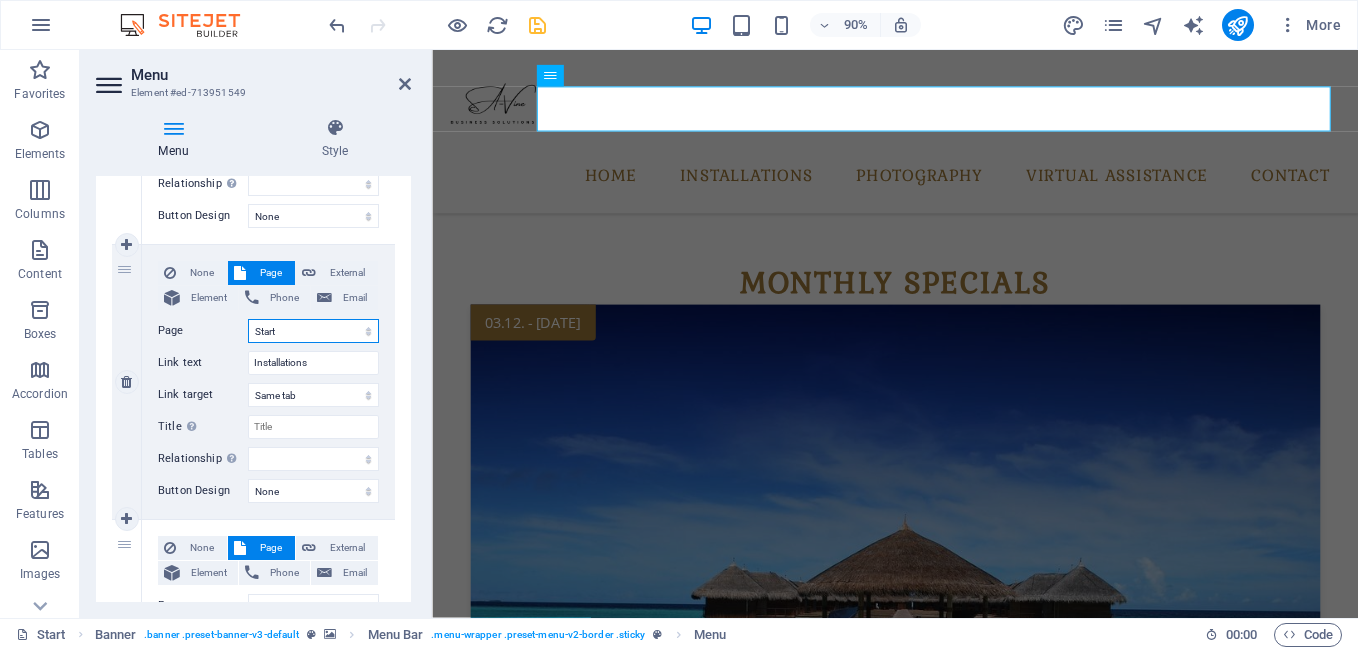 click on "Start All Destinations Legal Notice Privacy" at bounding box center [313, 331] 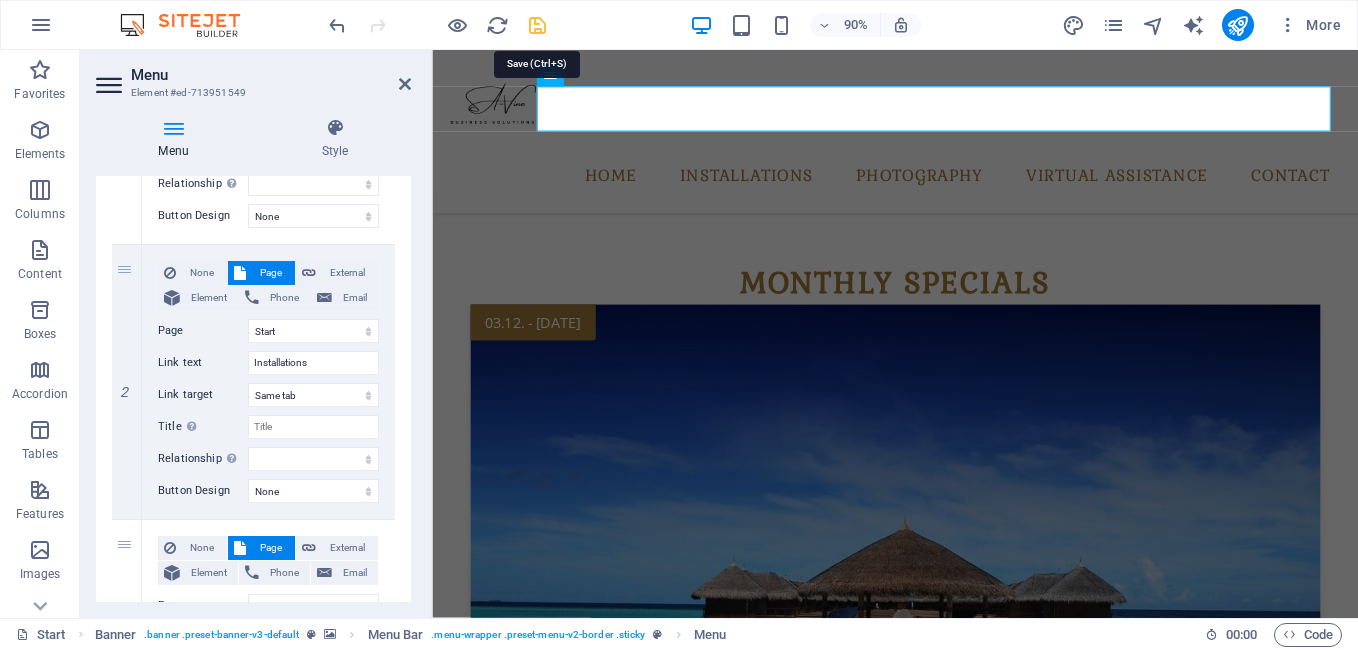 click at bounding box center [537, 25] 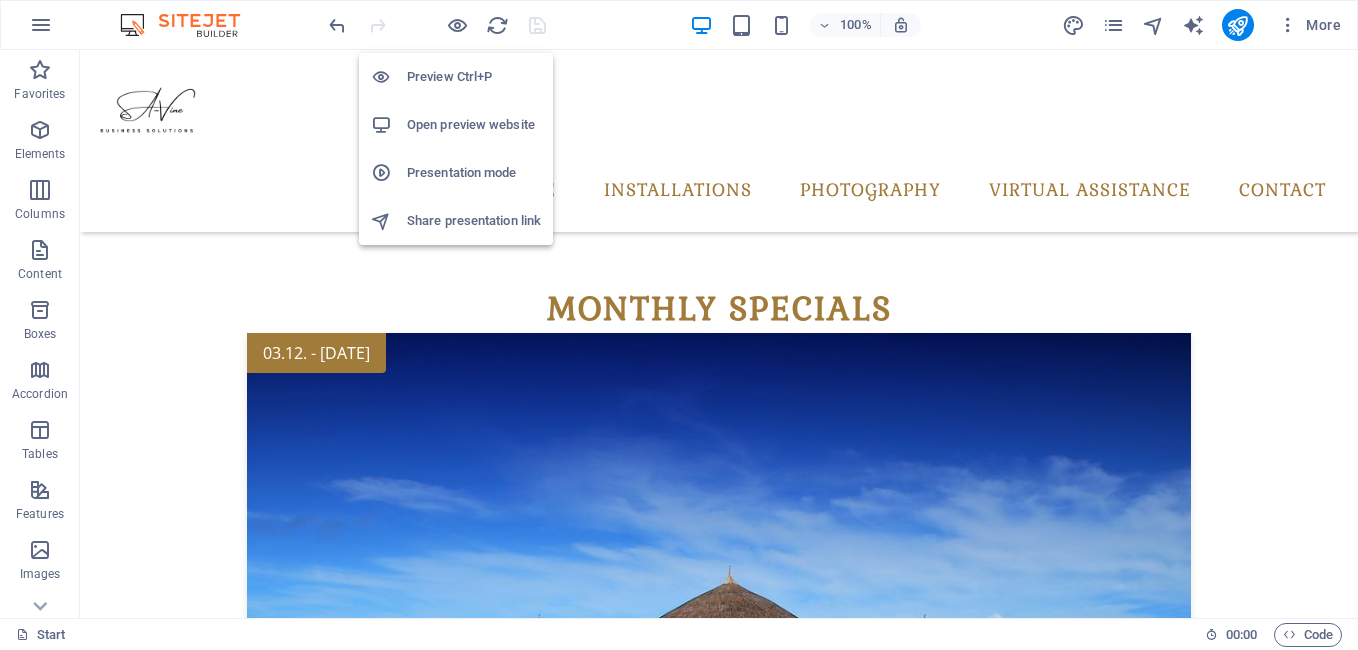 click on "Open preview website" at bounding box center (474, 125) 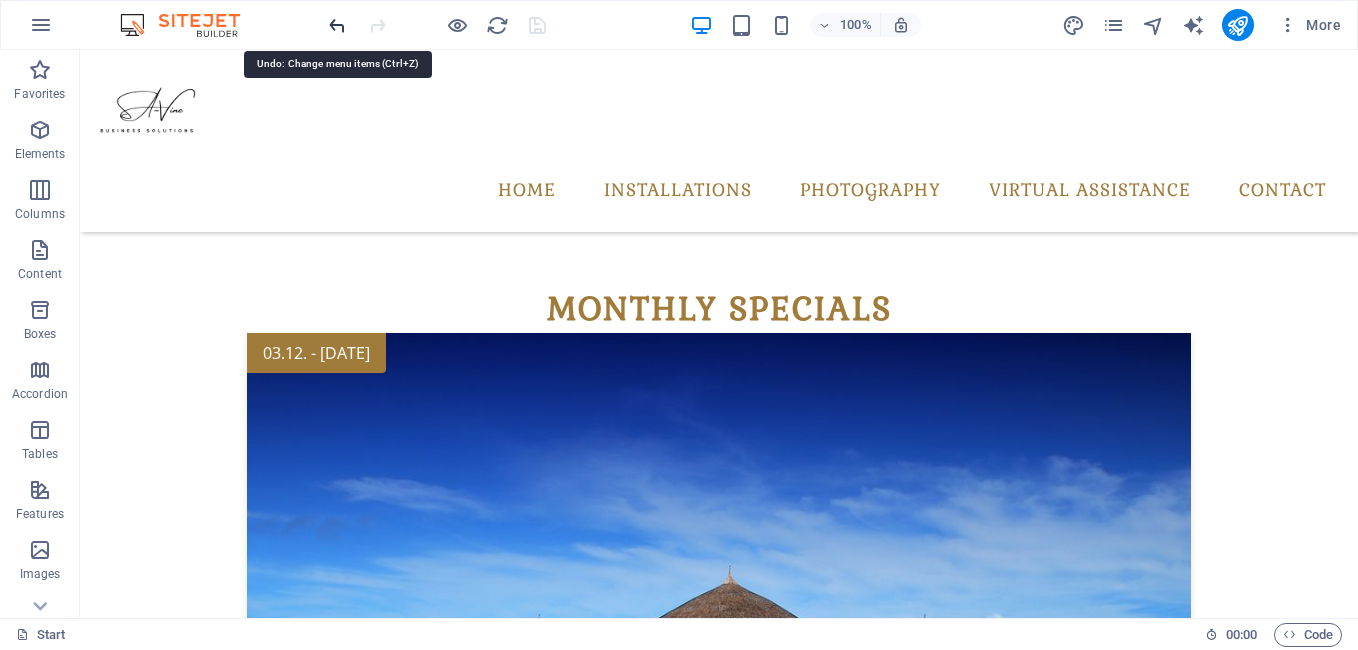 click at bounding box center [337, 25] 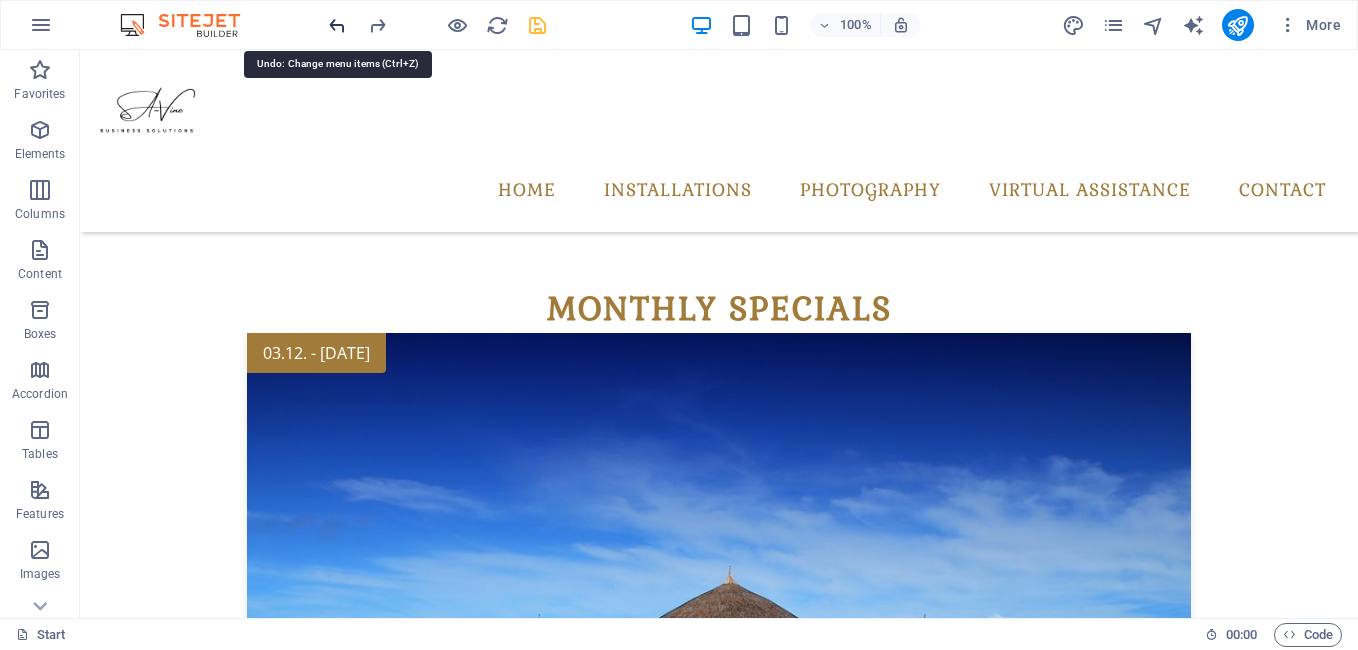 click at bounding box center [337, 25] 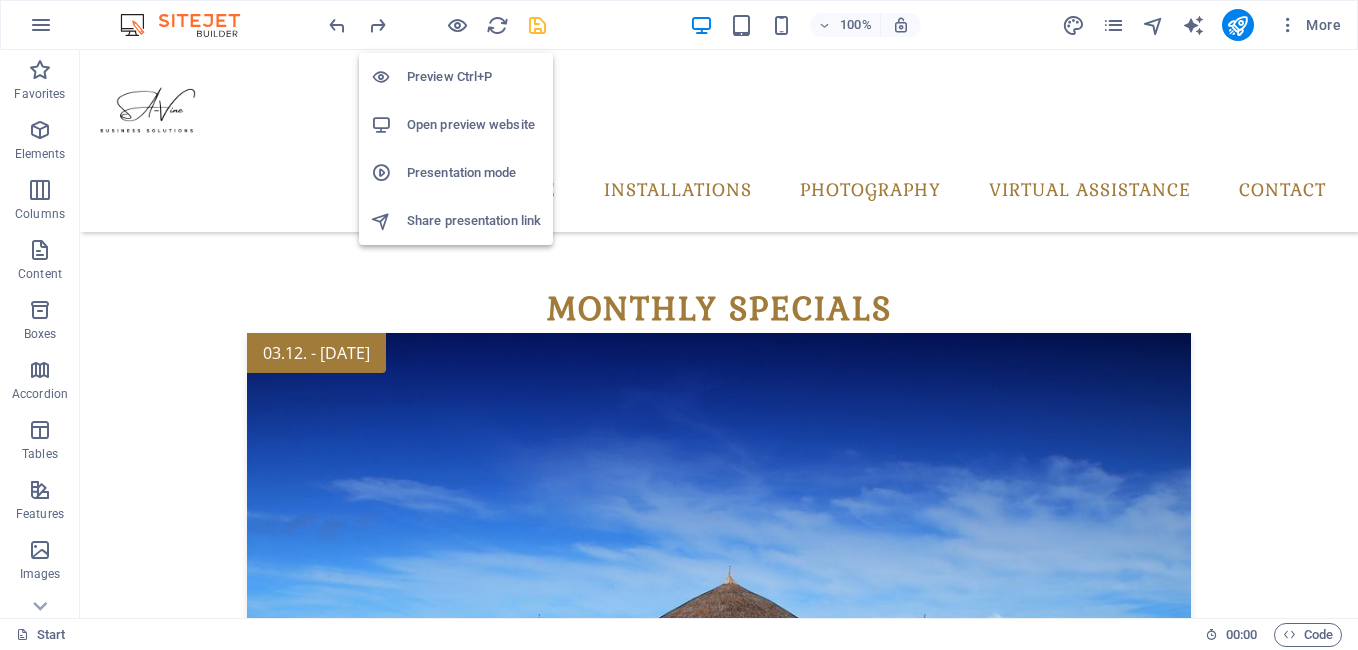 click on "Open preview website" at bounding box center [474, 125] 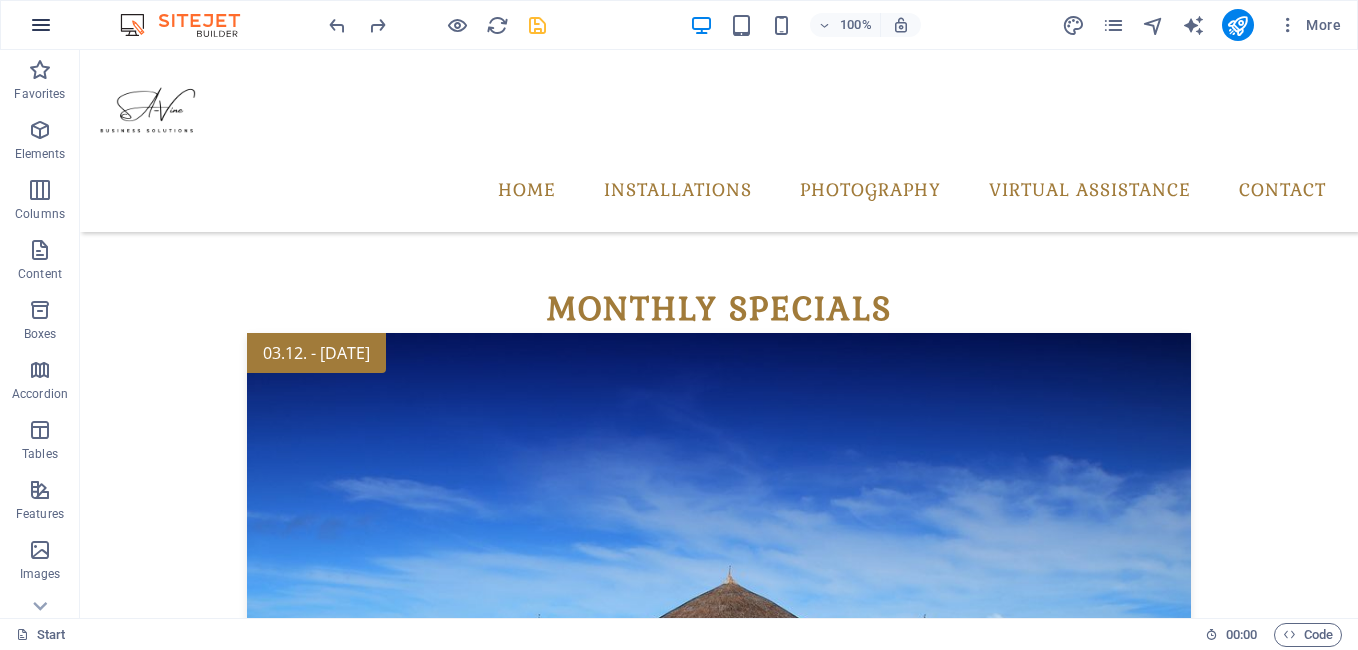 click at bounding box center (41, 25) 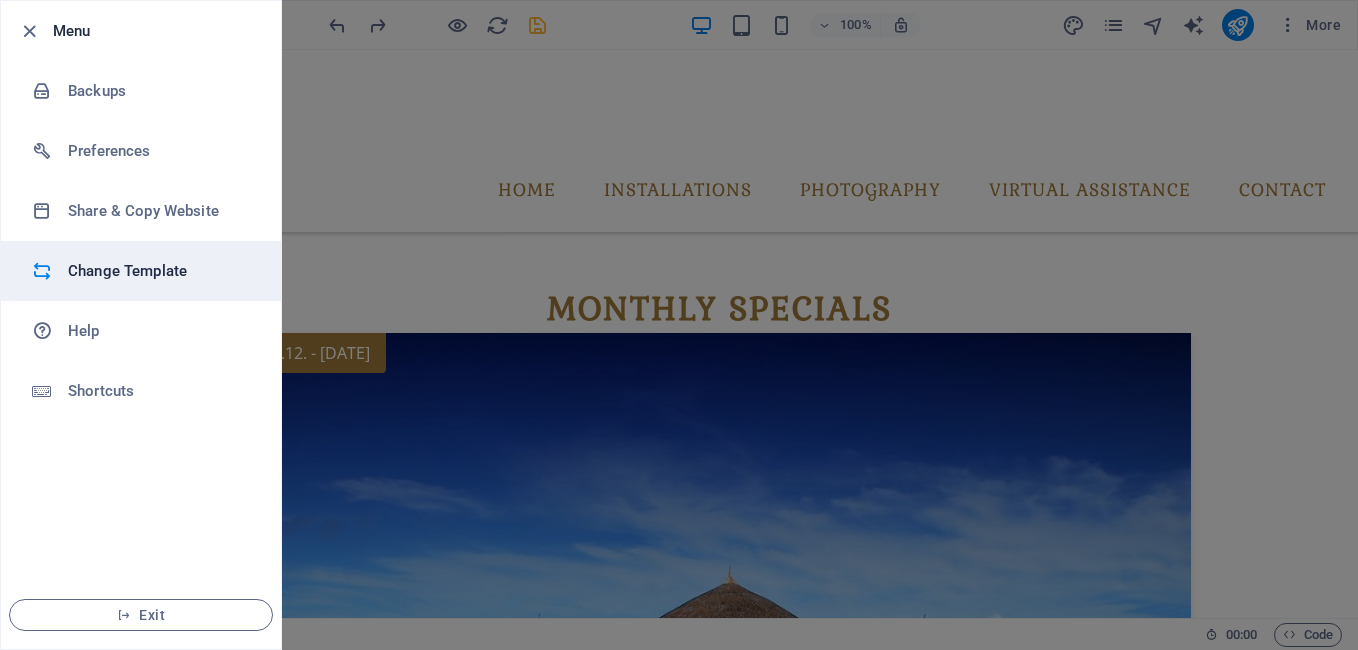 click on "Change Template" at bounding box center (160, 271) 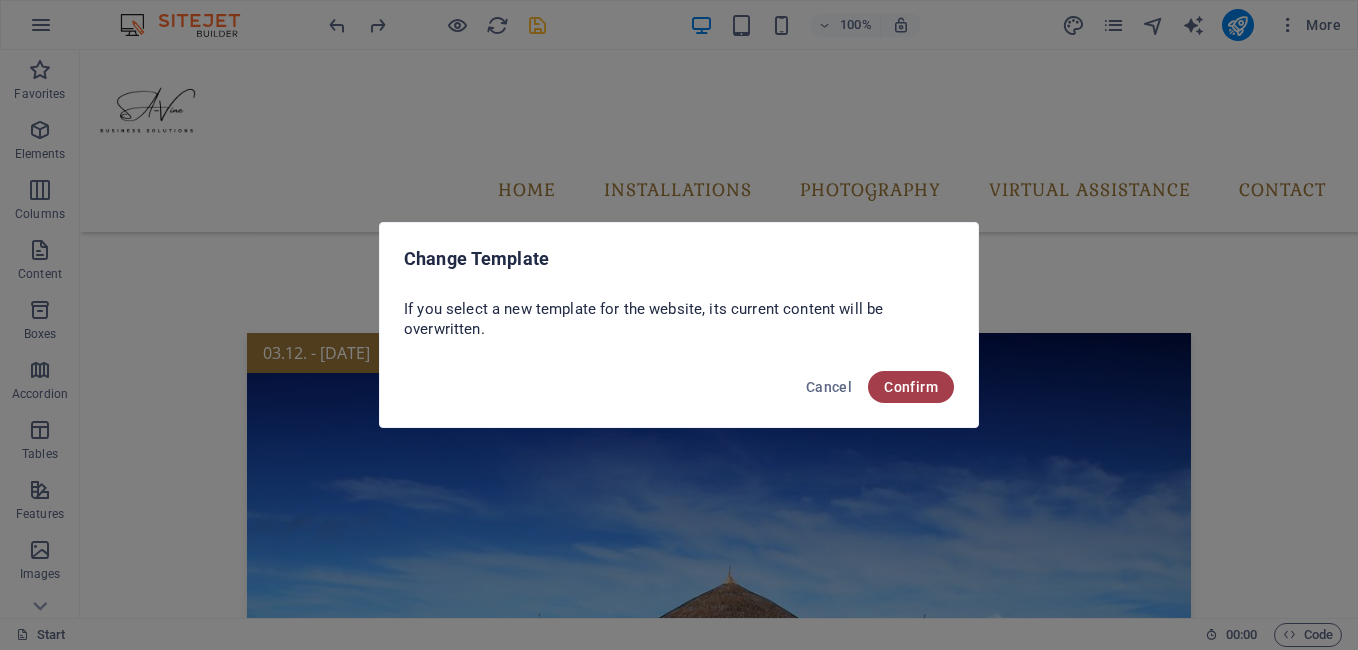 click on "Confirm" at bounding box center (911, 387) 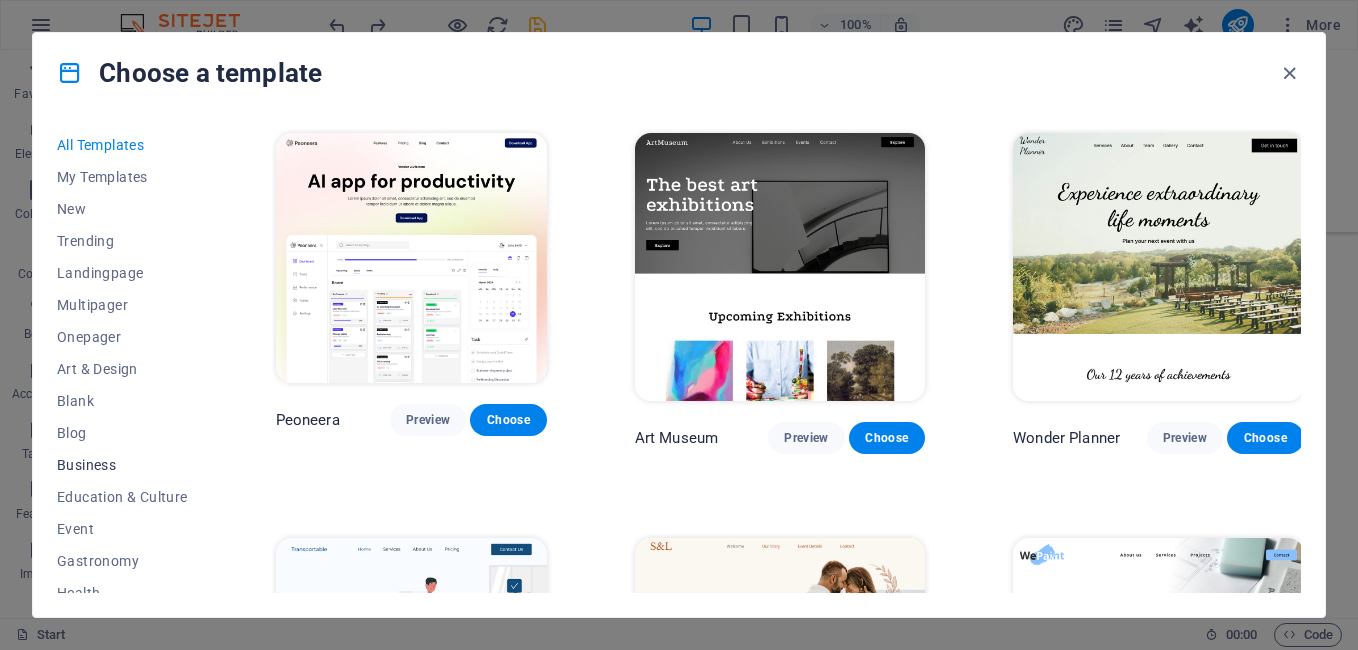 click on "Business" at bounding box center (122, 465) 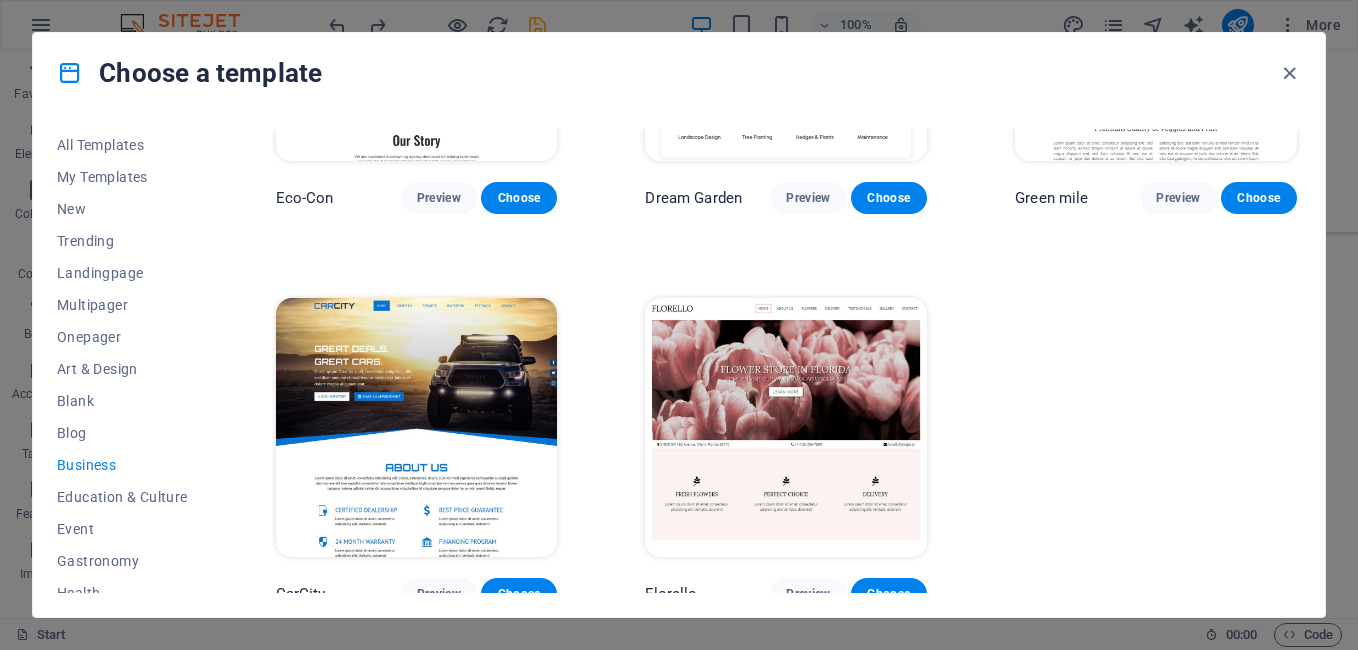 scroll, scrollTop: 245, scrollLeft: 0, axis: vertical 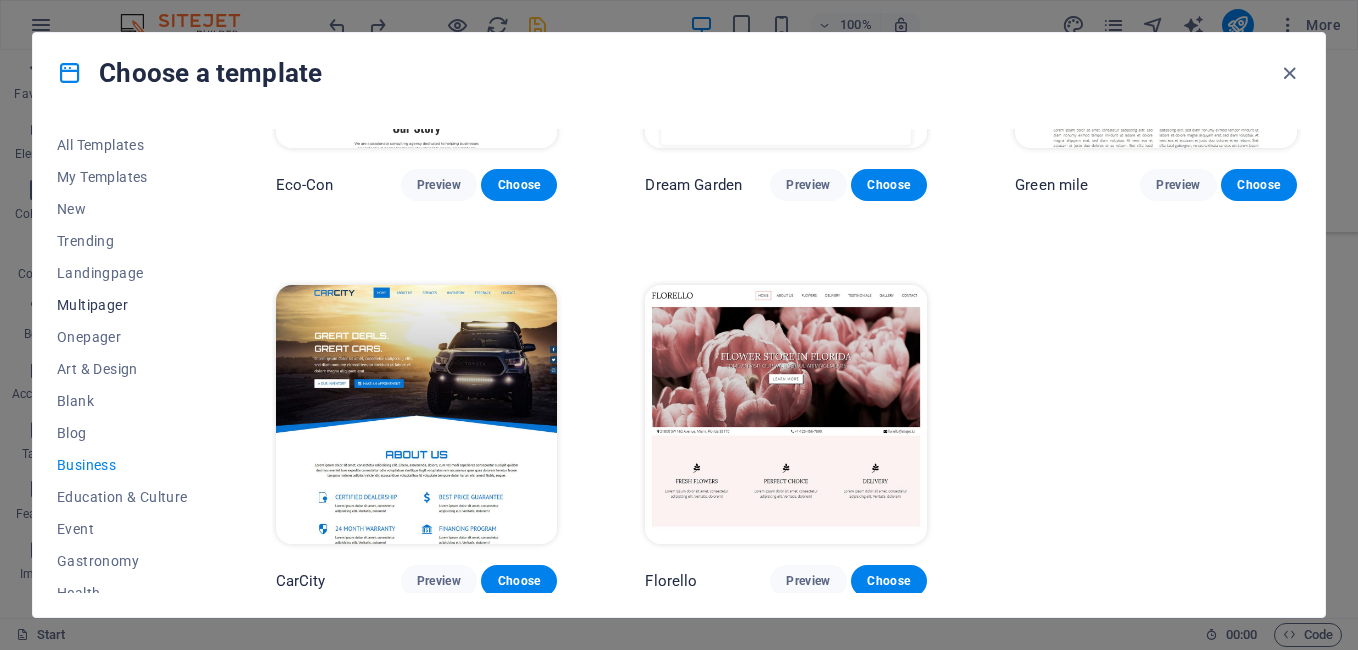 click on "Multipager" at bounding box center [122, 305] 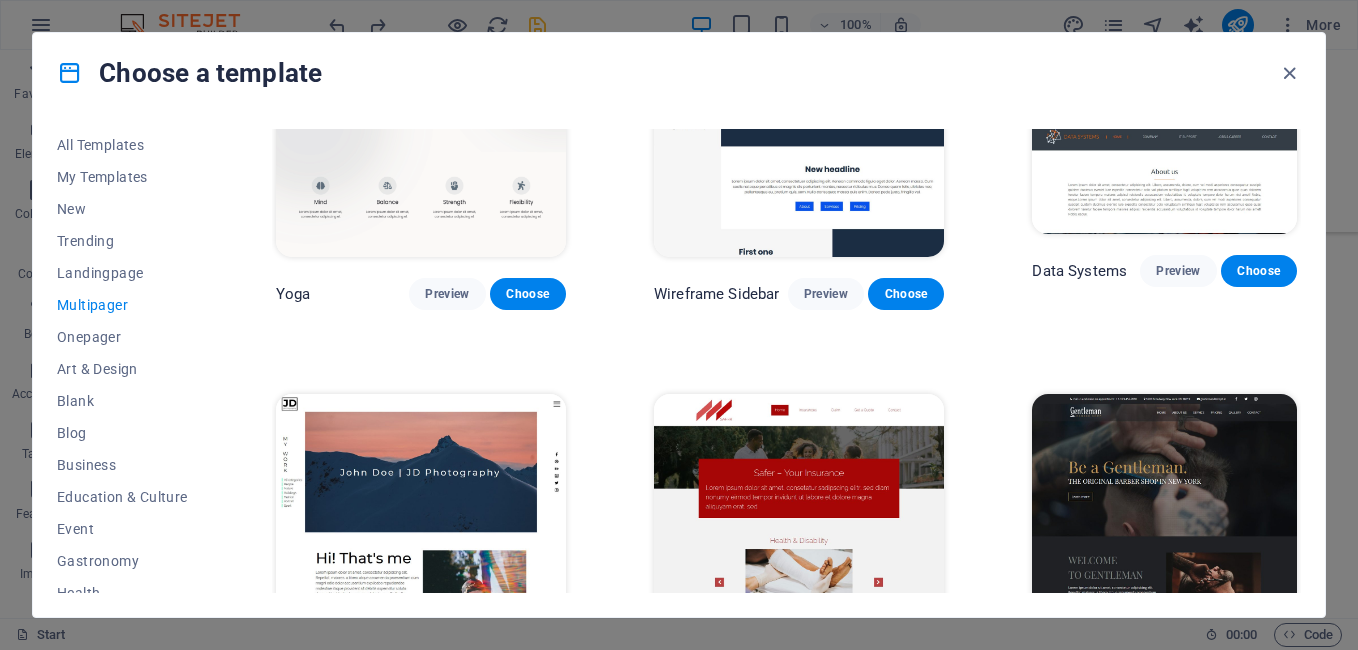 scroll, scrollTop: 3800, scrollLeft: 0, axis: vertical 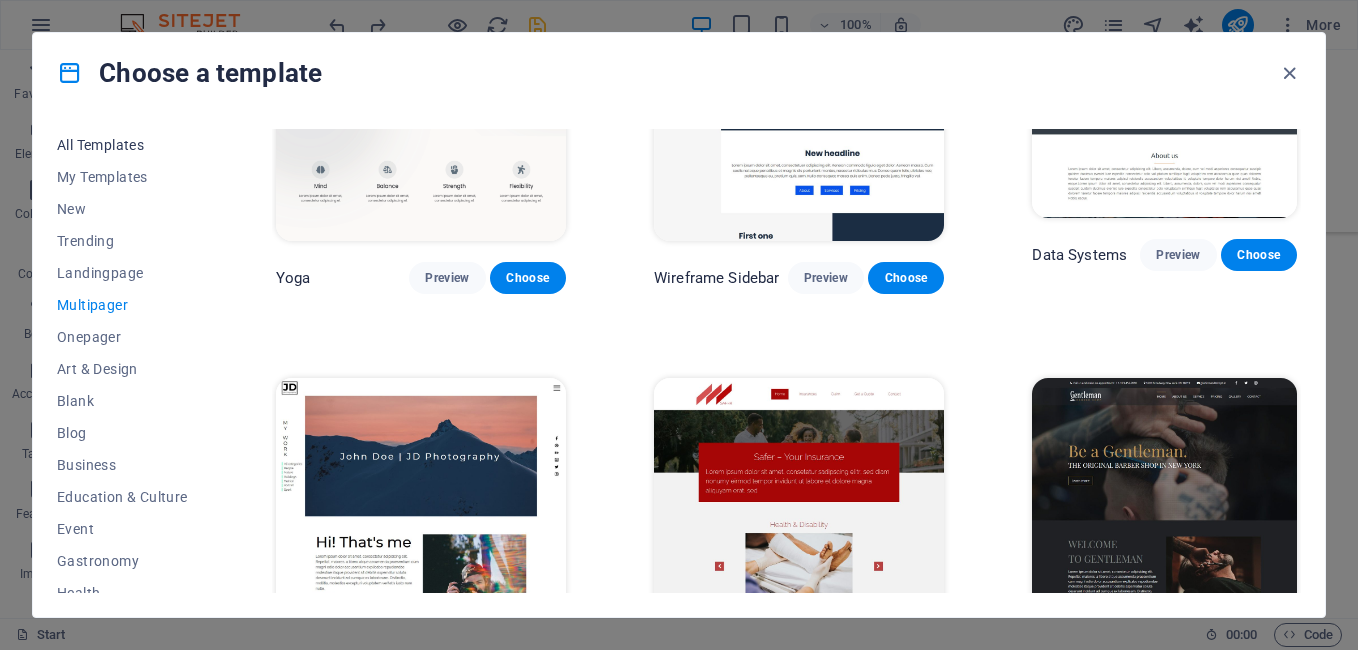 click on "All Templates" at bounding box center [122, 145] 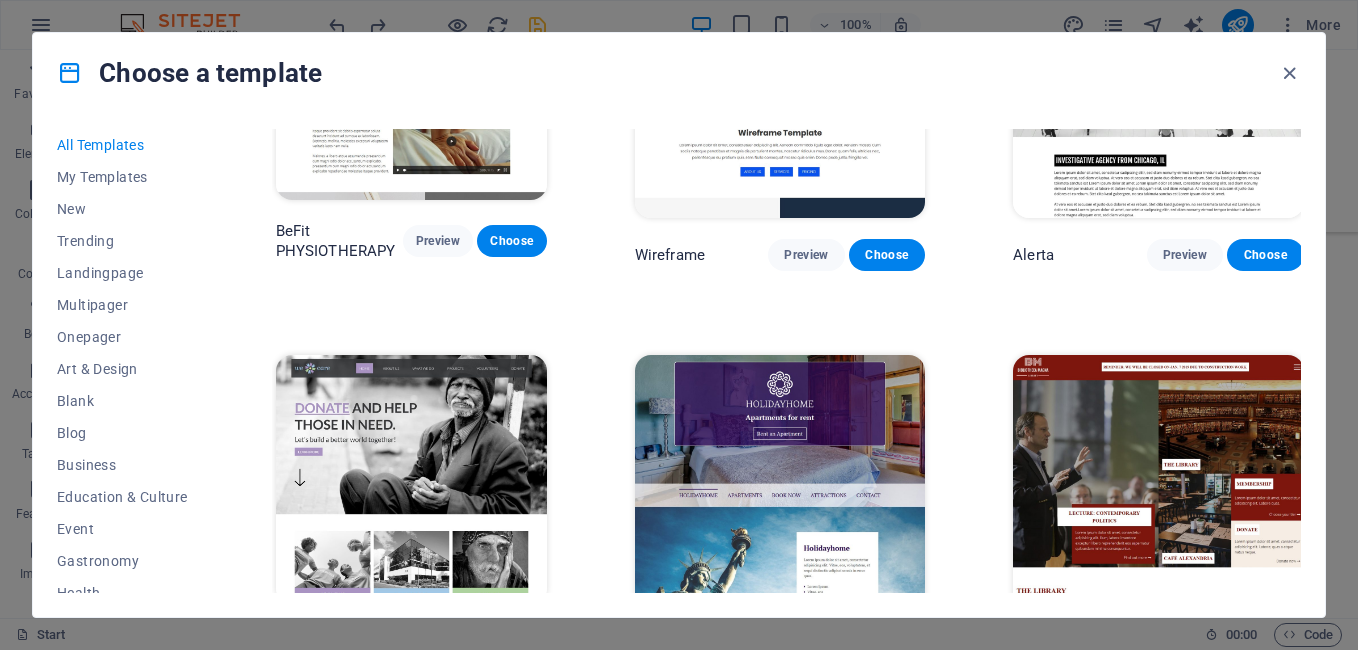 scroll, scrollTop: 9800, scrollLeft: 0, axis: vertical 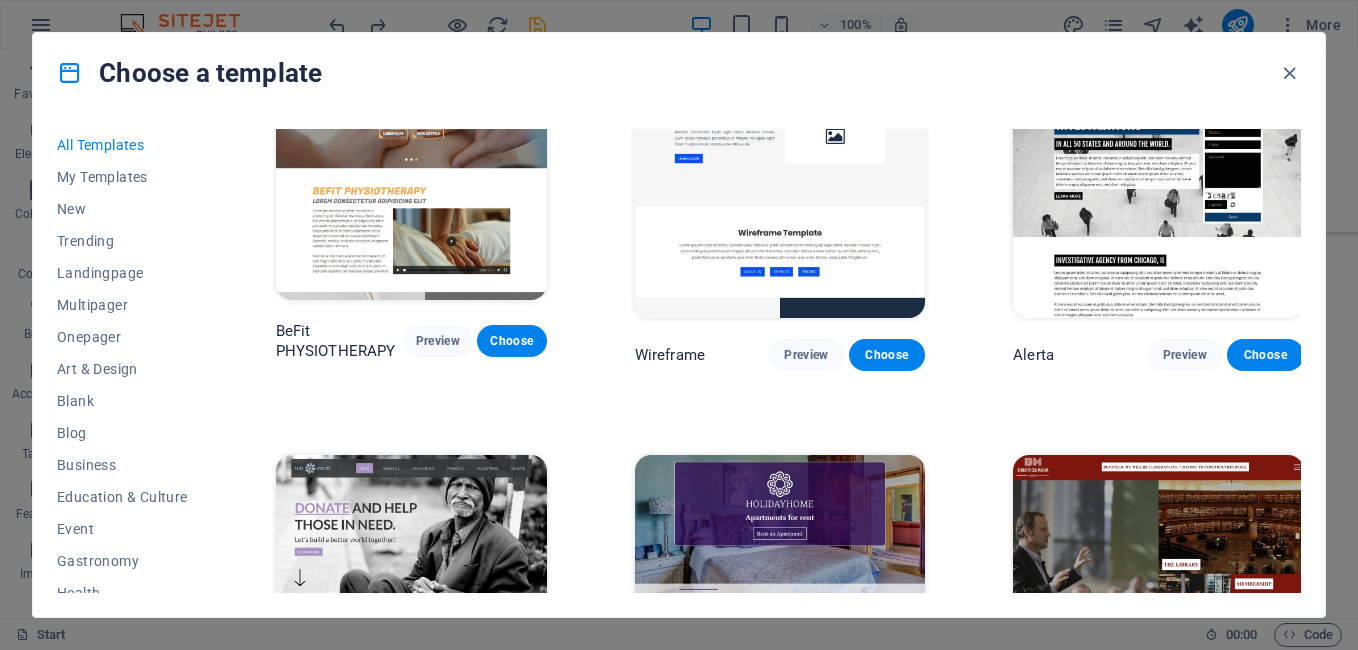 click on "Preview" at bounding box center (428, 741) 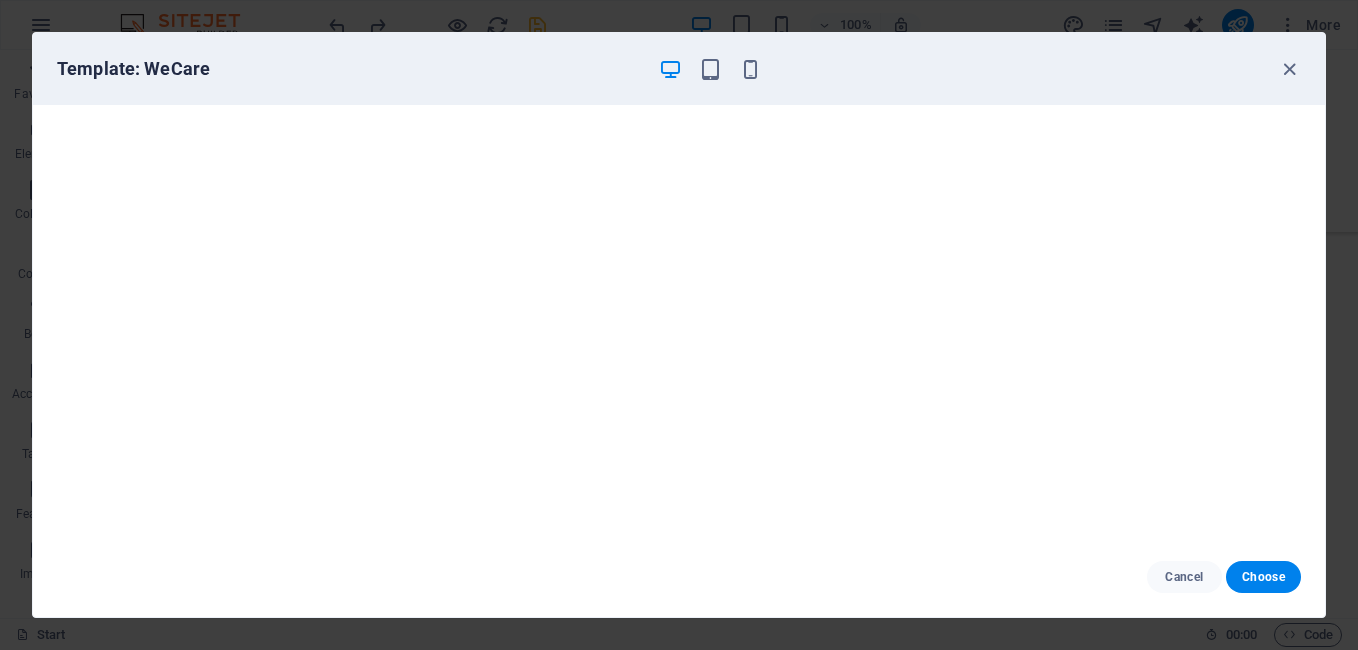 scroll, scrollTop: 5, scrollLeft: 0, axis: vertical 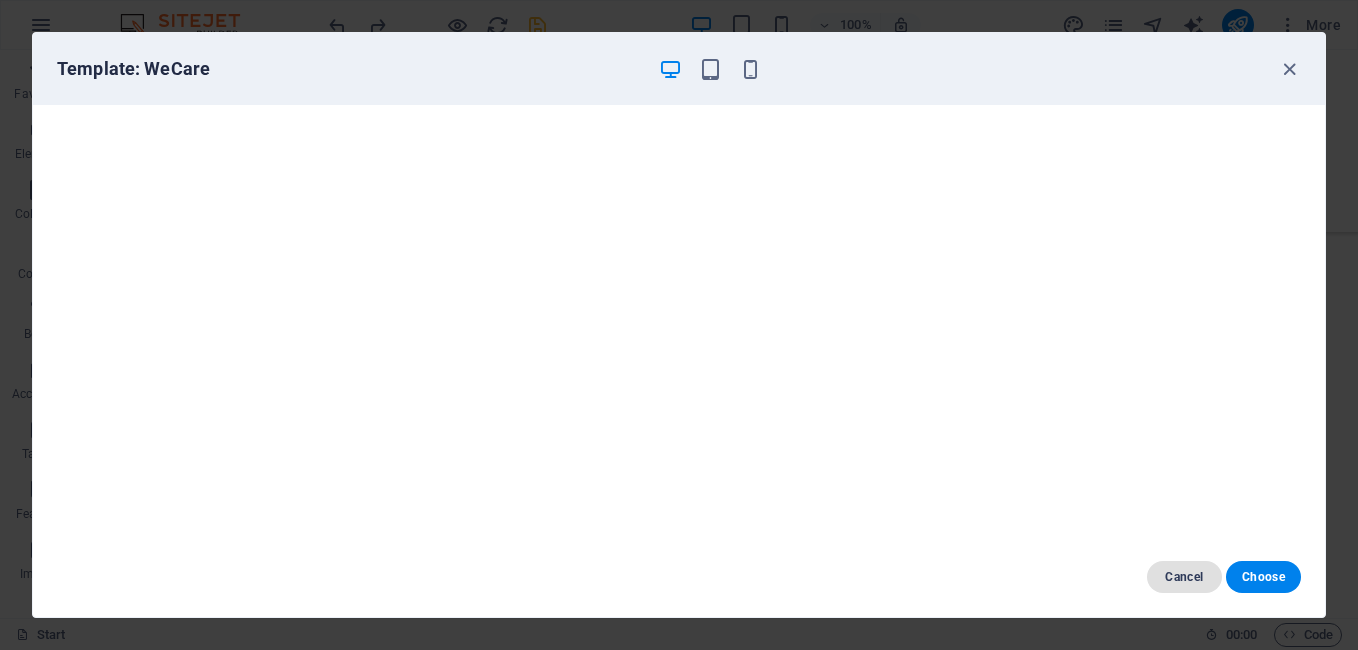 click on "Cancel" at bounding box center [1184, 577] 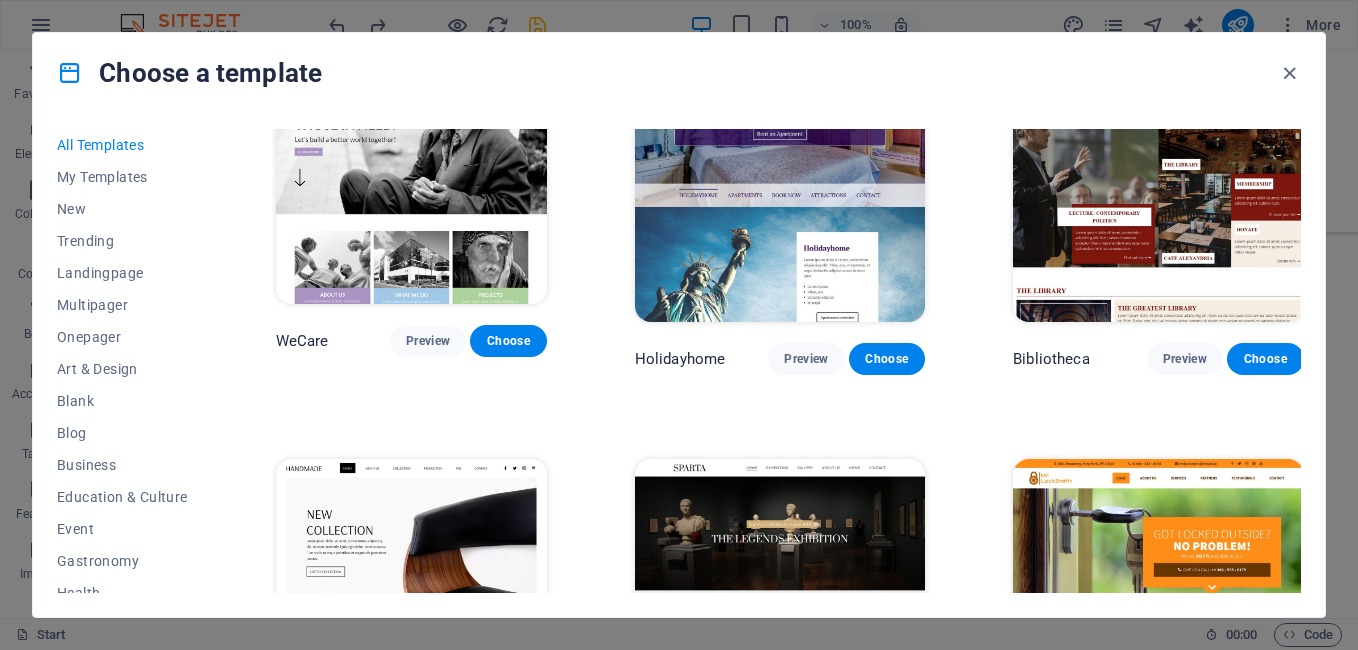 scroll, scrollTop: 10300, scrollLeft: 0, axis: vertical 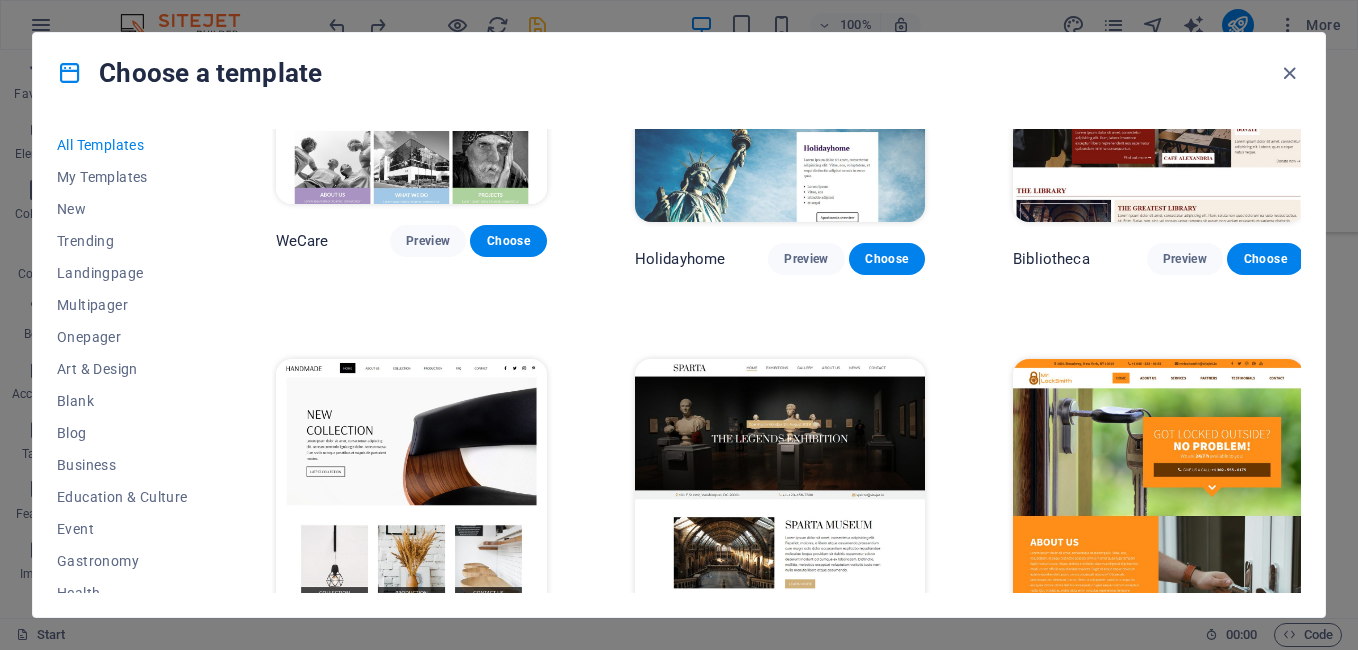 click on "Preview" at bounding box center [1185, 664] 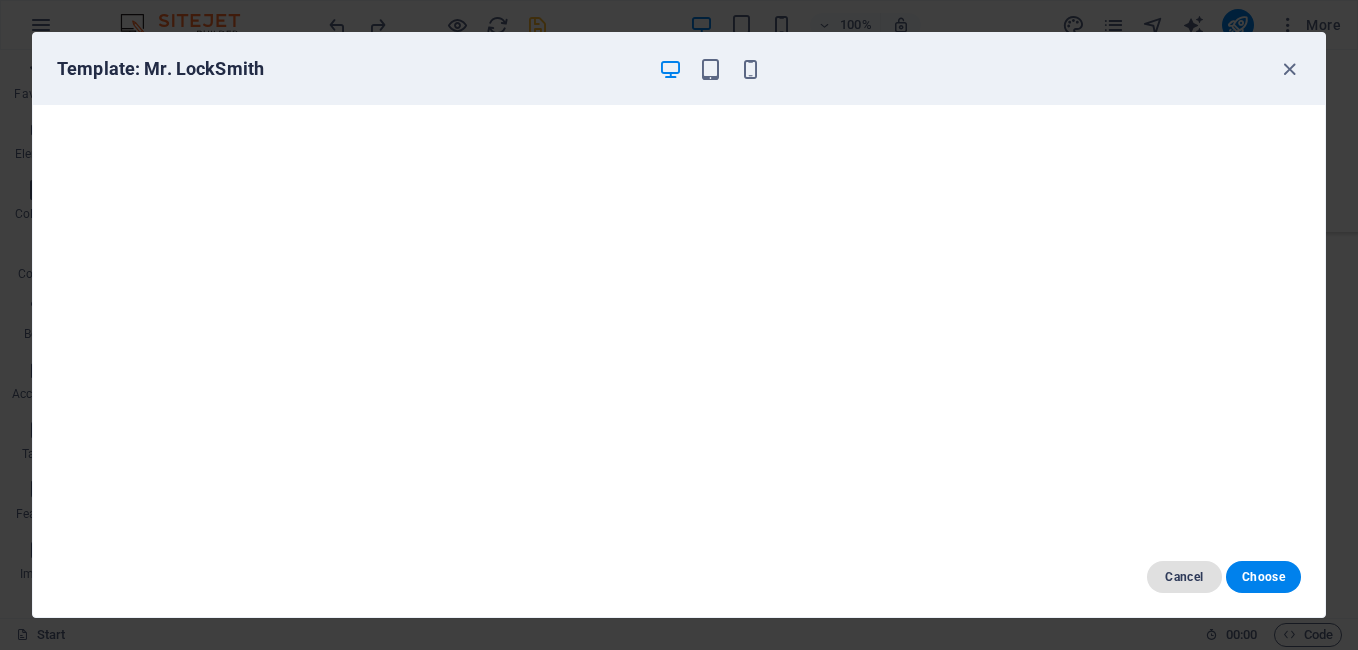 click on "Cancel" at bounding box center [1184, 577] 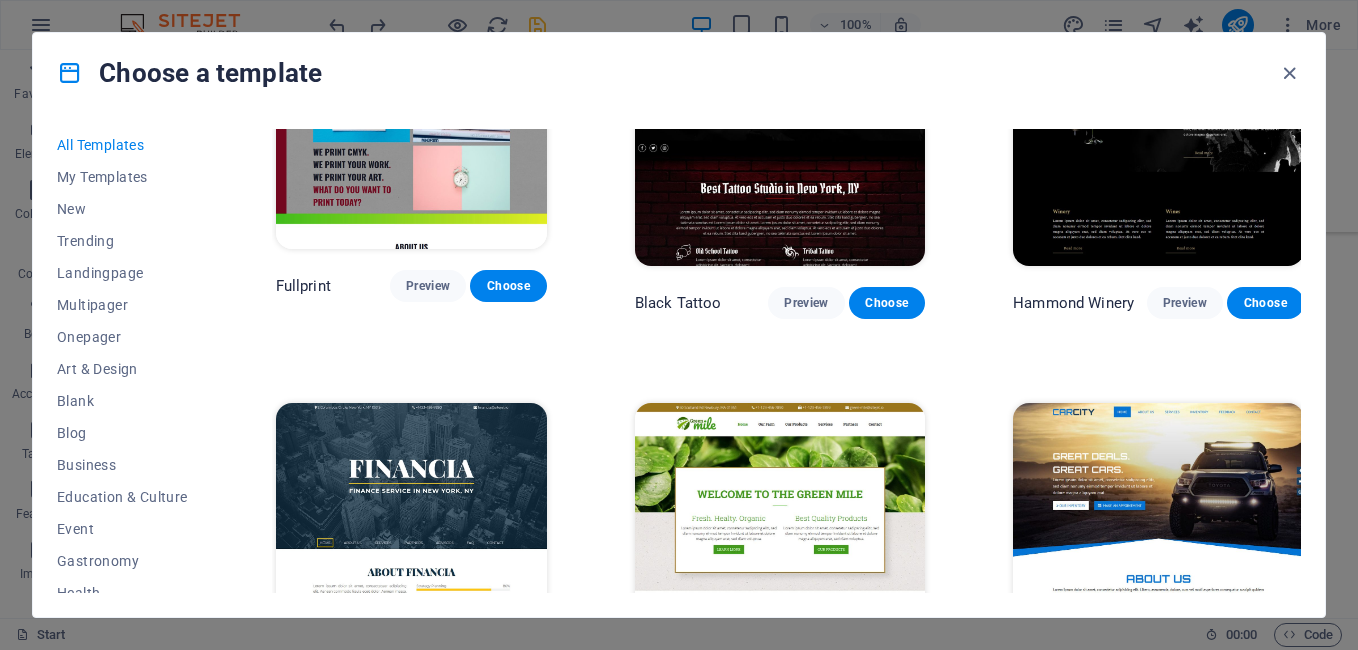 scroll, scrollTop: 11100, scrollLeft: 0, axis: vertical 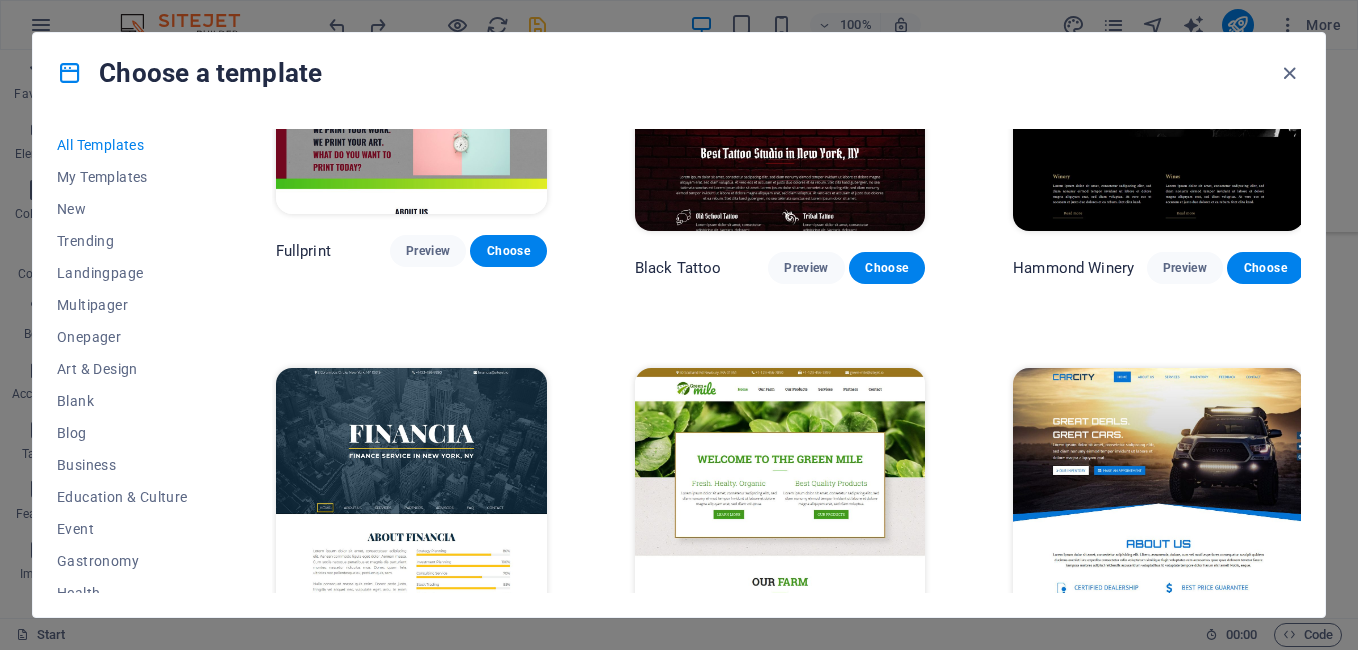 click on "Preview" at bounding box center [428, 655] 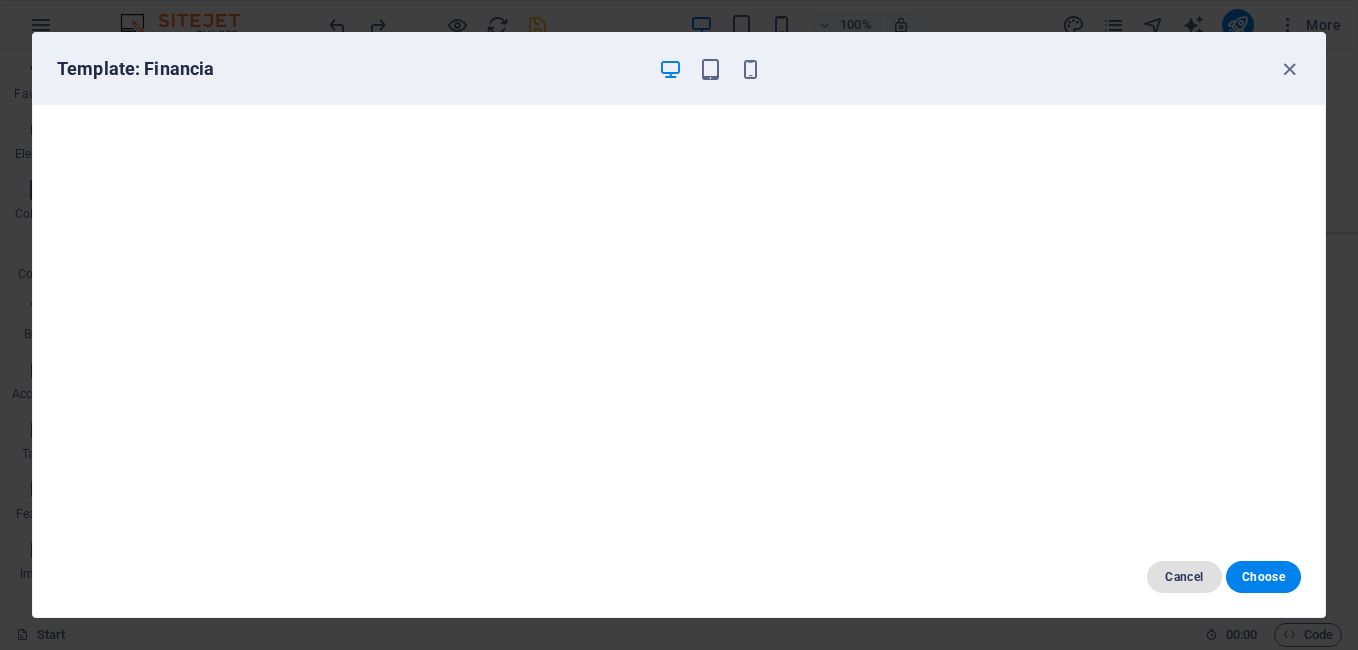 click on "Cancel" at bounding box center [1184, 577] 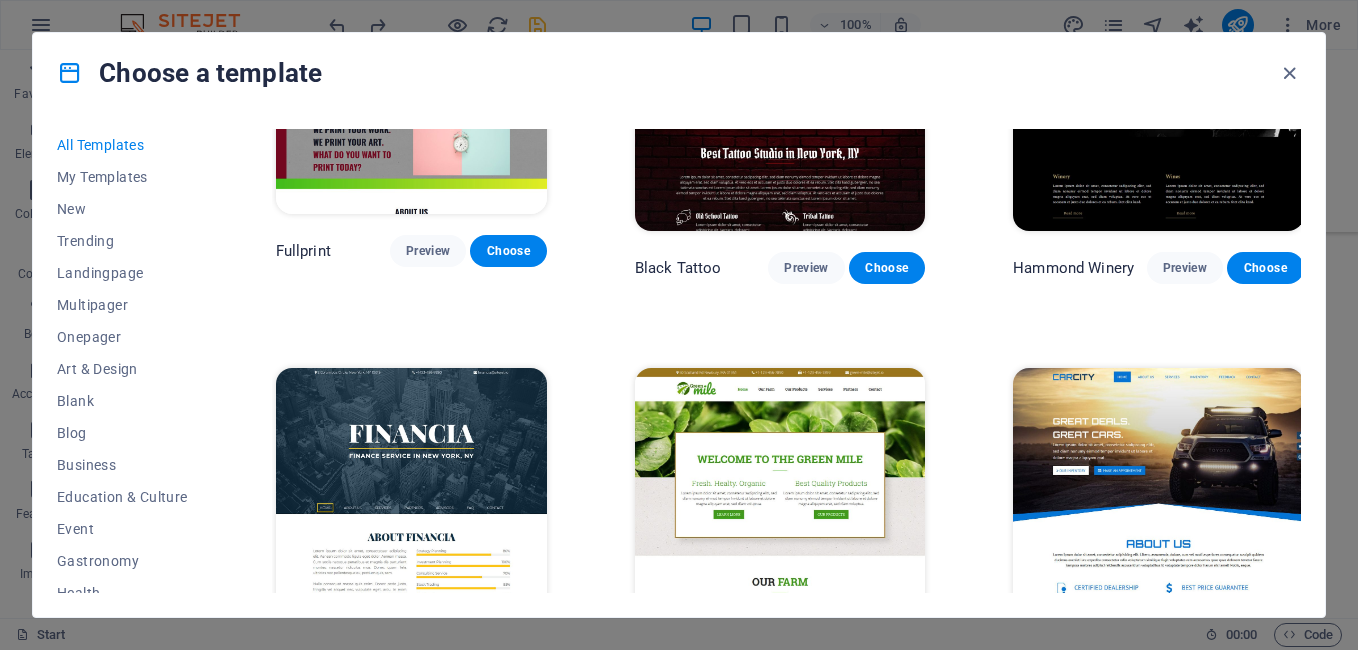 click on "Choose" at bounding box center (508, 655) 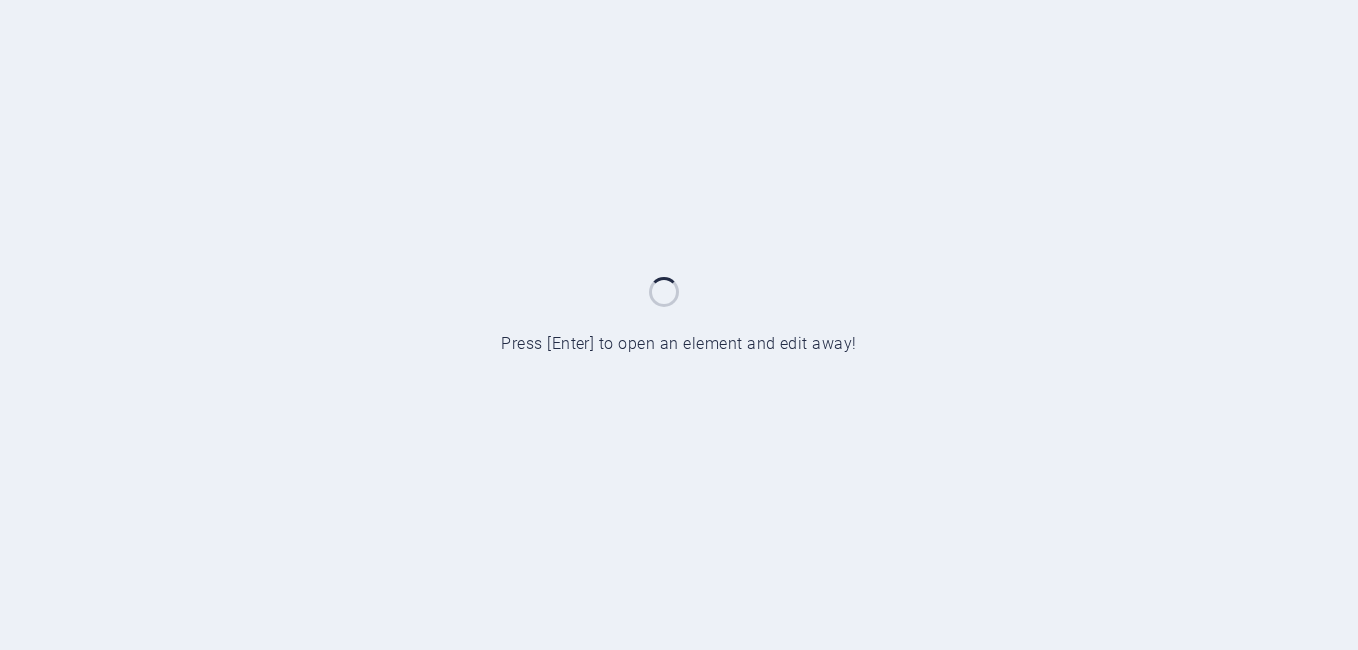 scroll, scrollTop: 0, scrollLeft: 0, axis: both 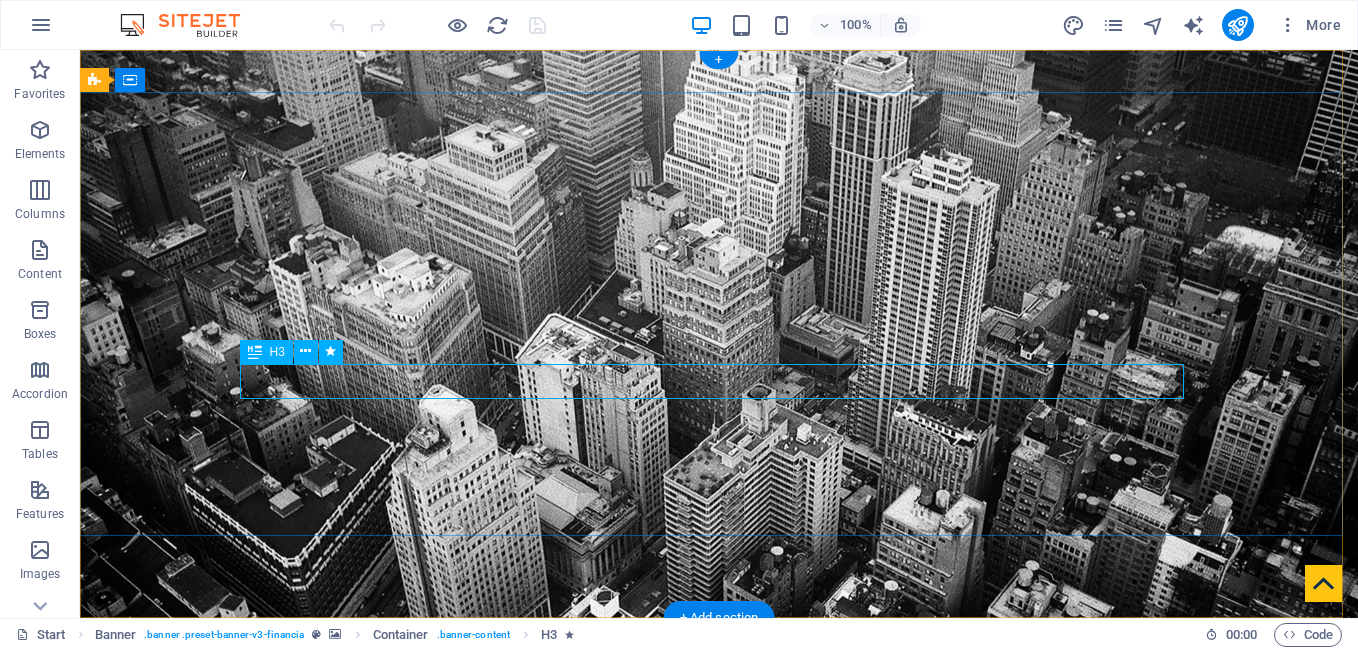 click on "Finance Service in" at bounding box center (719, 961) 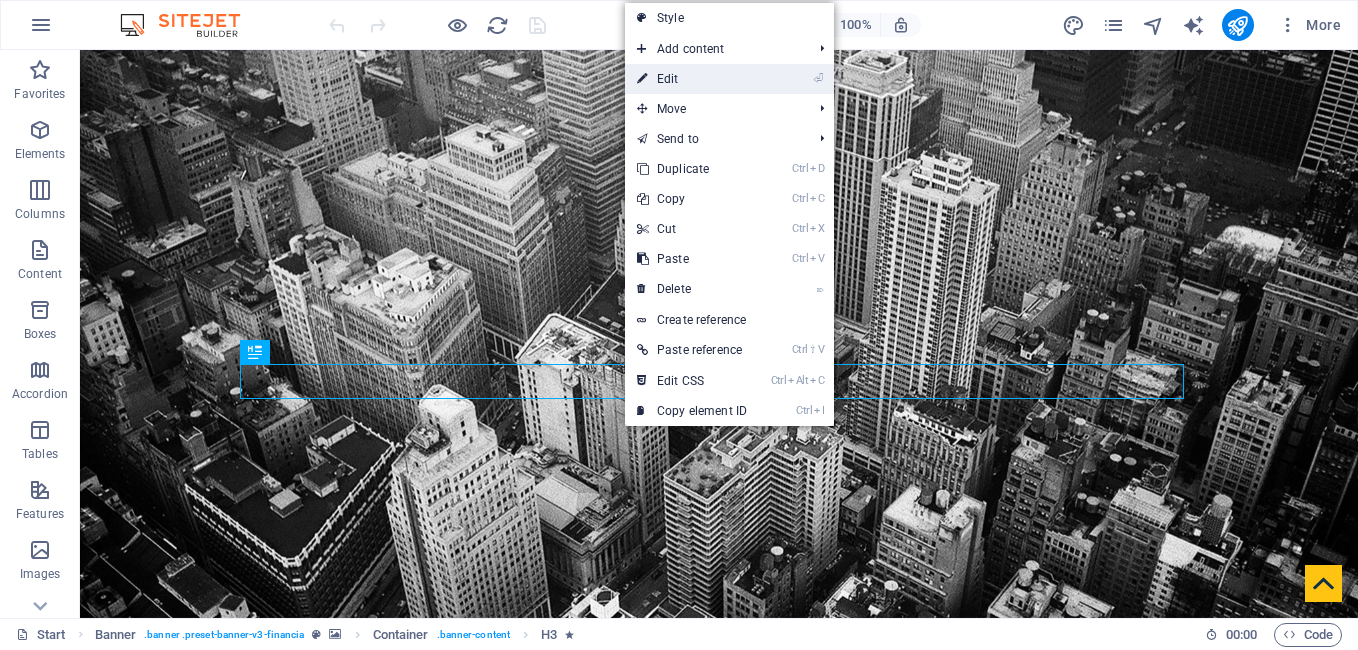 click on "⏎  Edit" at bounding box center (692, 79) 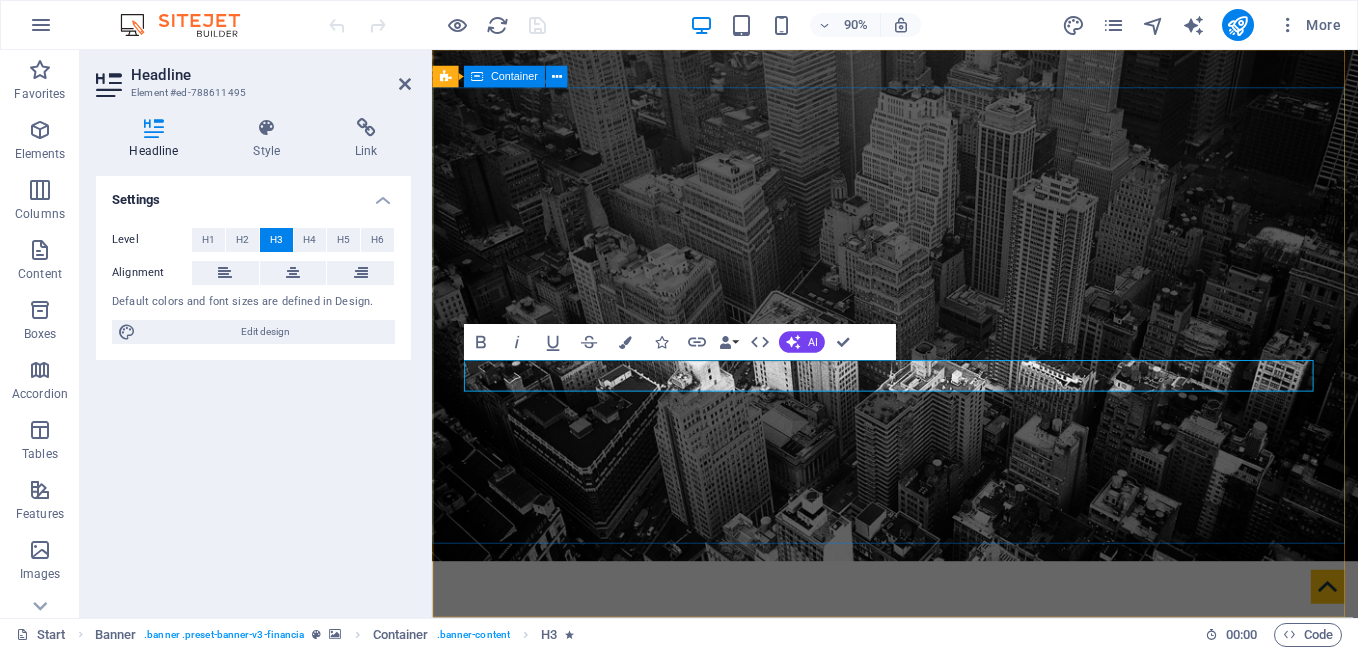 type 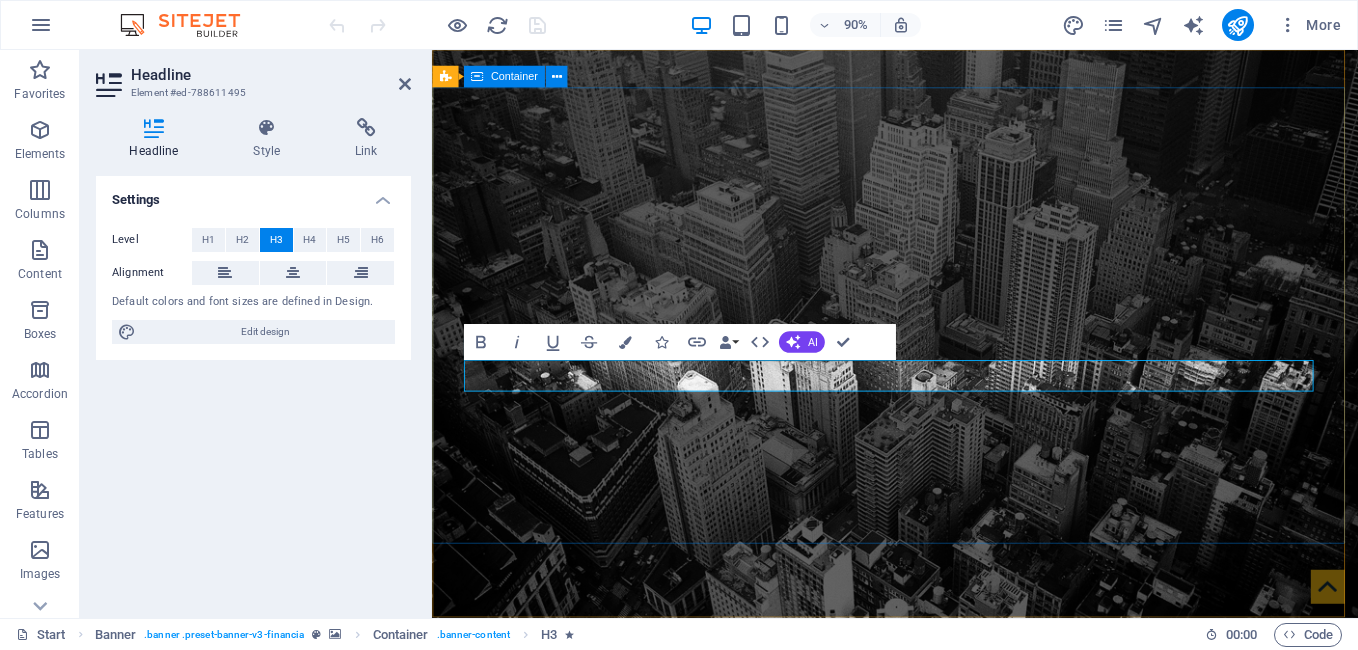 click on "one stop.many solutions" at bounding box center [946, 958] 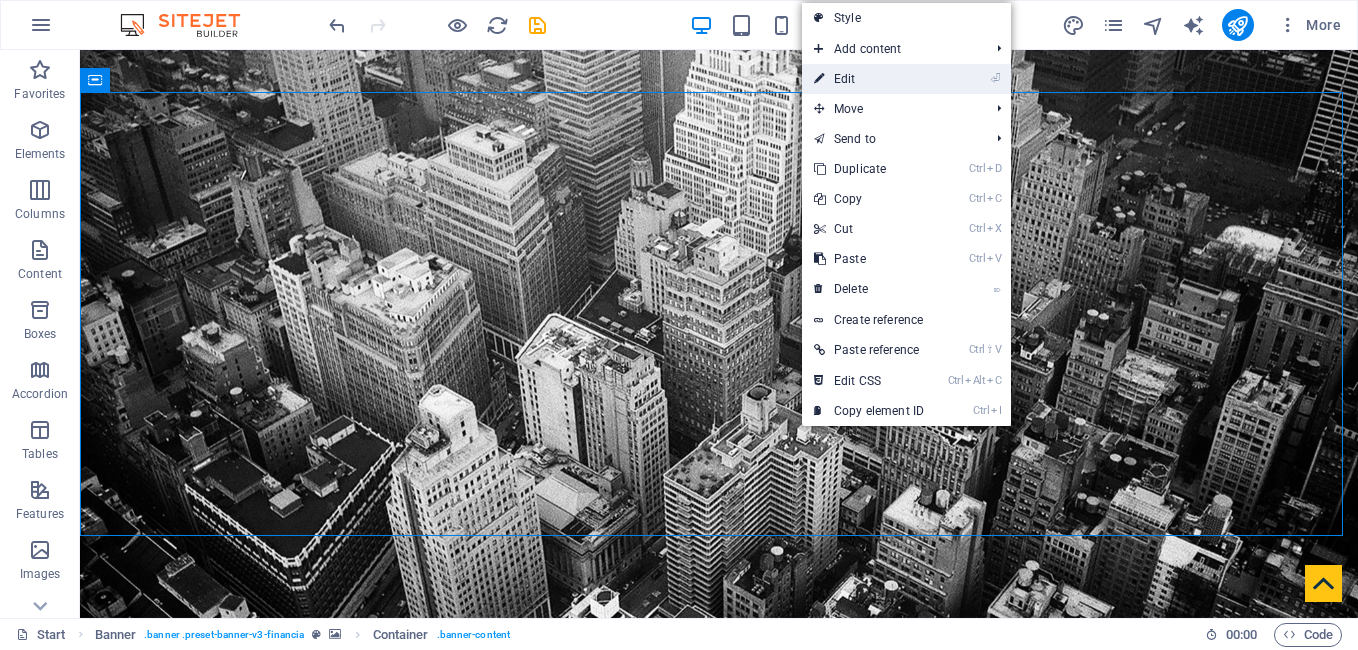 click on "⏎  Edit" at bounding box center [869, 79] 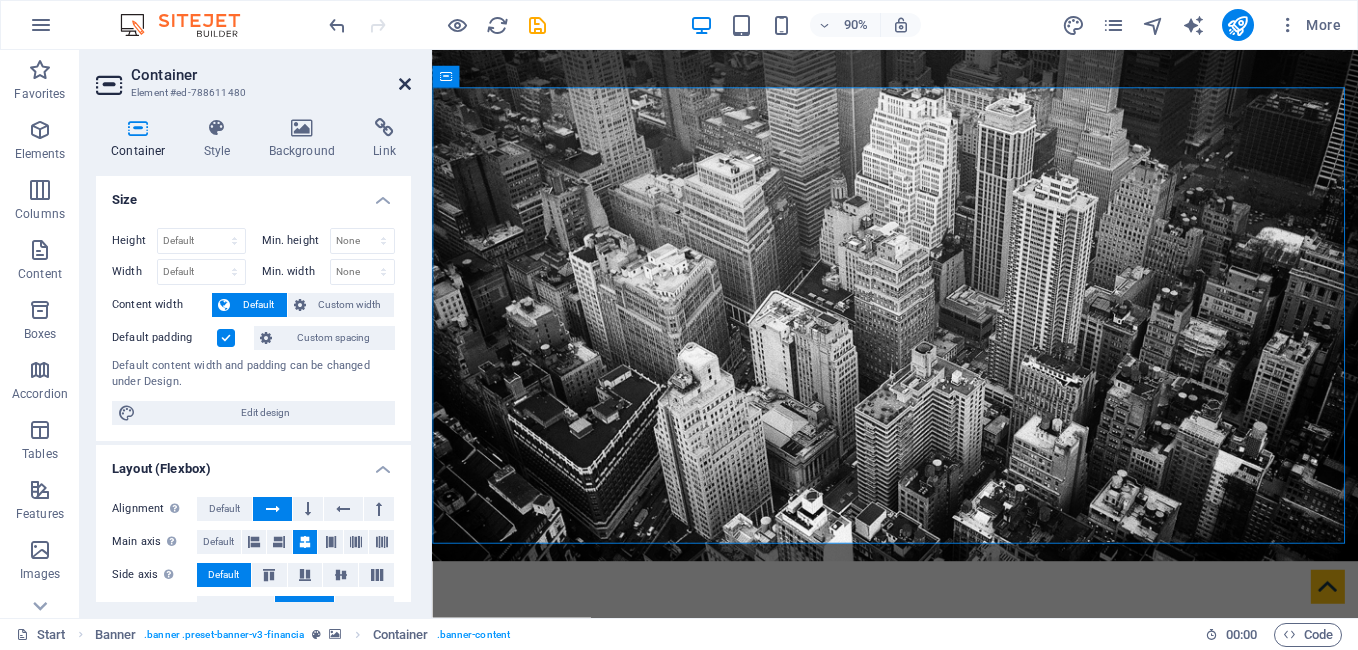 click at bounding box center (405, 84) 